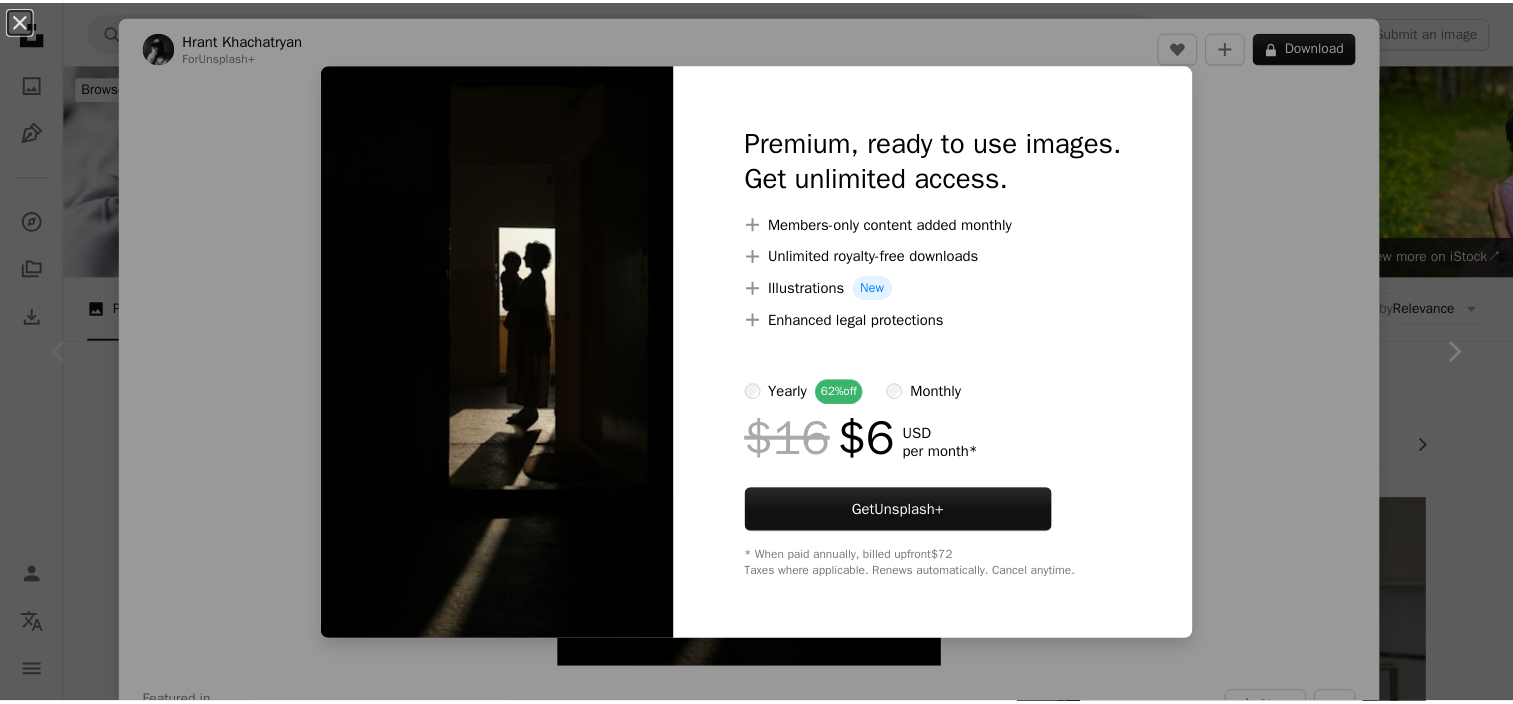 scroll, scrollTop: 500, scrollLeft: 0, axis: vertical 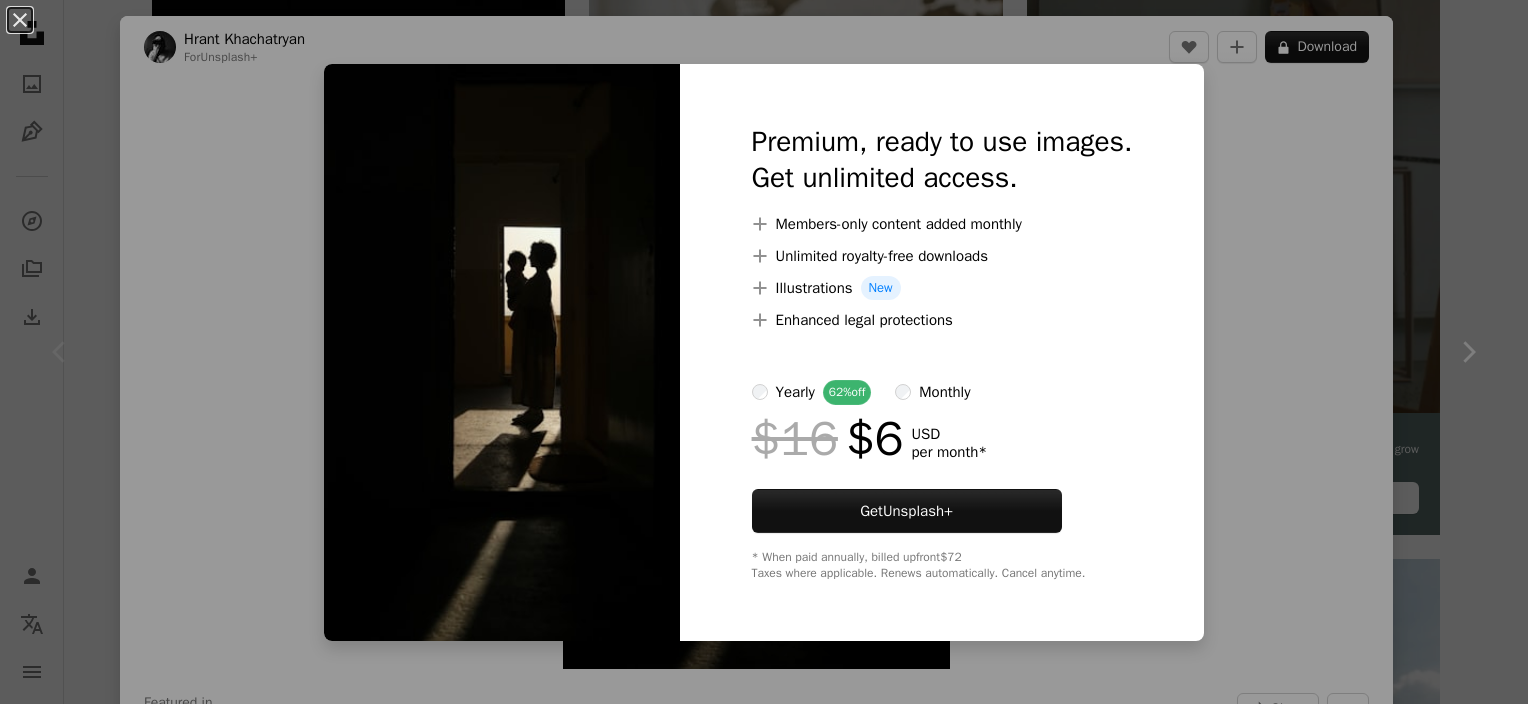 click on "An X shape Premium, ready to use images. Get unlimited access. A plus sign Members-only content added monthly A plus sign Unlimited royalty-free downloads A plus sign Illustrations  New A plus sign Enhanced legal protections yearly 62%  off monthly $16   $6 USD per month * Get  Unsplash+ * When paid annually, billed upfront  $72 Taxes where applicable. Renews automatically. Cancel anytime." at bounding box center (764, 352) 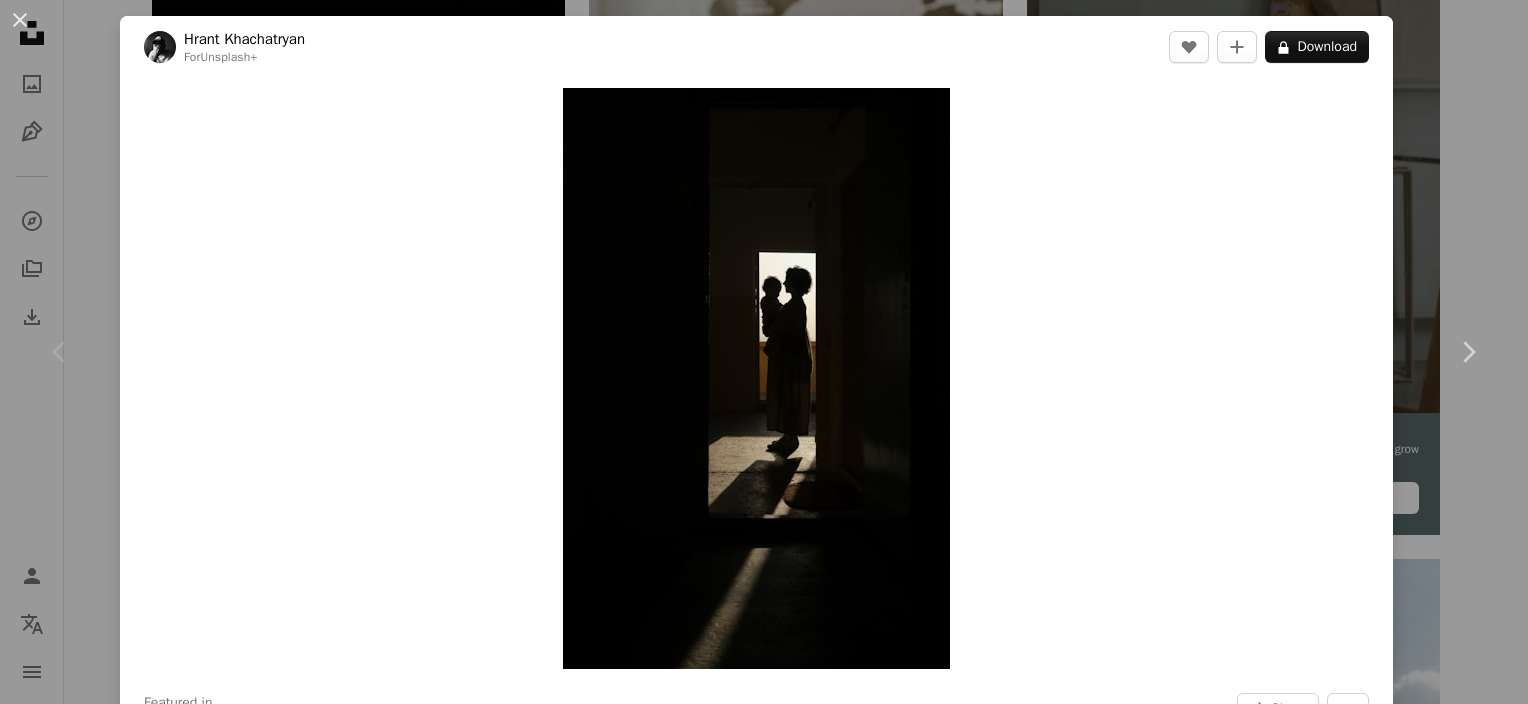 click on "Hrant Khachatryan For  Unsplash+ A heart A plus sign A lock Download Zoom in Featured in Photos A forward-right arrow Share More Actions Calendar outlined Published on  February 1, 2023 Safety Licensed under the  Unsplash+ License family mom and son mother son silhouette mother mom mother and child shadows mother's day parent girl shadow hugging motherhood mother and son mum composition mummy mom and boy madre HD Wallpapers From this series Chevron right Plus sign for Unsplash+ Plus sign for Unsplash+ Plus sign for Unsplash+ Plus sign for Unsplash+ Plus sign for Unsplash+ Plus sign for Unsplash+ Plus sign for Unsplash+ Plus sign for Unsplash+ Plus sign for Unsplash+ Plus sign for Unsplash+ Related images Plus sign for Unsplash+ A heart A plus sign Getty Images For  Unsplash+ A lock Download Plus sign for Unsplash+ A heart A plus sign Ramsés Cervantes For  Unsplash+ A lock Download Plus sign for Unsplash+ A heart A plus sign Lia Bekyan For  Unsplash+ A lock Download For" at bounding box center [764, 352] 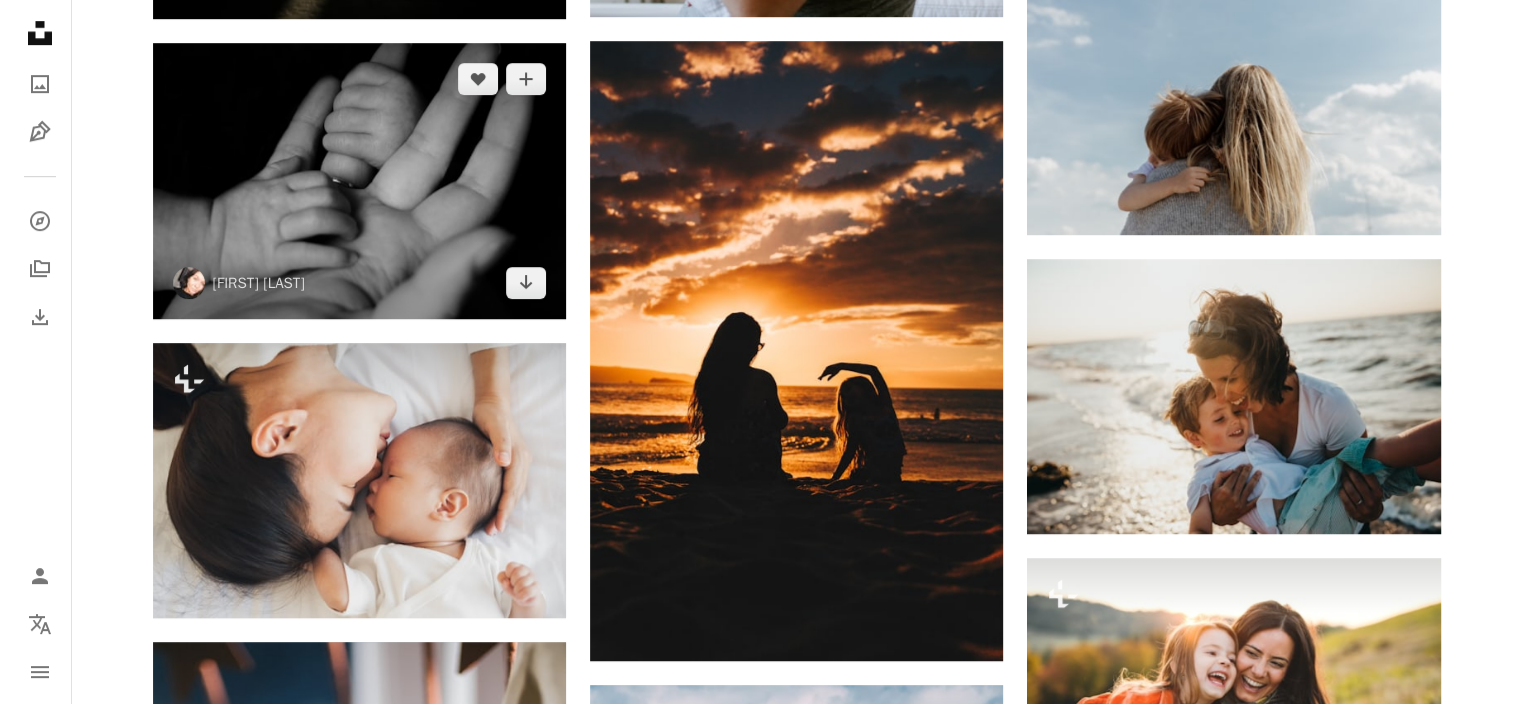 scroll, scrollTop: 1000, scrollLeft: 0, axis: vertical 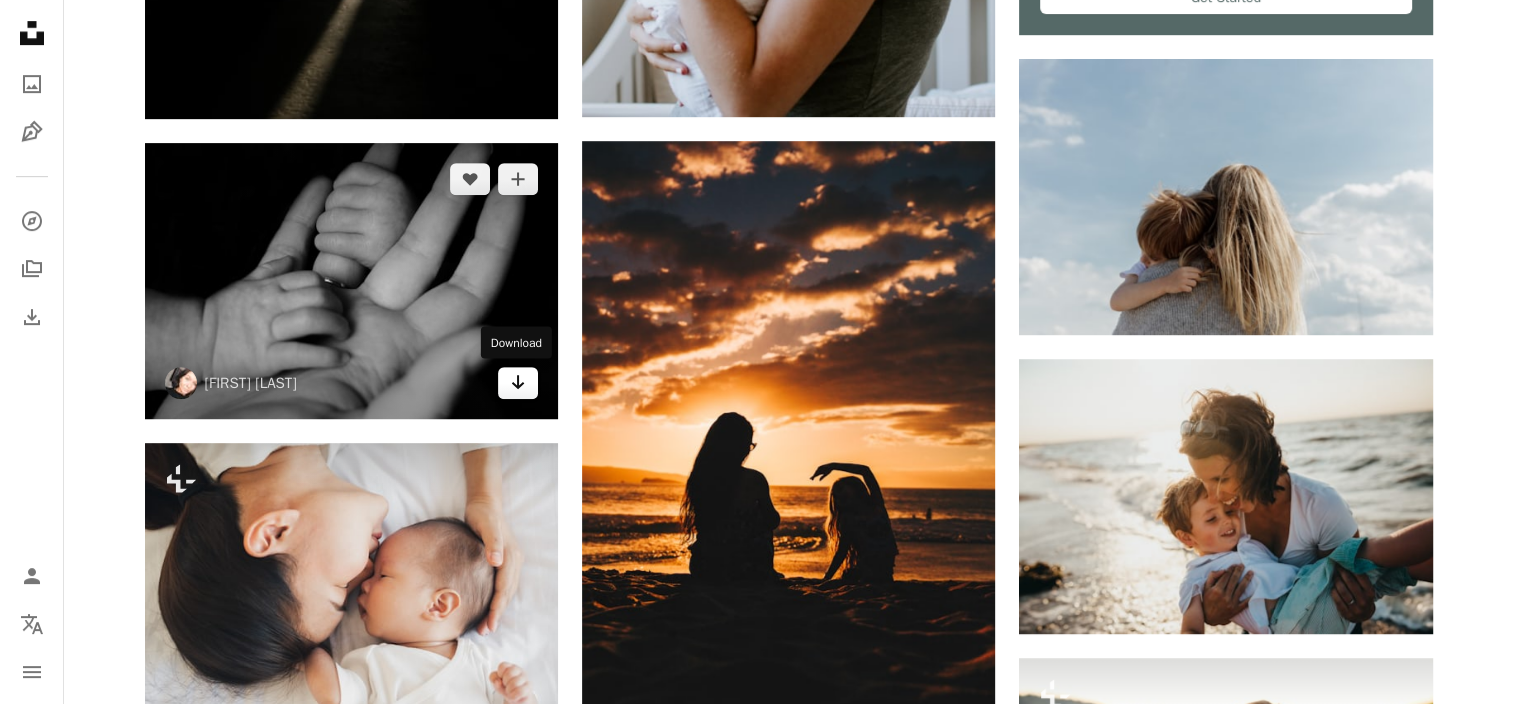 click on "Arrow pointing down" 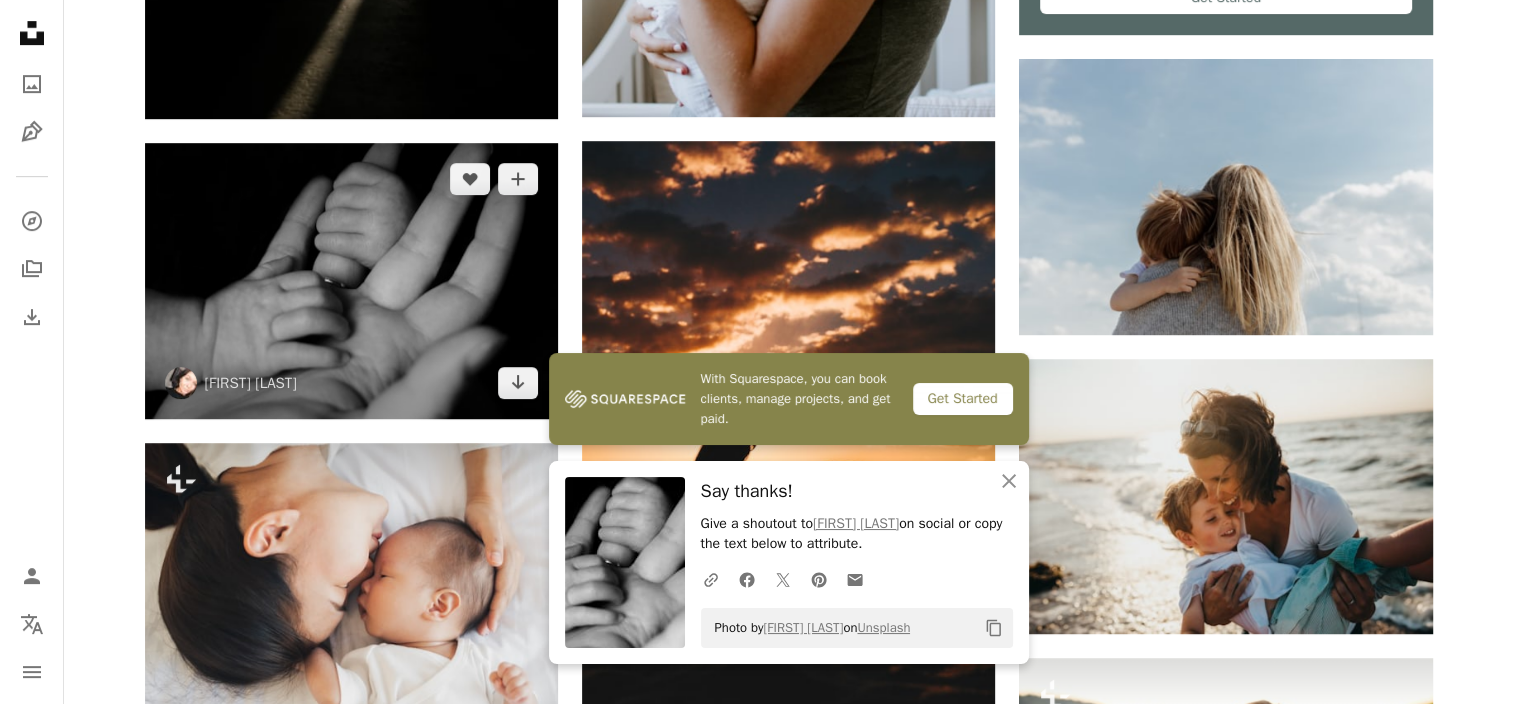 click at bounding box center [351, 280] 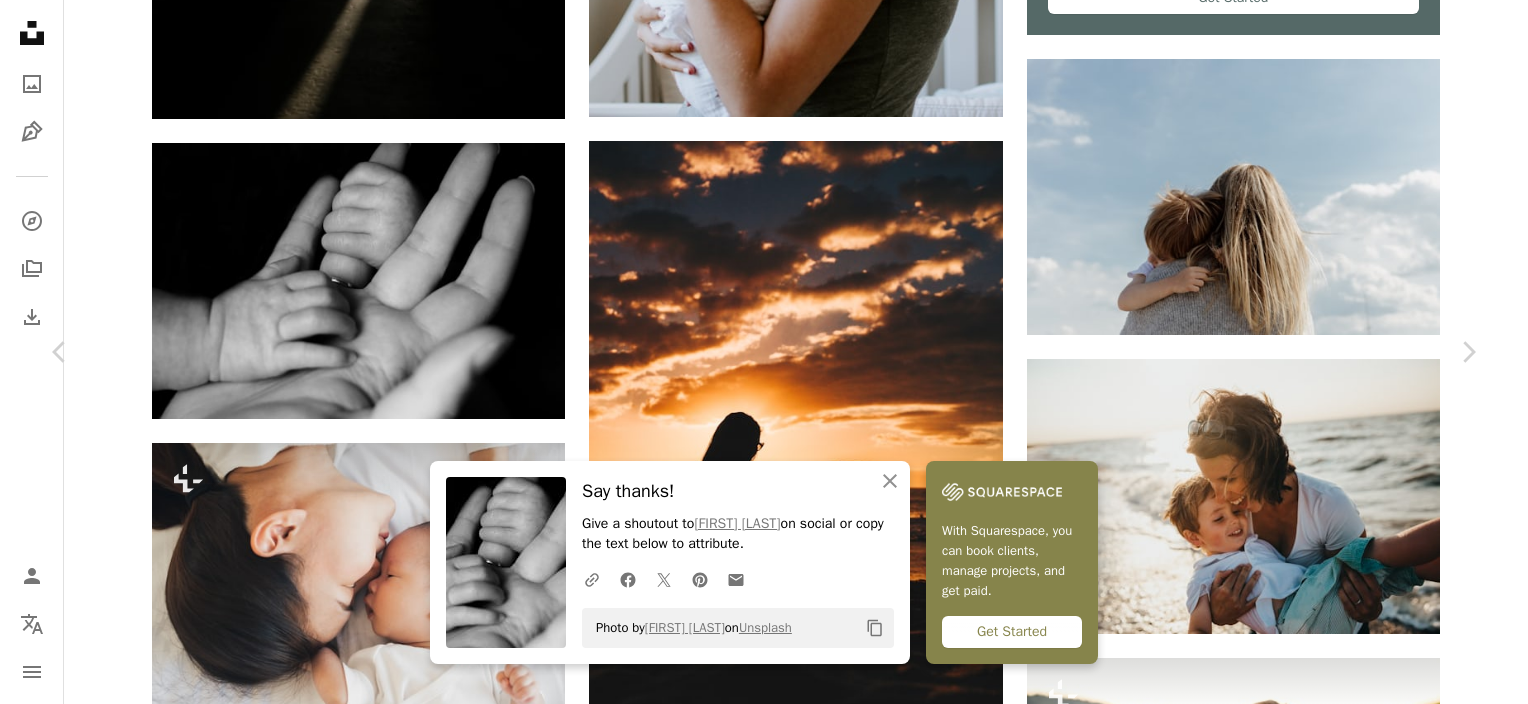 scroll, scrollTop: 300, scrollLeft: 0, axis: vertical 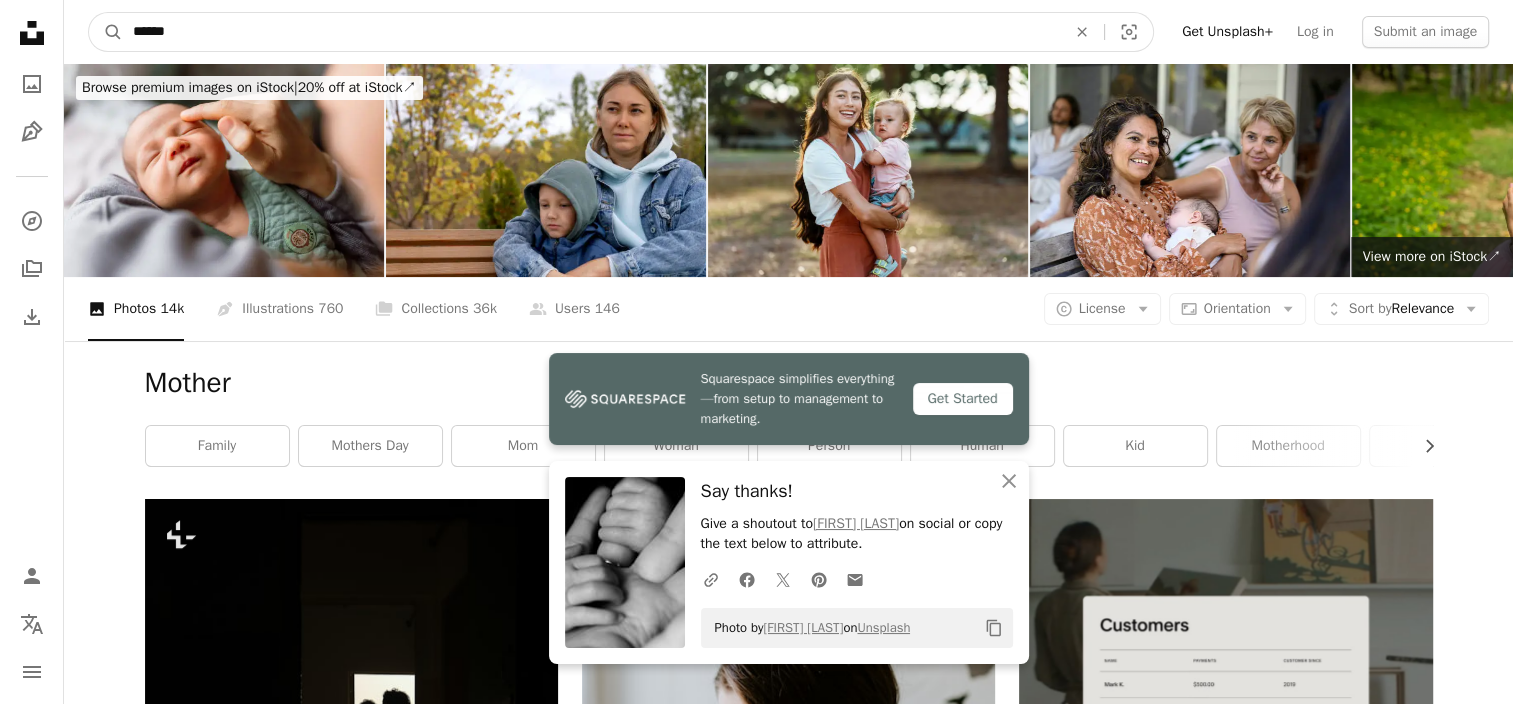 drag, startPoint x: 234, startPoint y: 23, endPoint x: 0, endPoint y: 19, distance: 234.03418 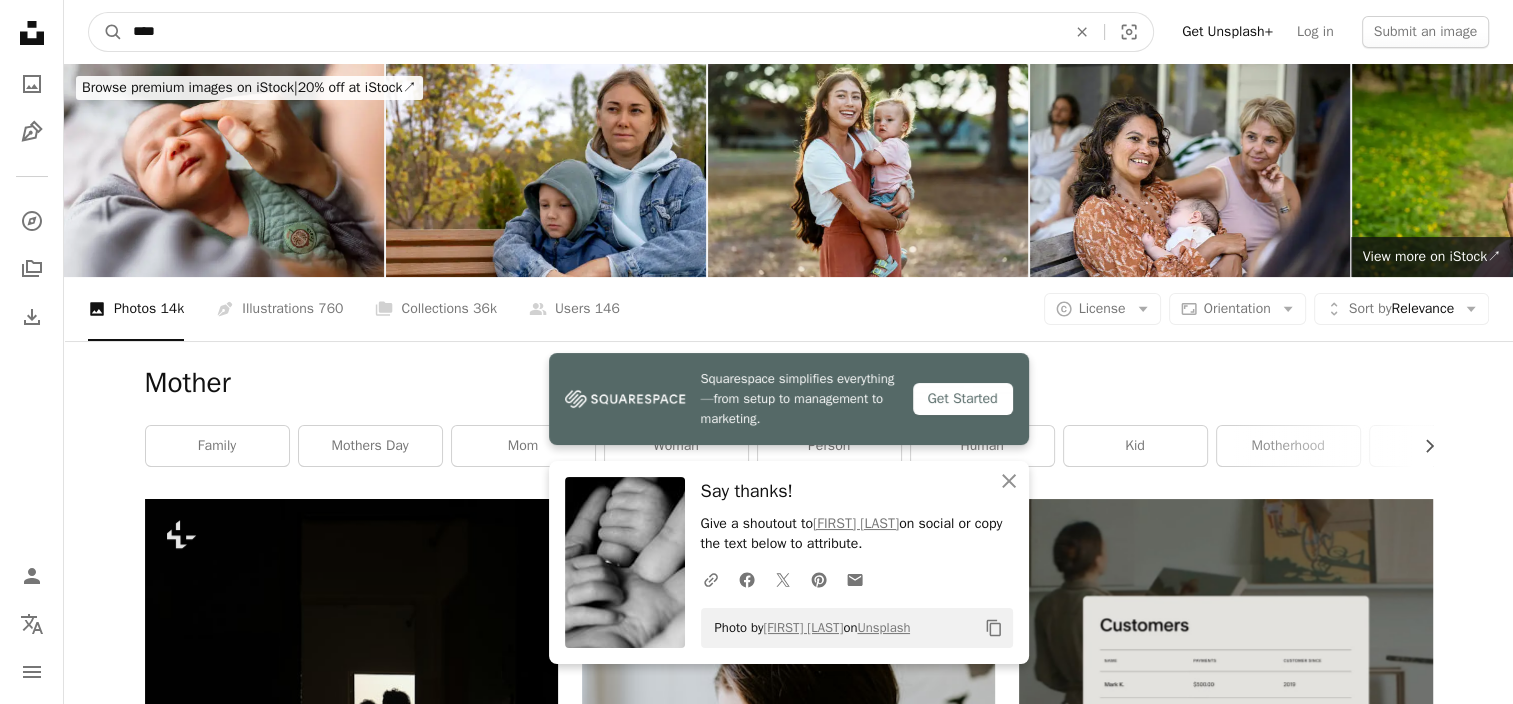 type on "****" 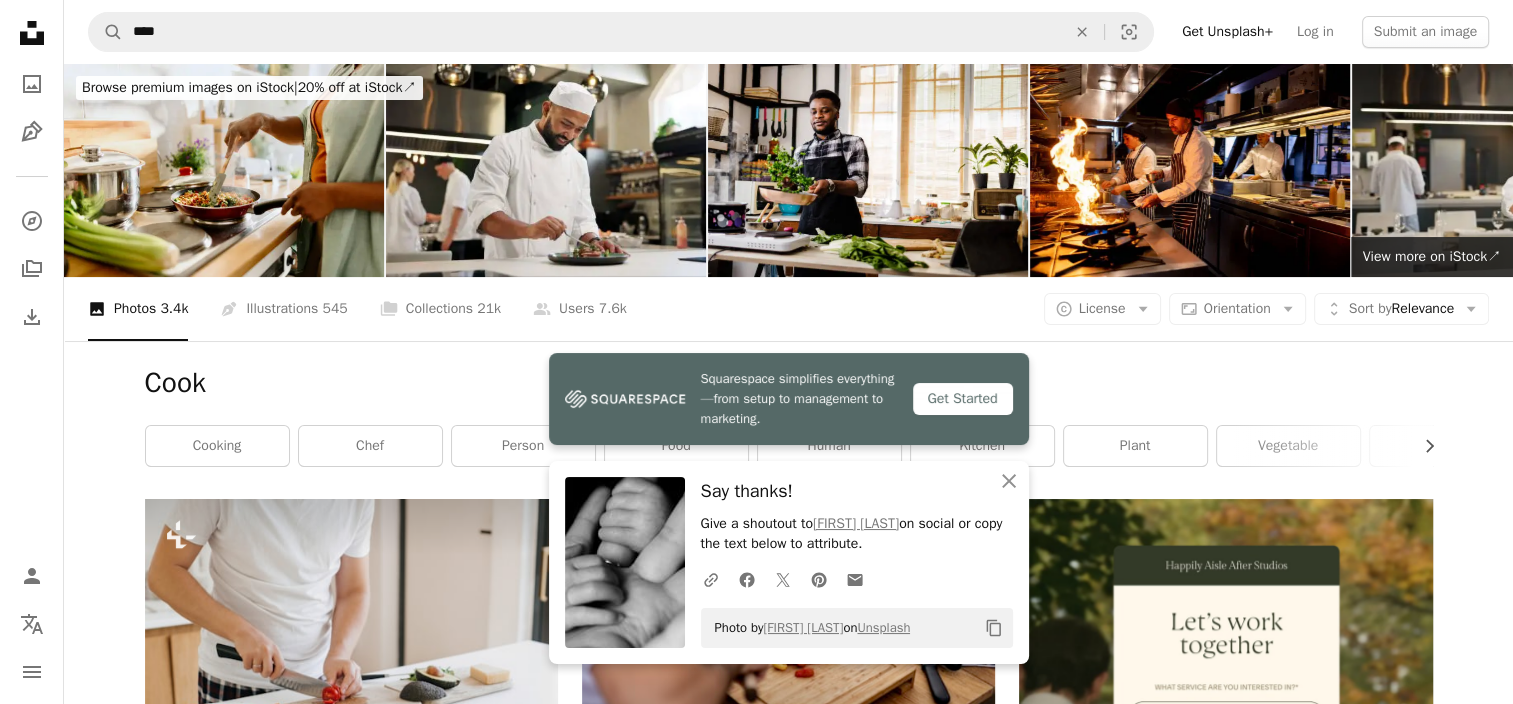 scroll, scrollTop: 300, scrollLeft: 0, axis: vertical 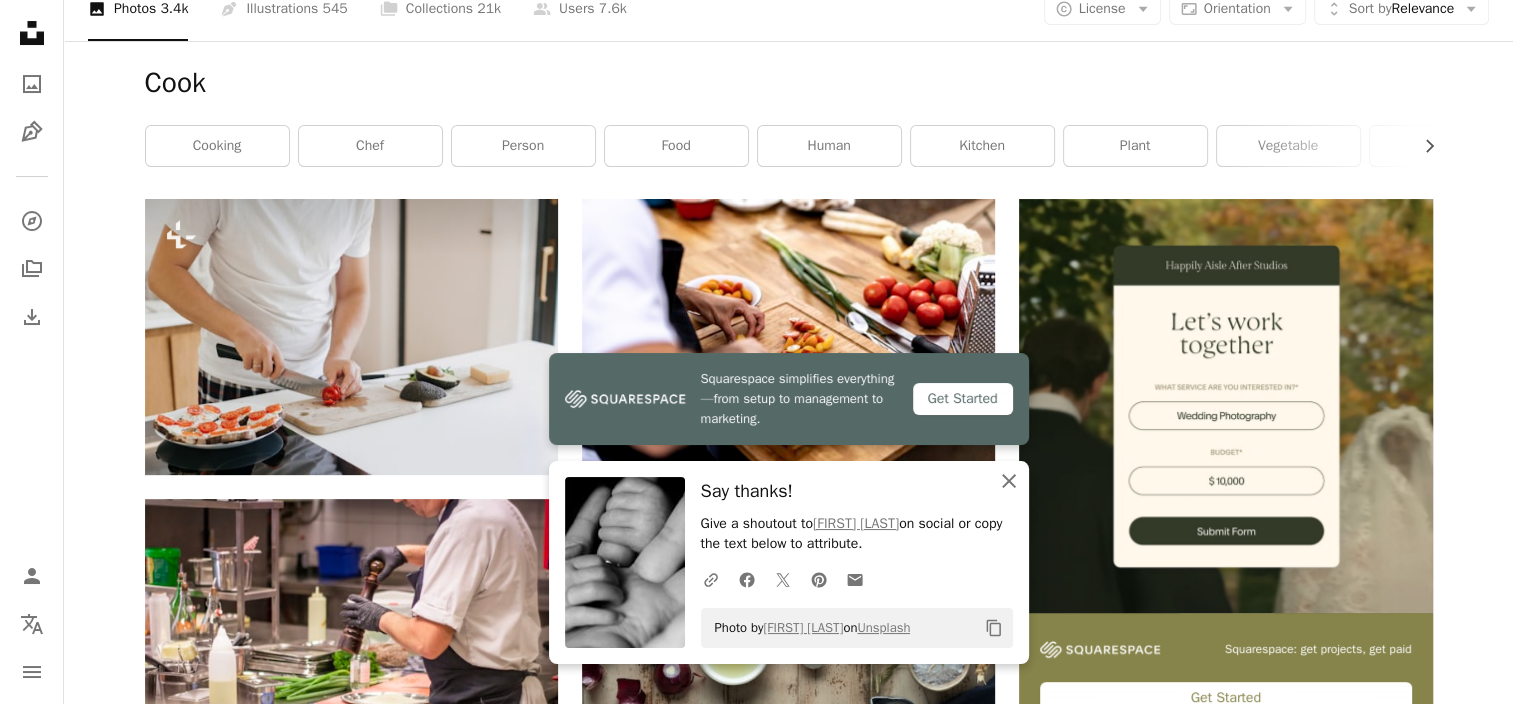 click on "An X shape" 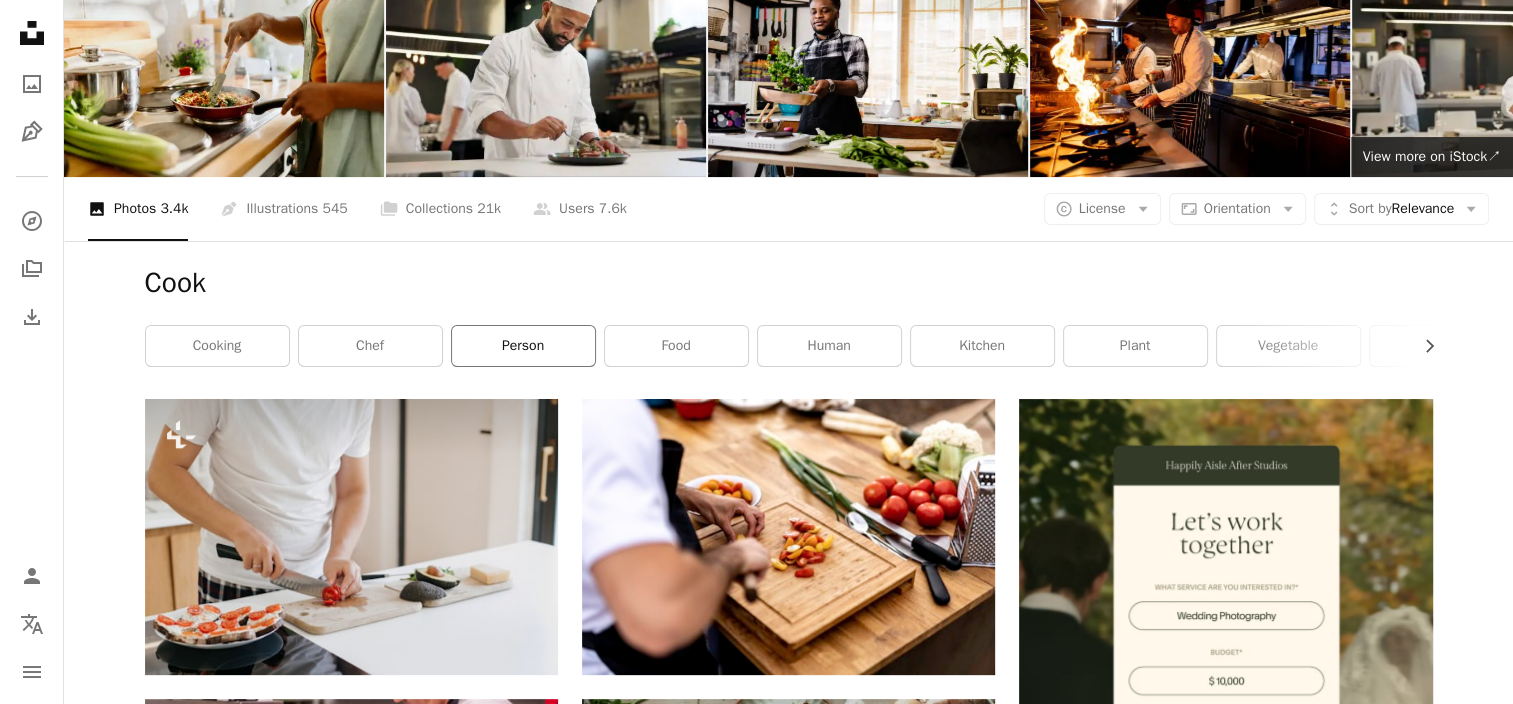 scroll, scrollTop: 0, scrollLeft: 0, axis: both 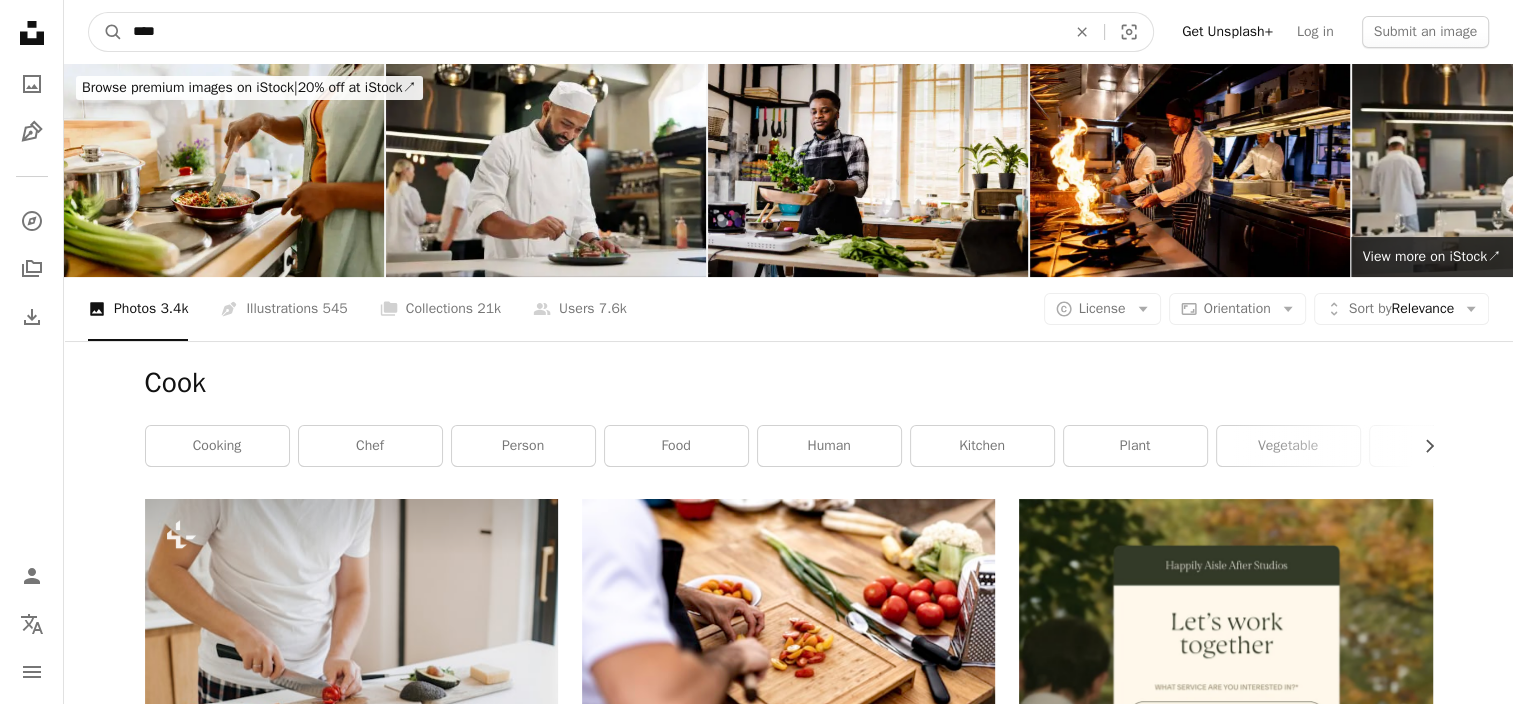 click on "****" at bounding box center (591, 32) 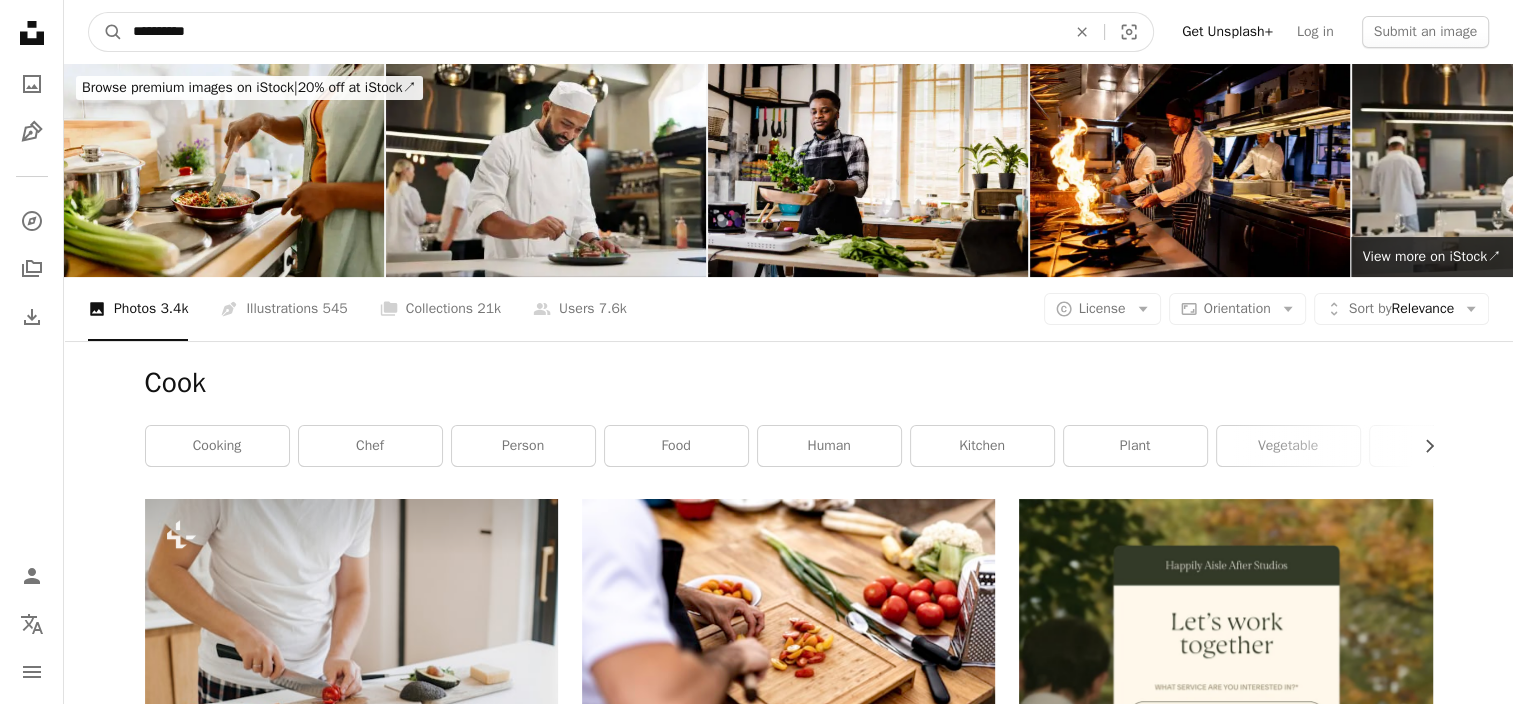 type on "**********" 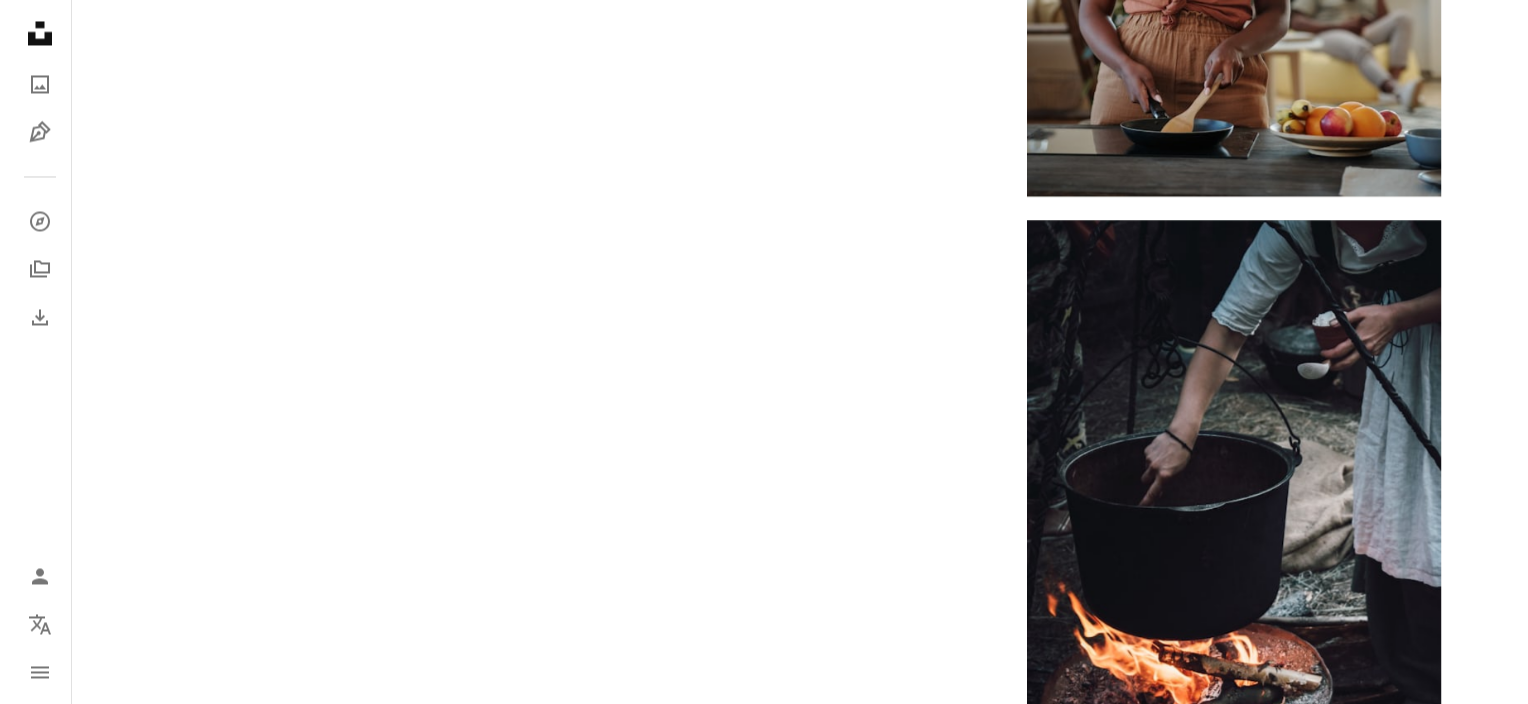 scroll, scrollTop: 4000, scrollLeft: 0, axis: vertical 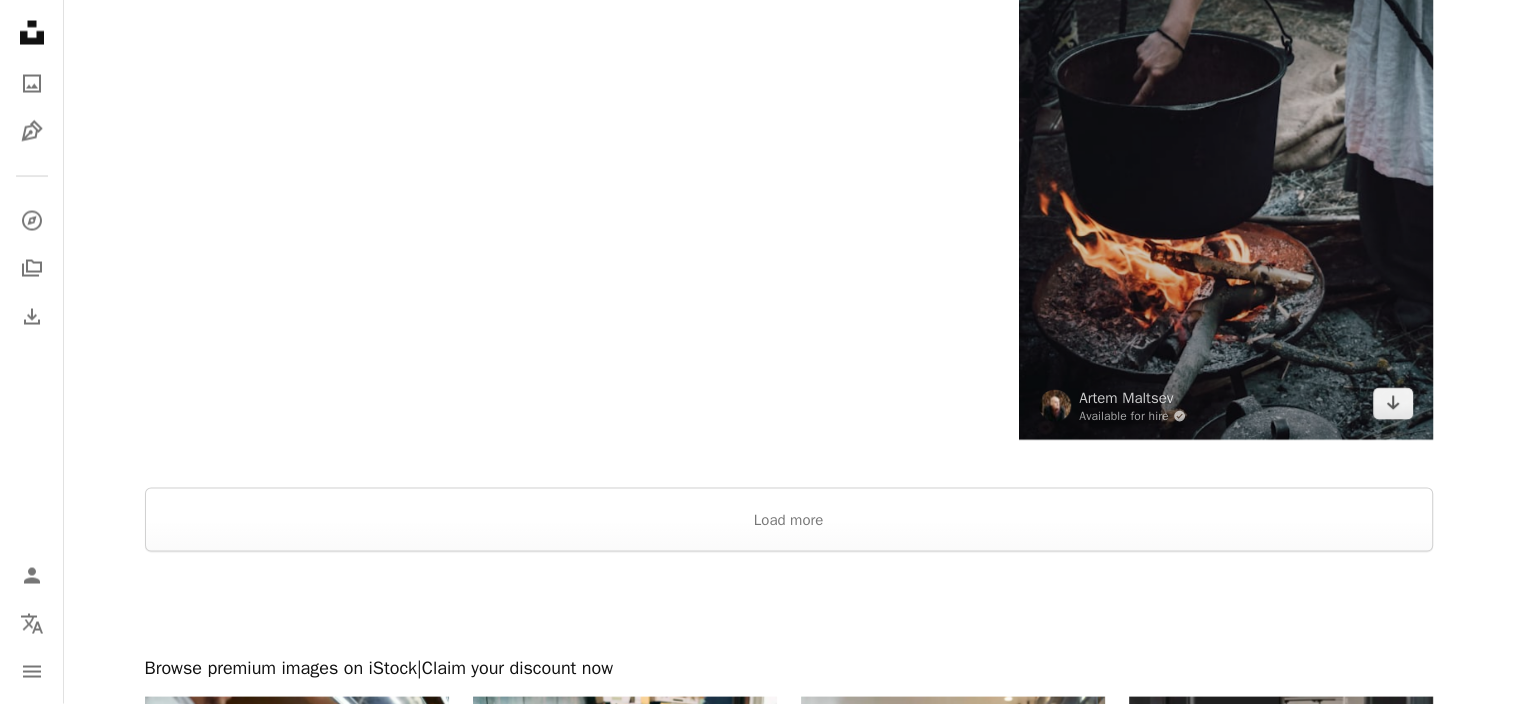 click at bounding box center (1225, 130) 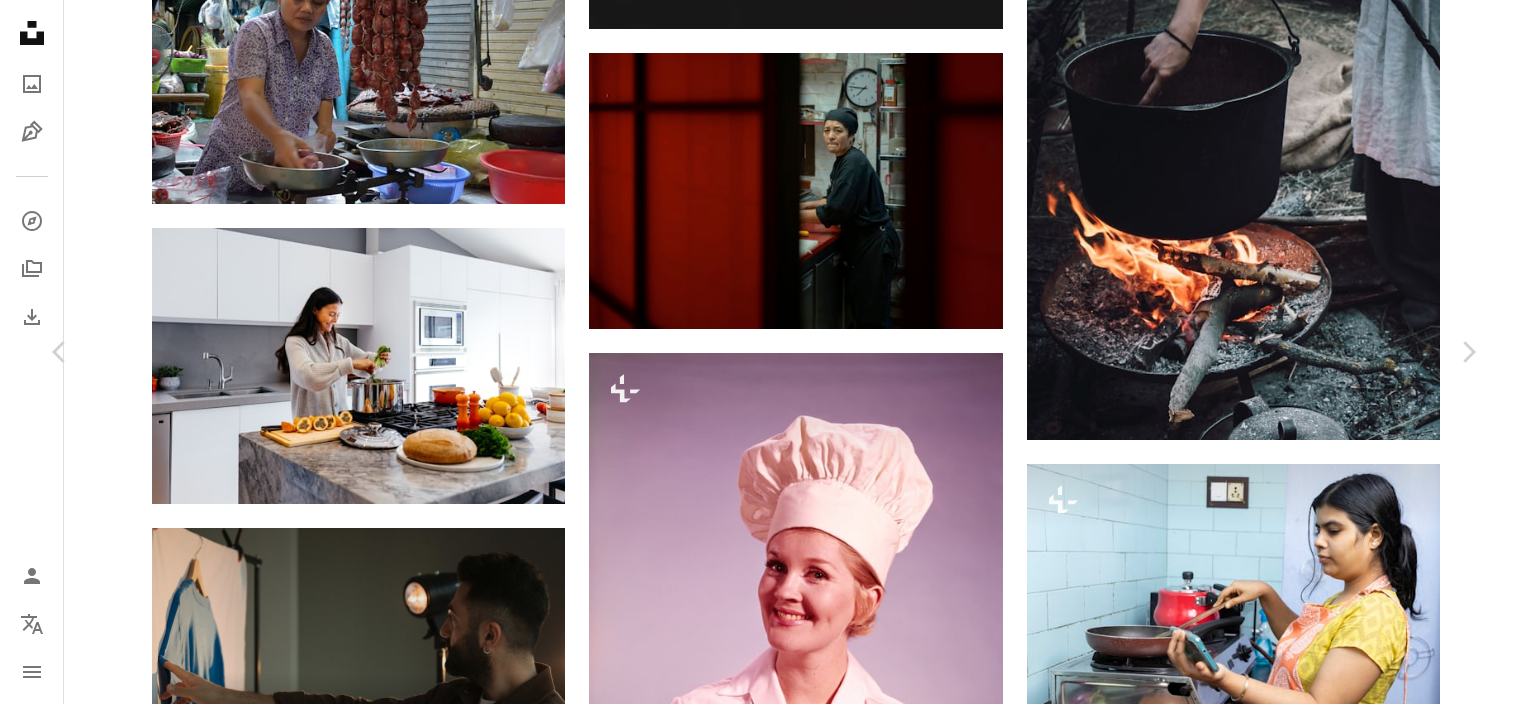 click on "Download free" at bounding box center [1279, 4007] 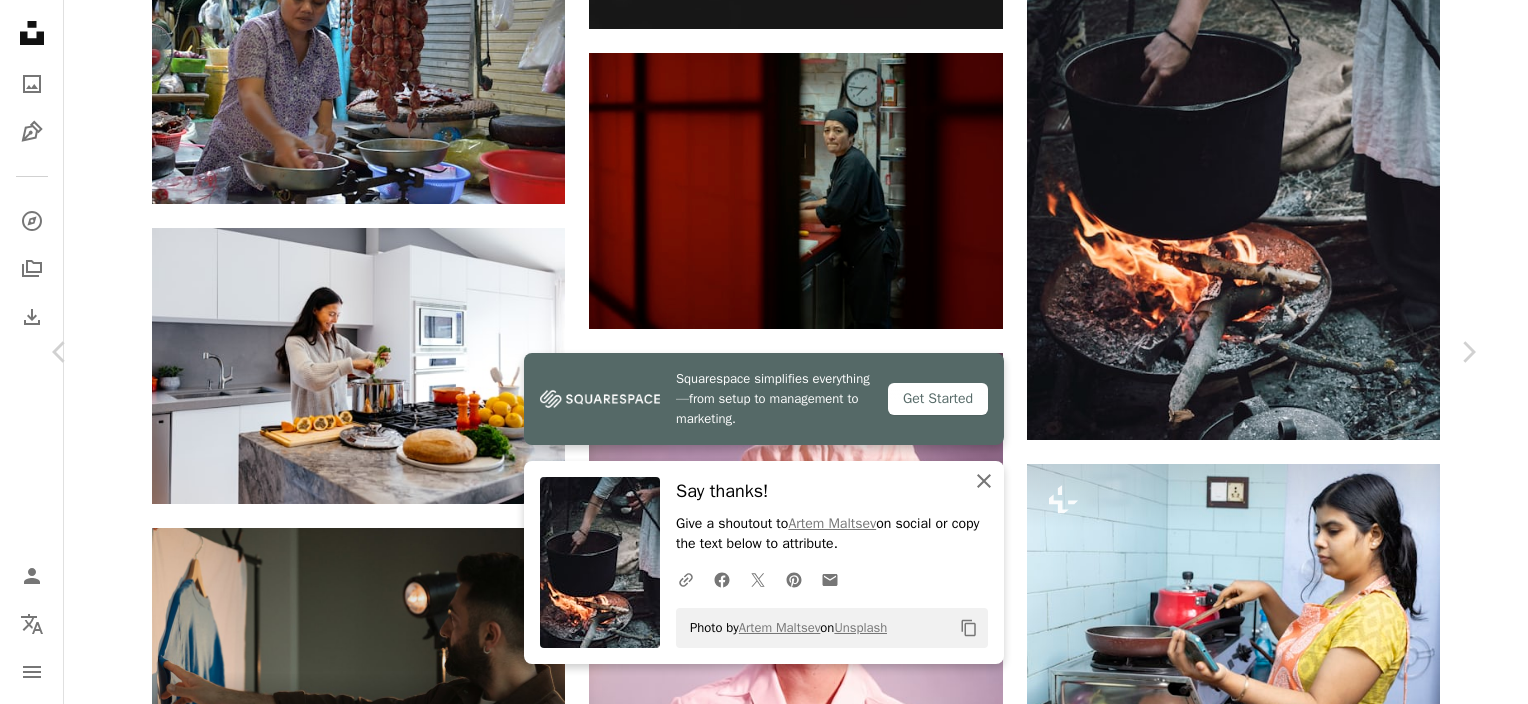 click on "An X shape" 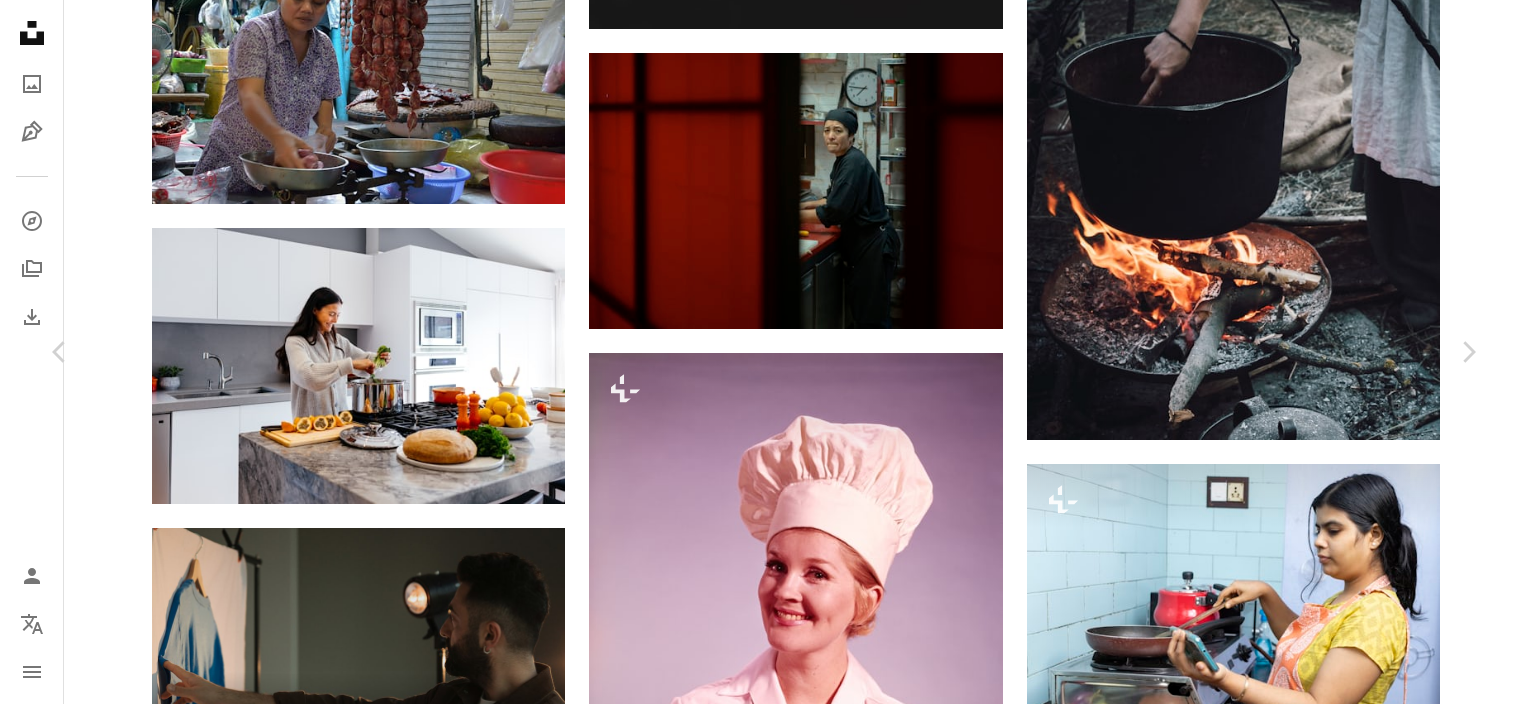 scroll, scrollTop: 0, scrollLeft: 0, axis: both 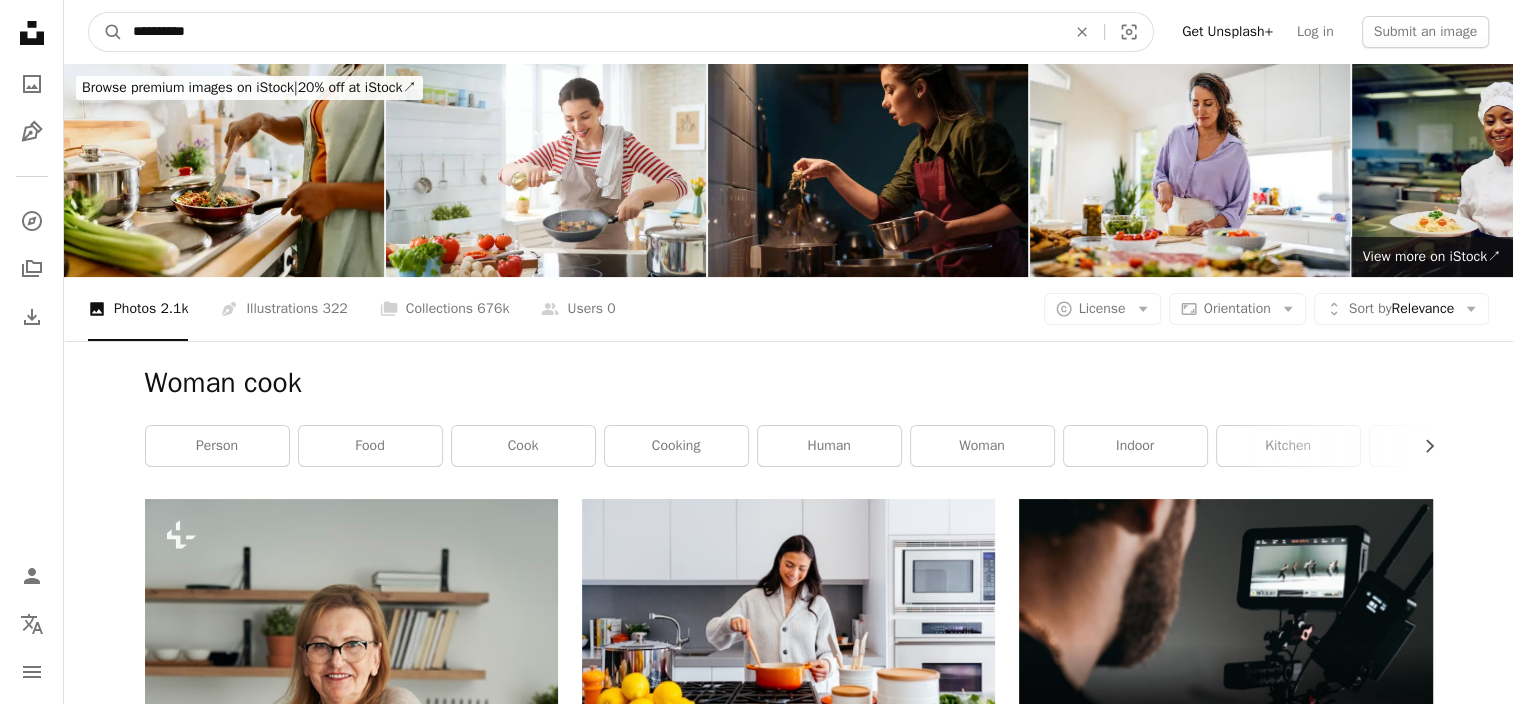 drag, startPoint x: 270, startPoint y: 22, endPoint x: -4, endPoint y: 22, distance: 274 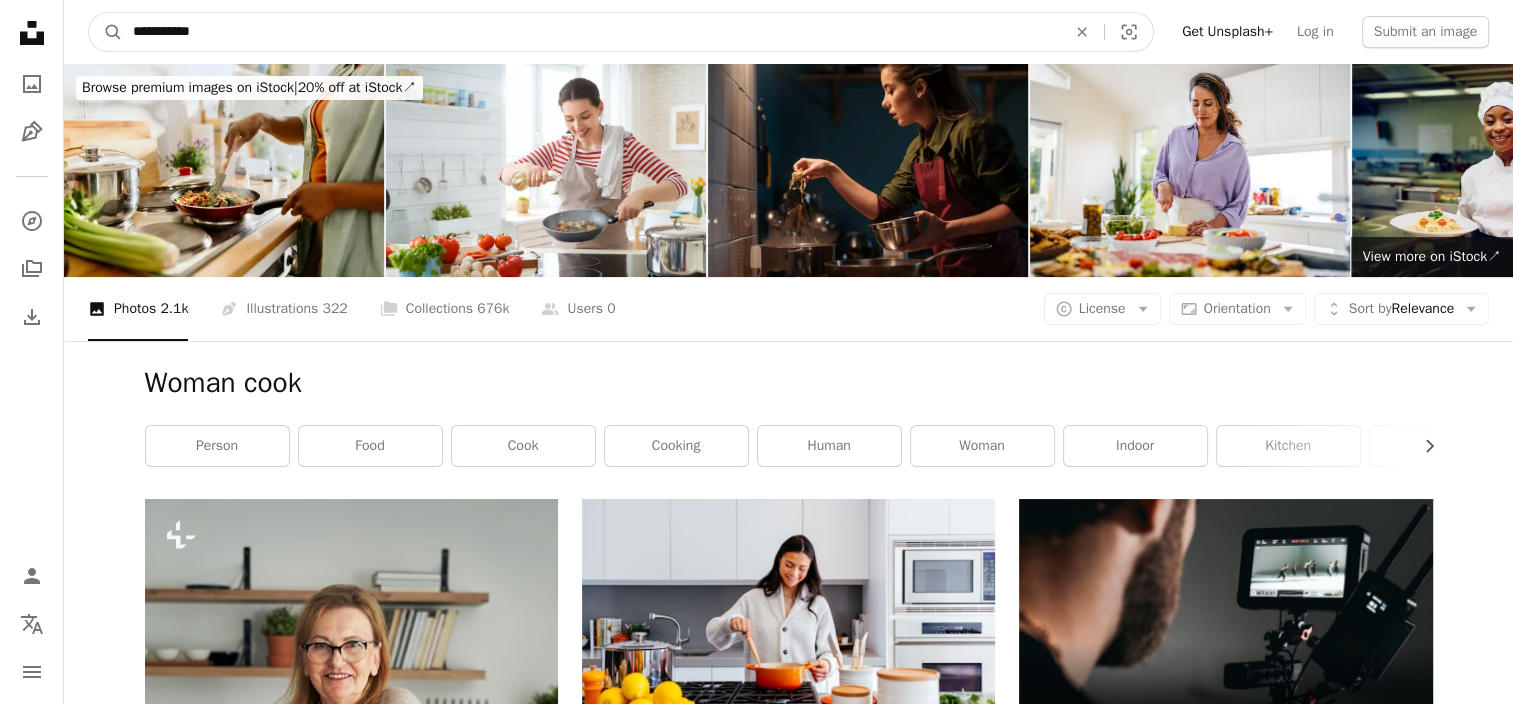 click on "A magnifying glass" at bounding box center [106, 32] 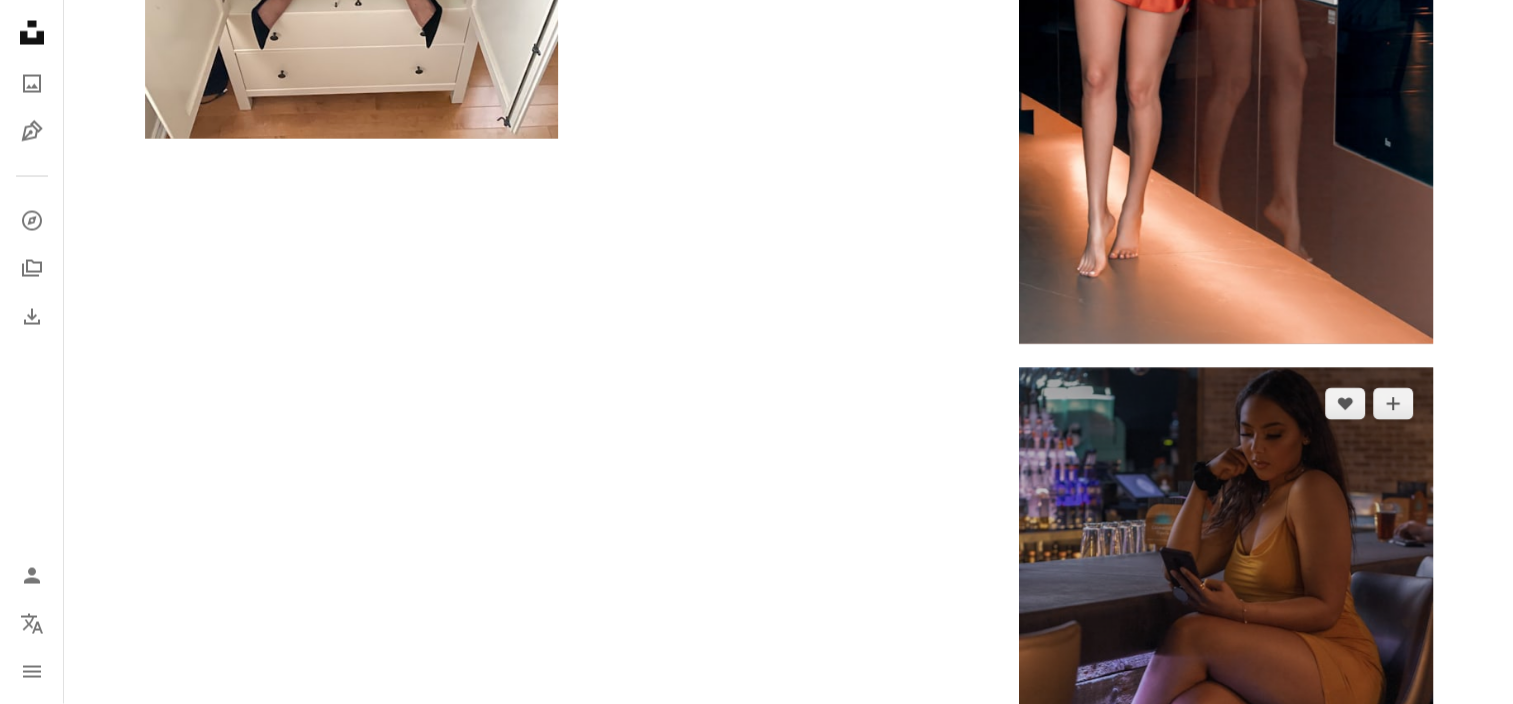 scroll, scrollTop: 4509, scrollLeft: 0, axis: vertical 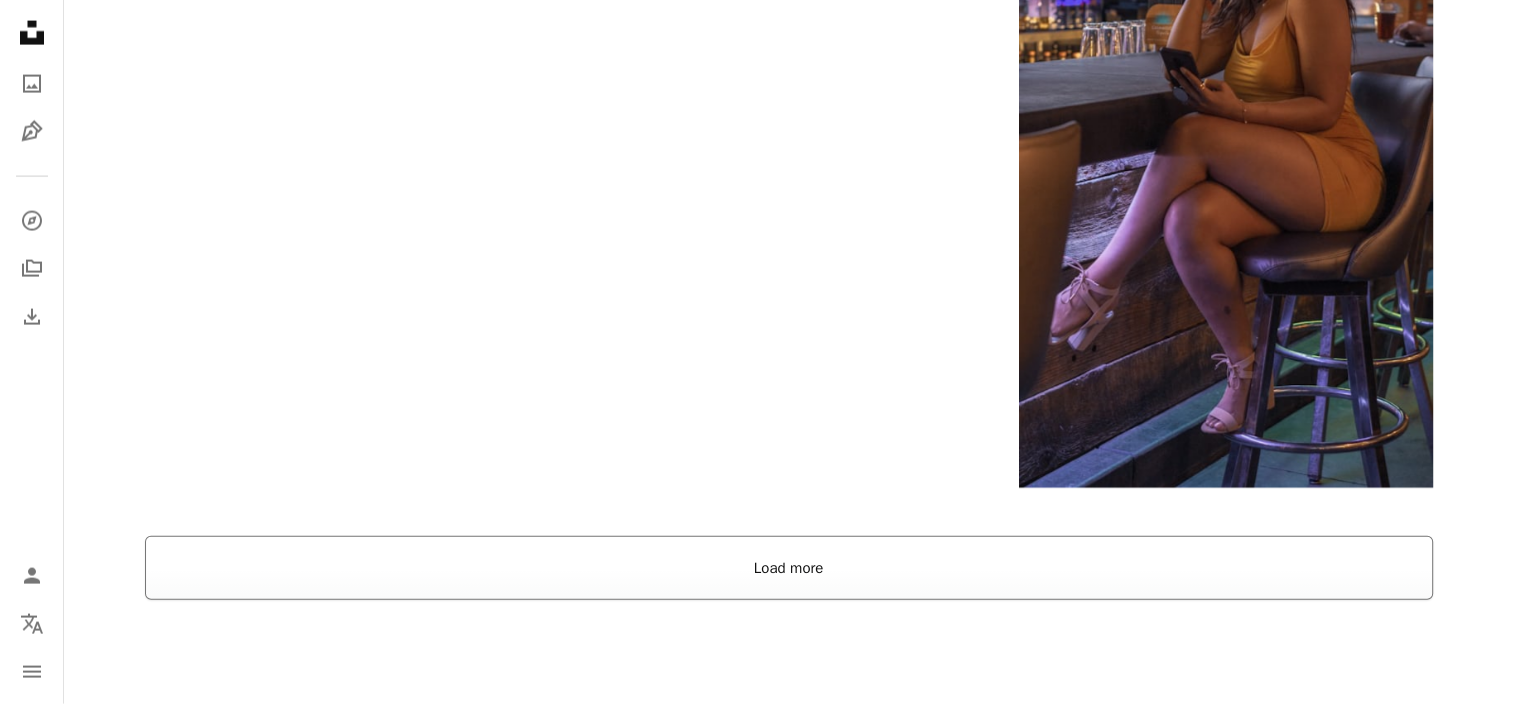 click on "Load more" at bounding box center (789, 568) 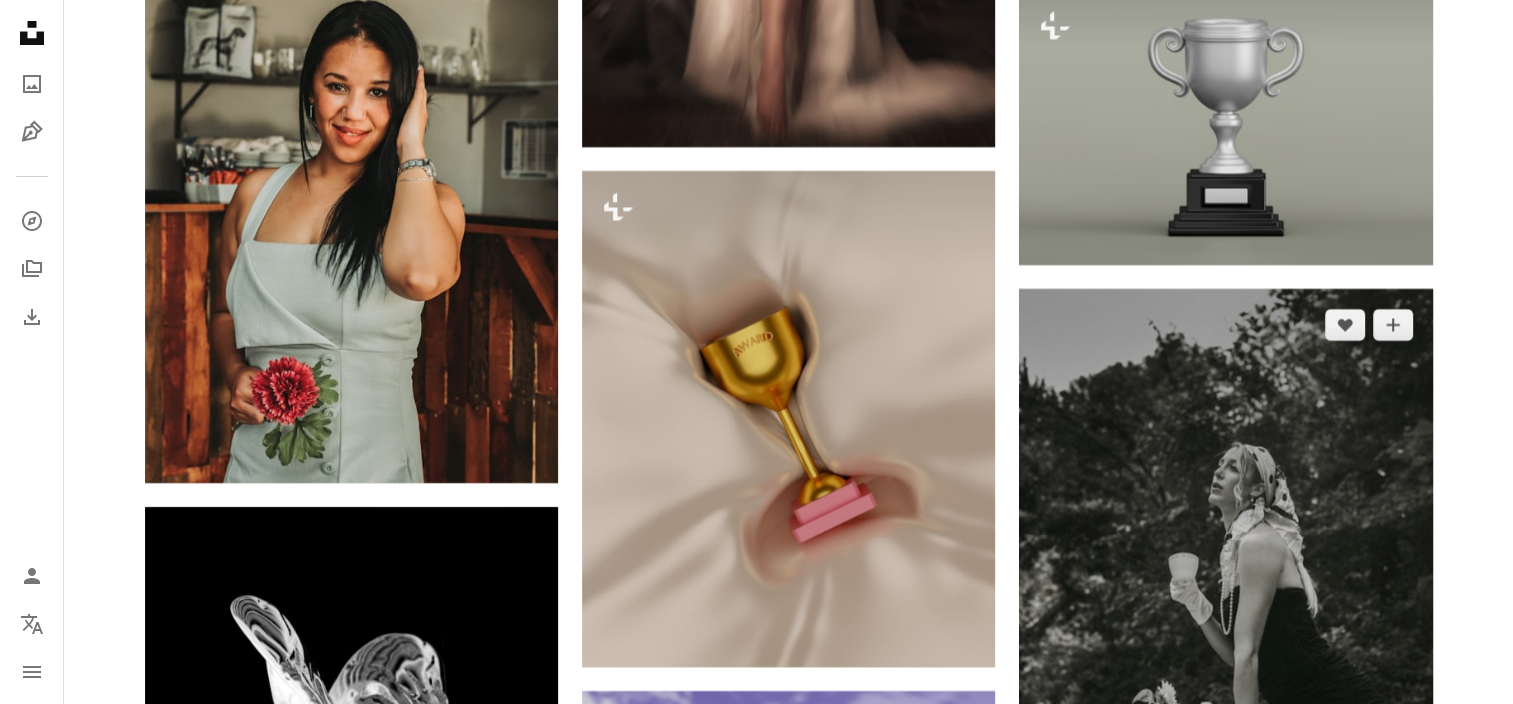 scroll, scrollTop: 8109, scrollLeft: 0, axis: vertical 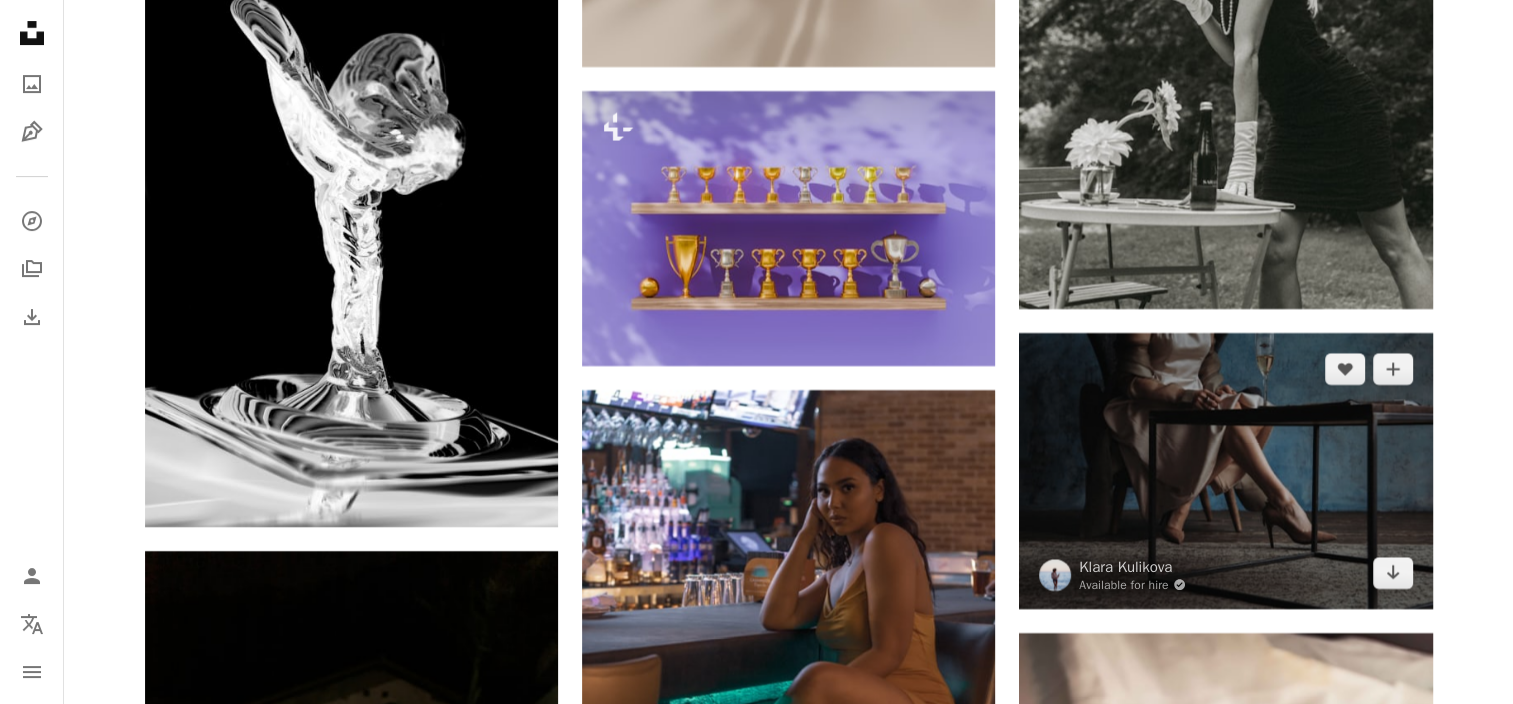 click at bounding box center [1225, 470] 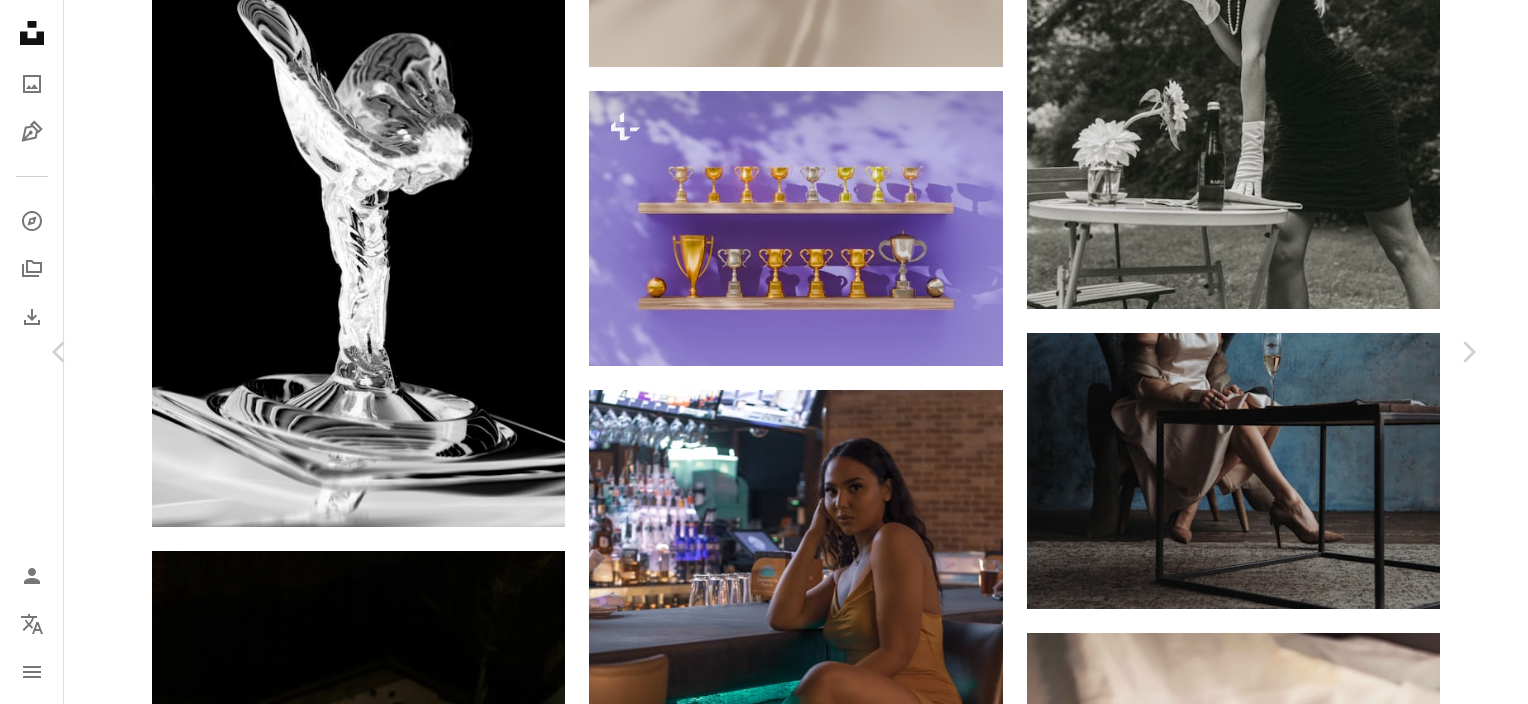 click at bounding box center [757, 5412] 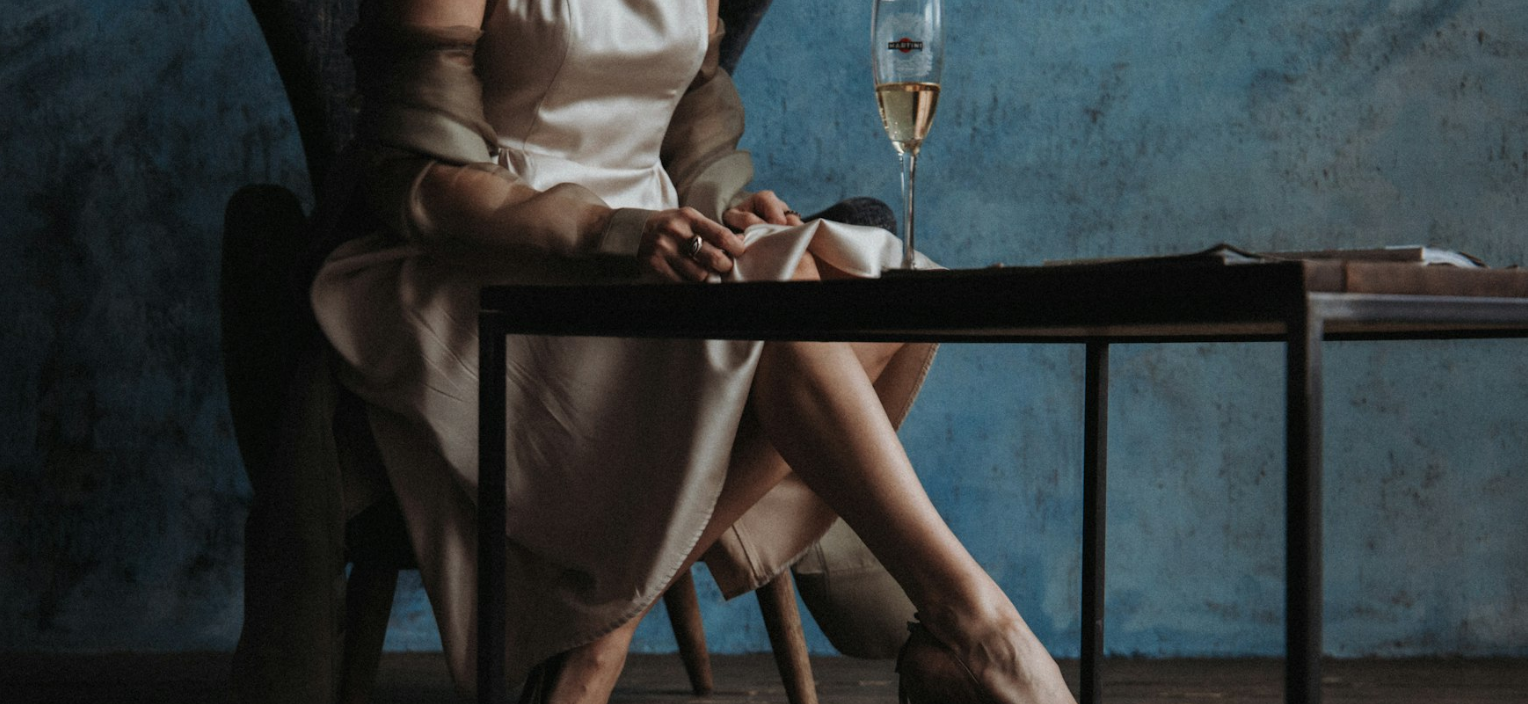 scroll, scrollTop: 148, scrollLeft: 0, axis: vertical 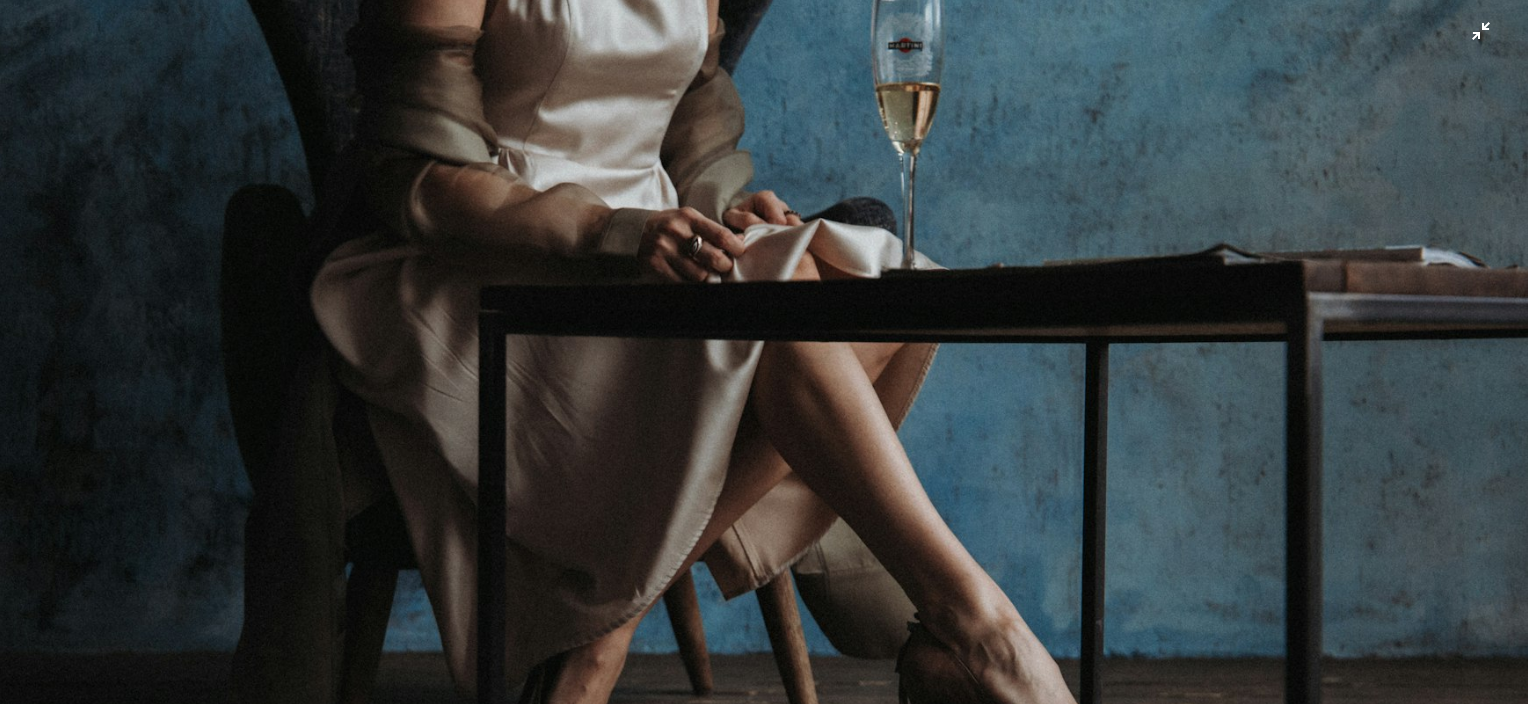click at bounding box center [764, 509] 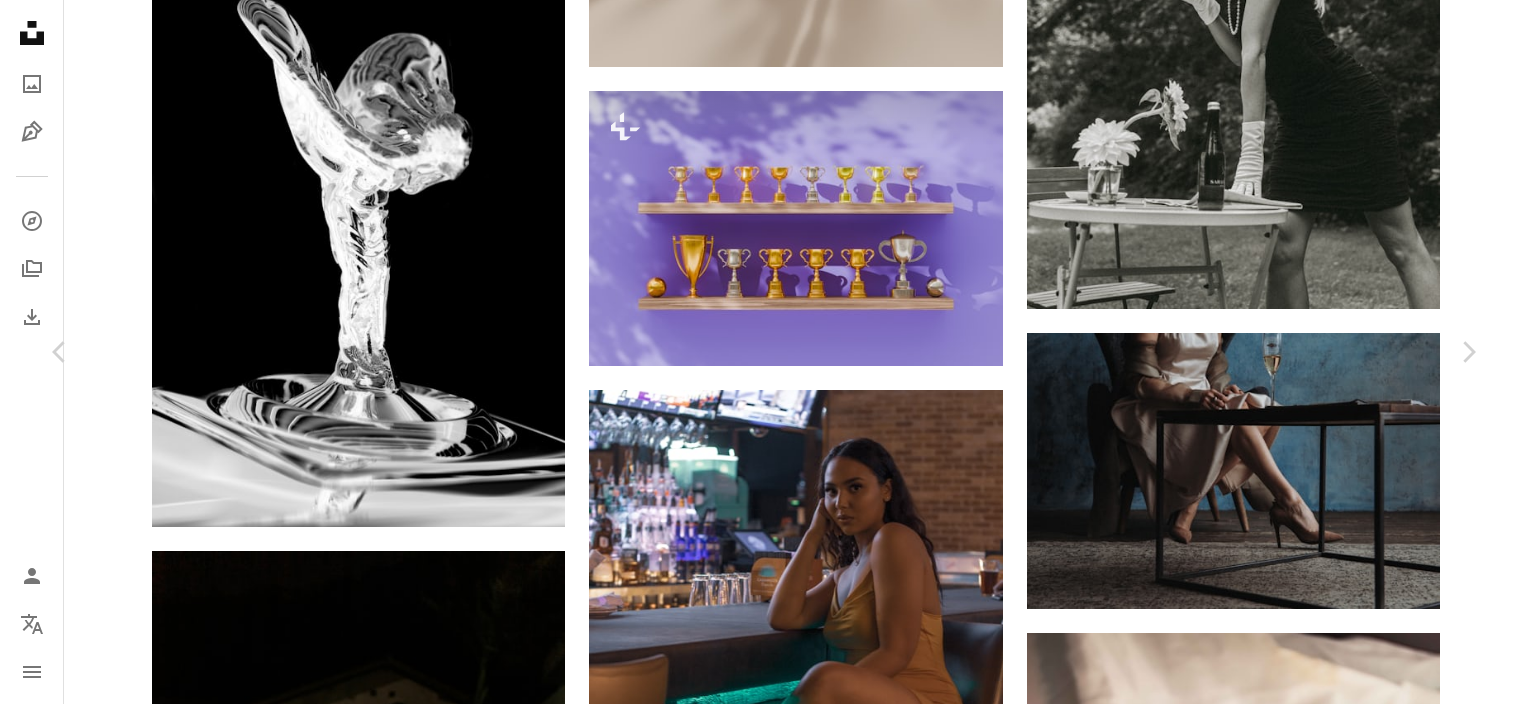 drag, startPoint x: 263, startPoint y: 32, endPoint x: 173, endPoint y: 35, distance: 90.04999 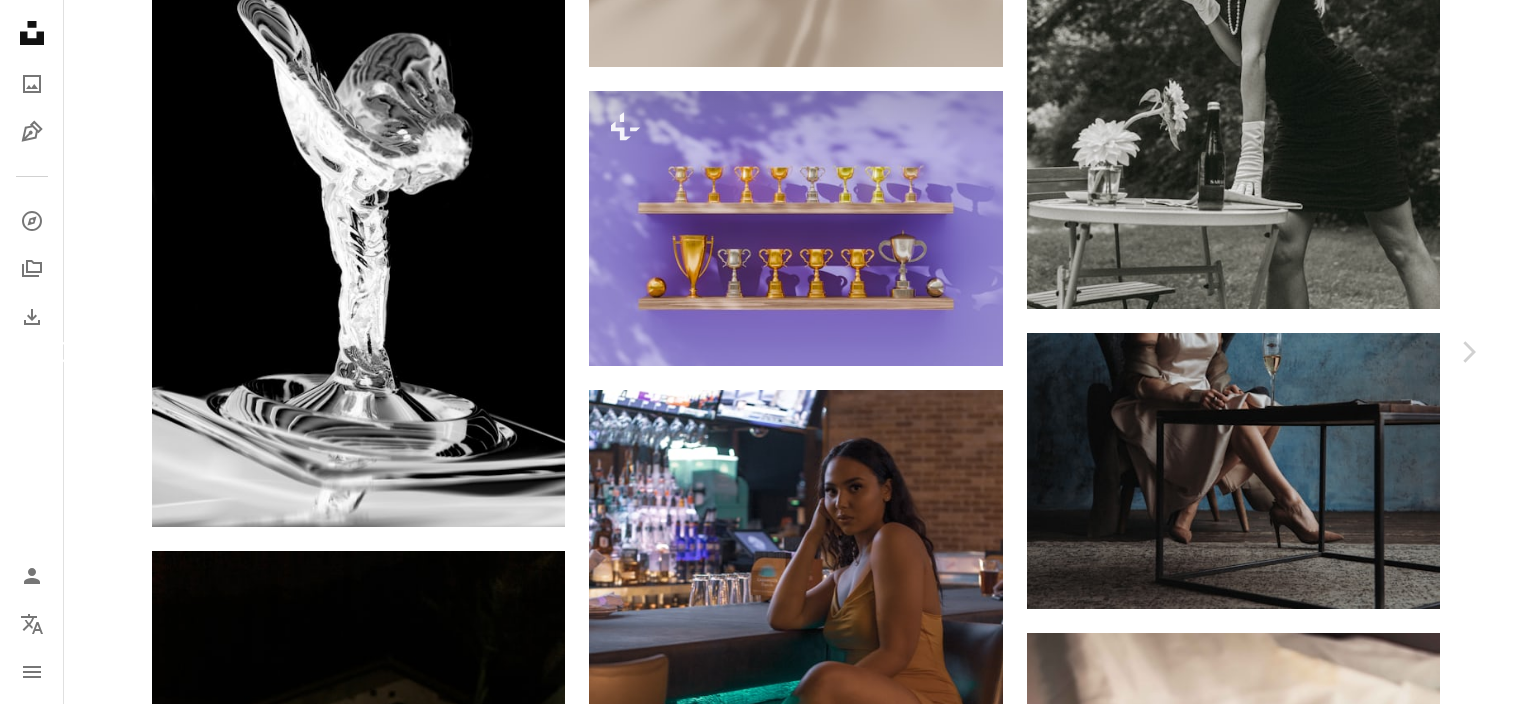 click on "Chevron left" at bounding box center [60, 352] 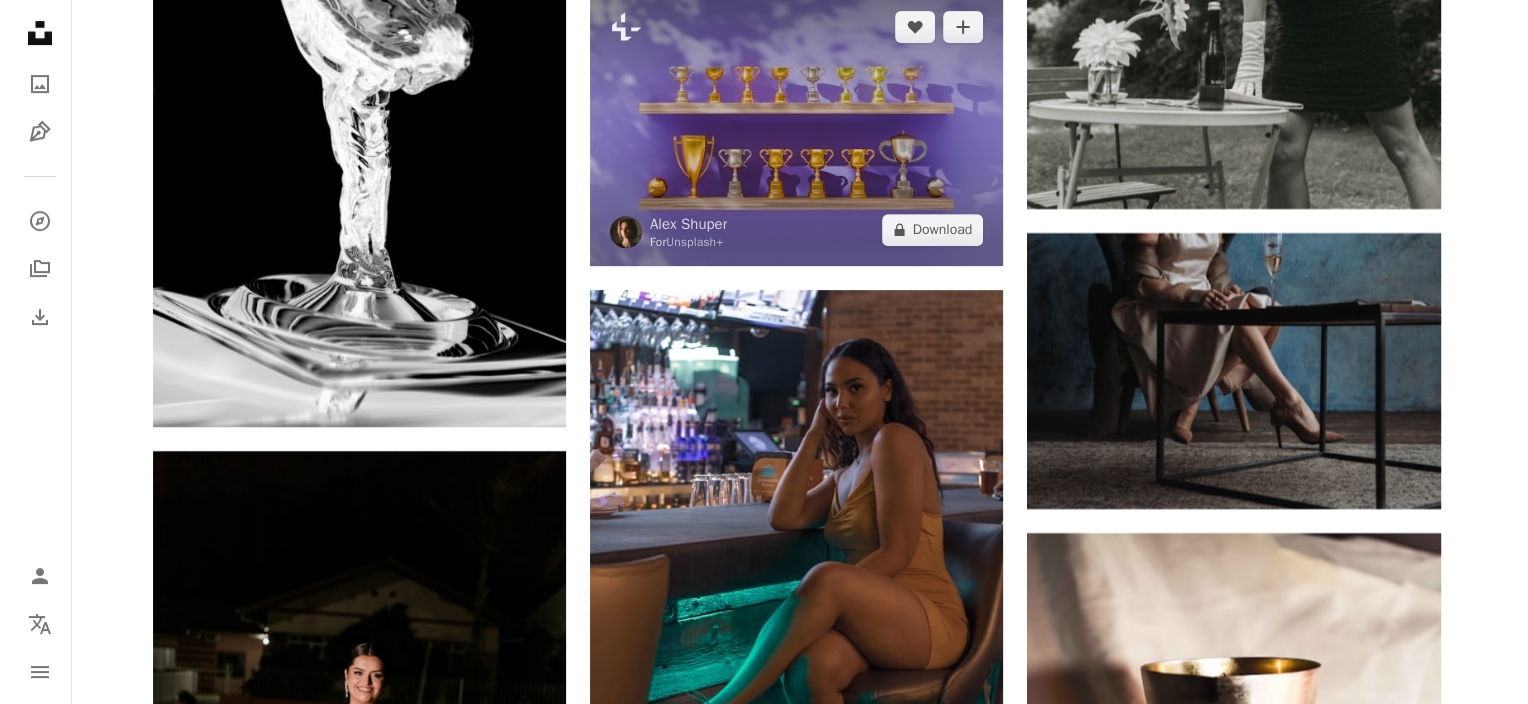 scroll, scrollTop: 8209, scrollLeft: 0, axis: vertical 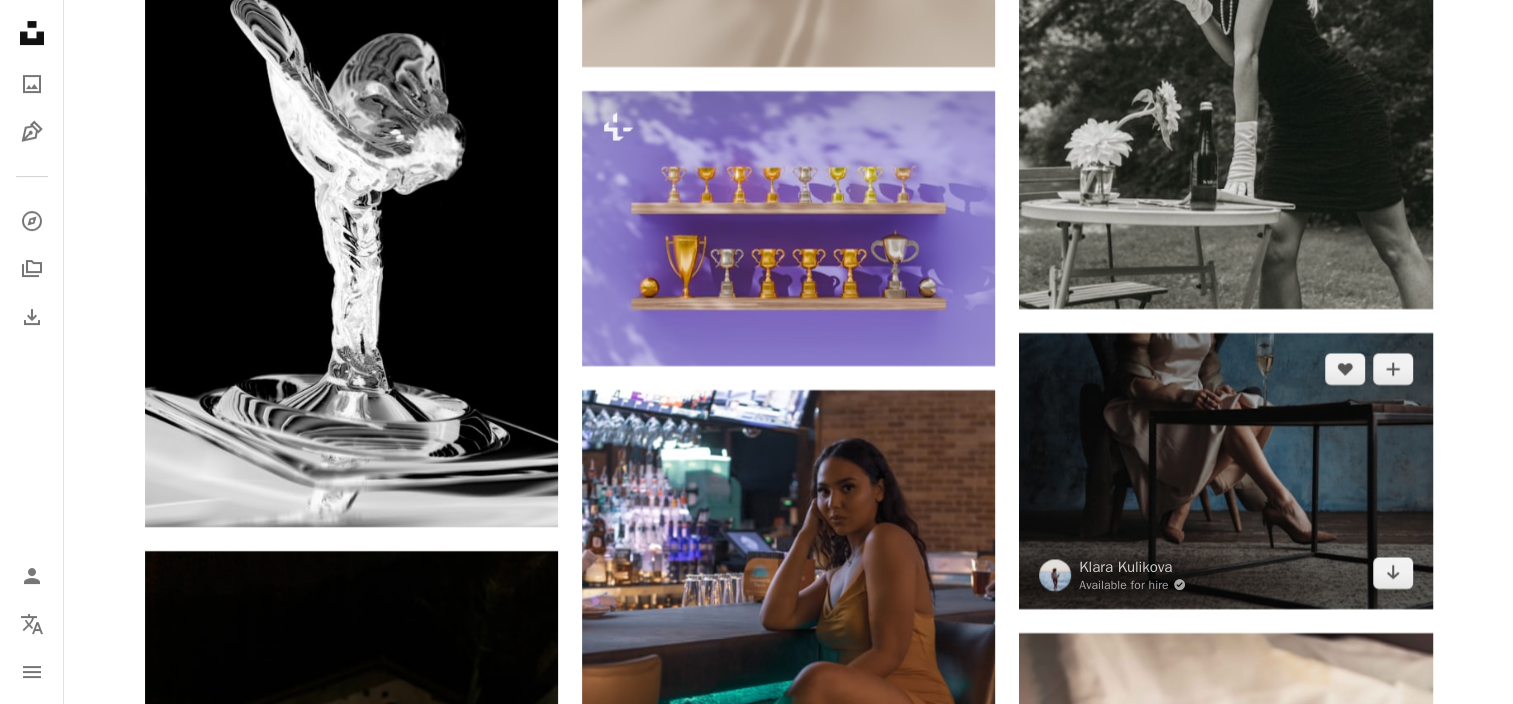 click at bounding box center [1225, 470] 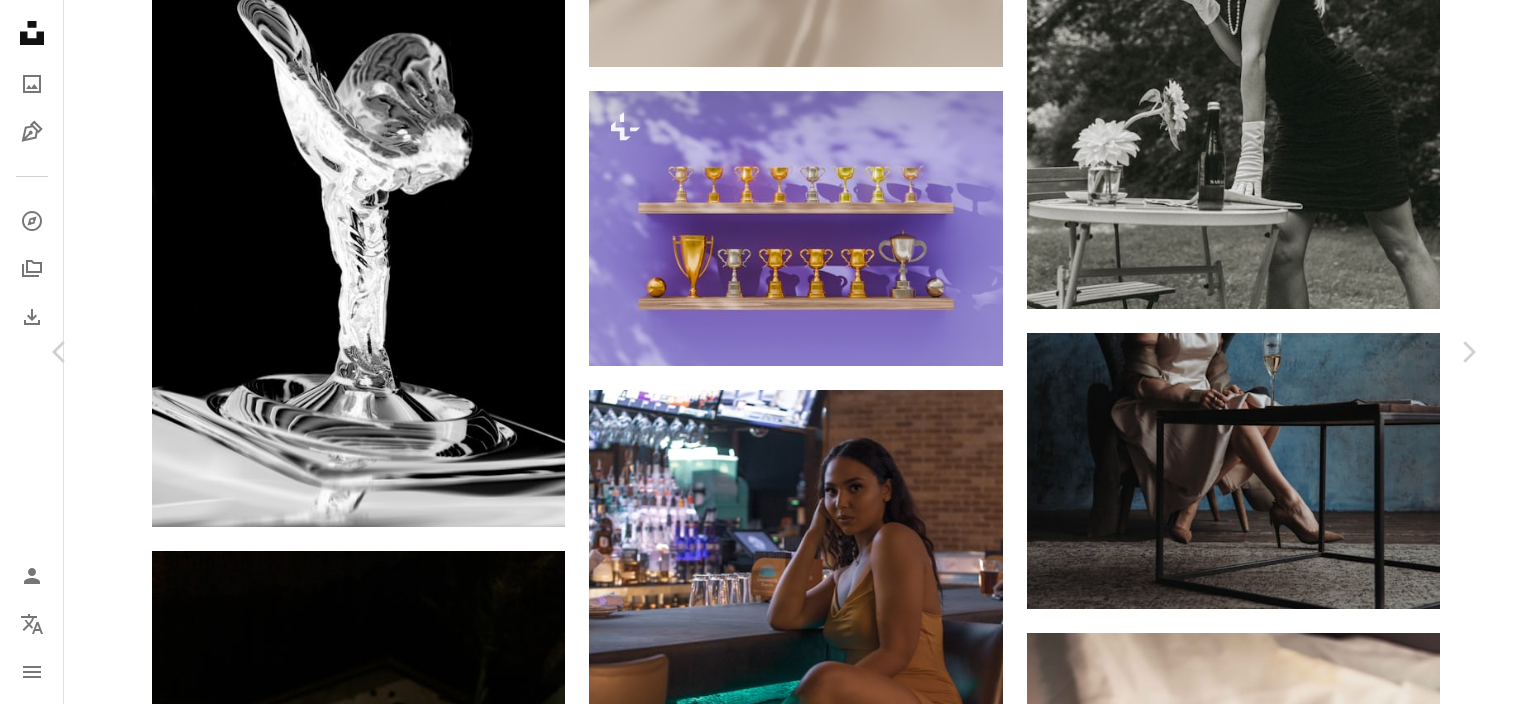 scroll, scrollTop: 700, scrollLeft: 0, axis: vertical 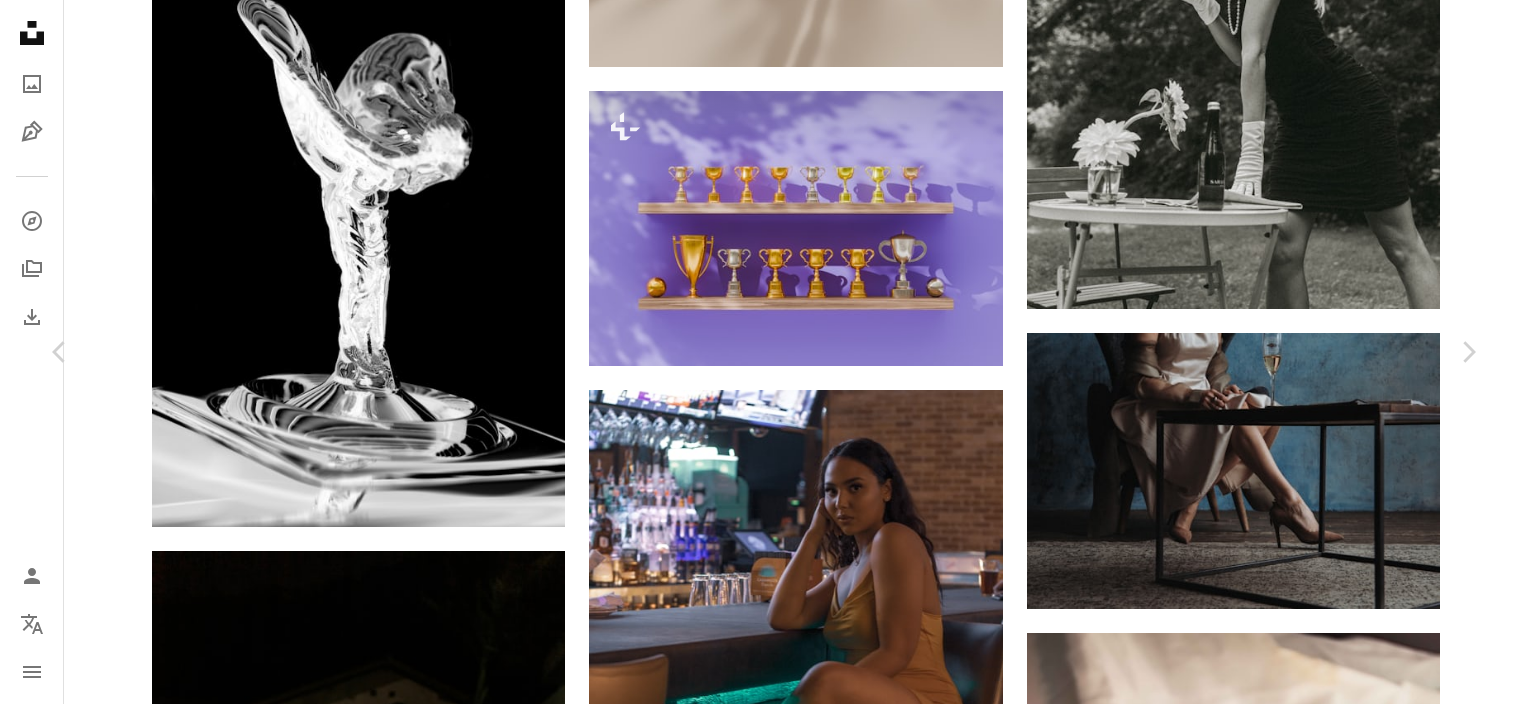 click on "An X shape Chevron left Chevron right Klara Kulikova Available for hire A checkmark inside of a circle A heart A plus sign Download free Chevron down Zoom in Views 471,148 Downloads 2,763 Featured in Photos ,  Fashion & Beauty ,  Food & Drink A forward-right arrow Share Info icon Info More Actions Calendar outlined Published on  May 28, 2020 Camera Canon, EOS 6D Safety Free to use under the  Unsplash License fashion style food and drink human grey clothing glass shoe apparel footwear high heel Free pictures Browse premium related images on iStock  |  Save 20% with code UNSPLASH20 View more on iStock  ↗ Related images A heart A plus sign Klara Kulikova Available for hire A checkmark inside of a circle Arrow pointing down A heart A plus sign ERNEST TARASOV Available for hire A checkmark inside of a circle Arrow pointing down A heart A plus sign Klara Kulikova Available for hire A checkmark inside of a circle Arrow pointing down Plus sign for Unsplash+ A heart A plus sign Andrej Lišakov For  Unsplash+ A lock" at bounding box center (764, 5386) 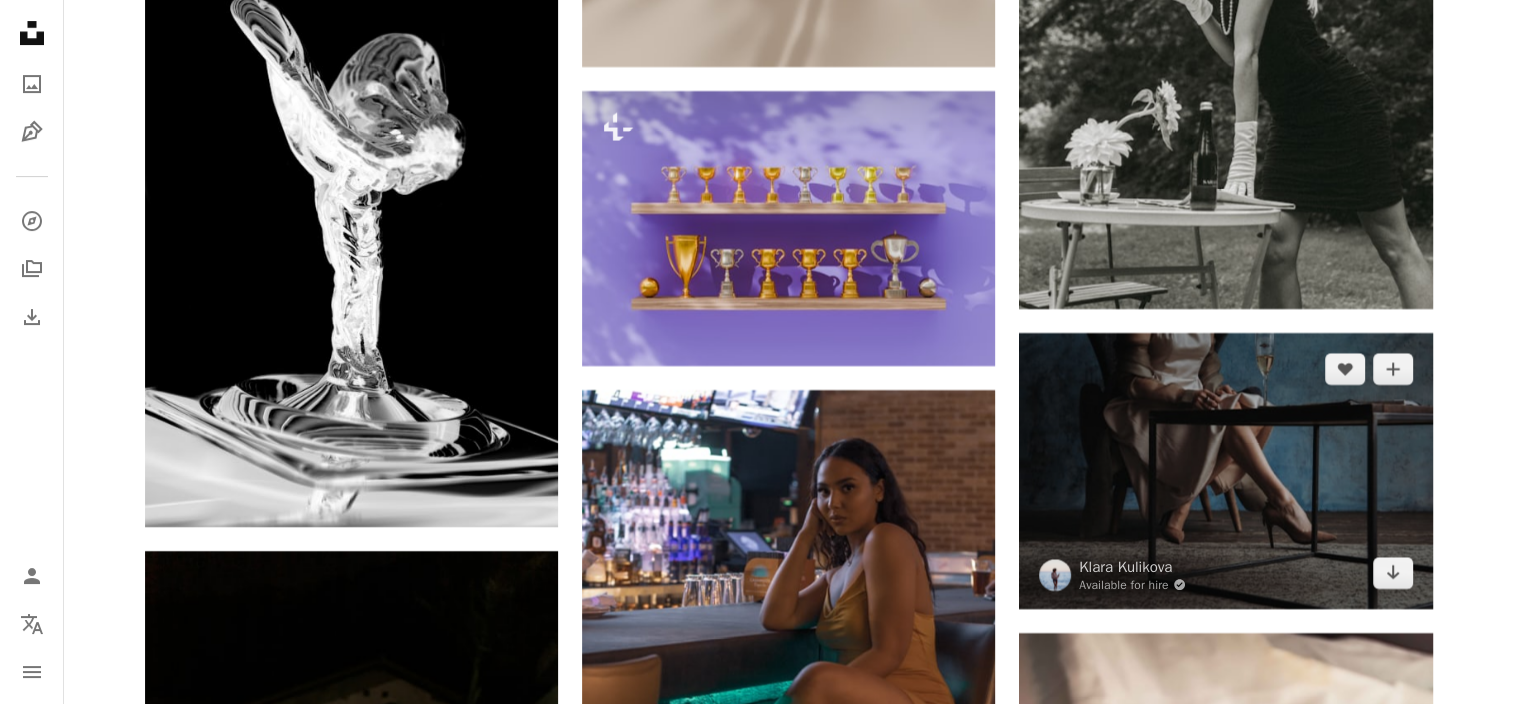 click at bounding box center [1225, 470] 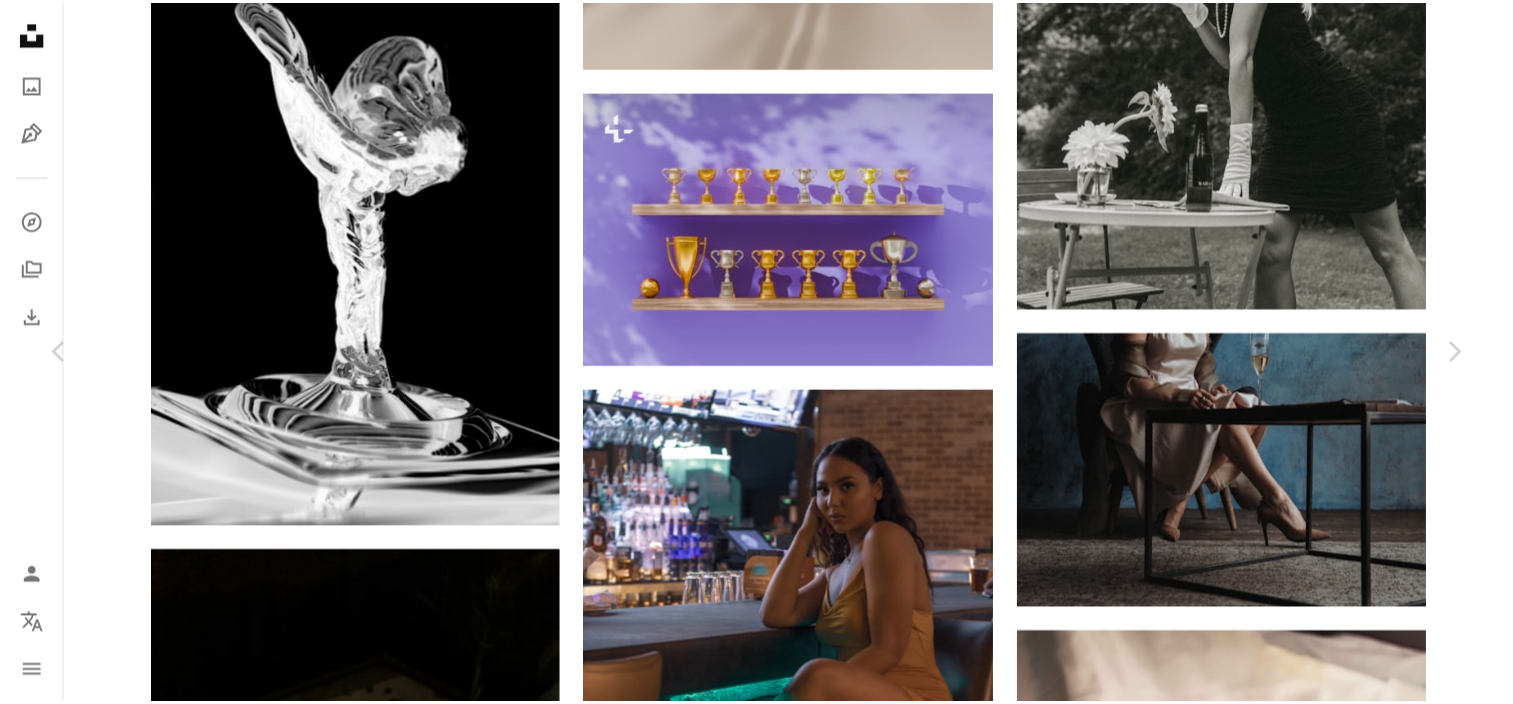 scroll, scrollTop: 400, scrollLeft: 0, axis: vertical 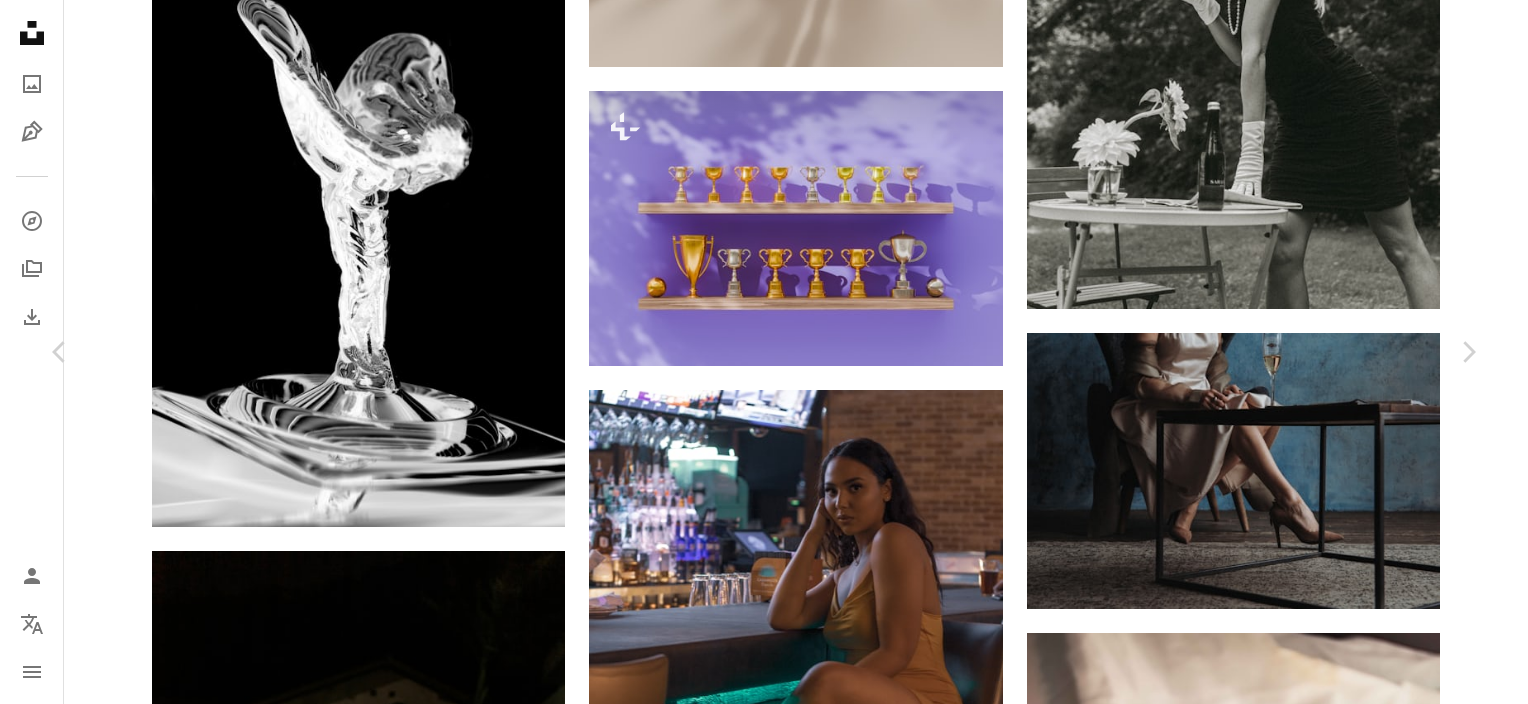 click on "An X shape Chevron left Chevron right Klara Kulikova Available for hire A checkmark inside of a circle A heart A plus sign Download free Chevron down Zoom in Views 471,148 Downloads 2,763 Featured in Photos ,  Fashion & Beauty ,  Food & Drink A forward-right arrow Share Info icon Info More Actions Calendar outlined Published on  May 28, 2020 Camera Canon, EOS 6D Safety Free to use under the  Unsplash License fashion style food and drink human grey clothing glass shoe apparel footwear high heel Free pictures Browse premium related images on iStock  |  Save 20% with code UNSPLASH20 View more on iStock  ↗ Related images A heart A plus sign Klara Kulikova Available for hire A checkmark inside of a circle Arrow pointing down A heart A plus sign ERNEST TARASOV Available for hire A checkmark inside of a circle Arrow pointing down A heart A plus sign Klara Kulikova Available for hire A checkmark inside of a circle Arrow pointing down Plus sign for Unsplash+ A heart A plus sign Andrej Lišakov For  Unsplash+ A lock" at bounding box center (764, 5386) 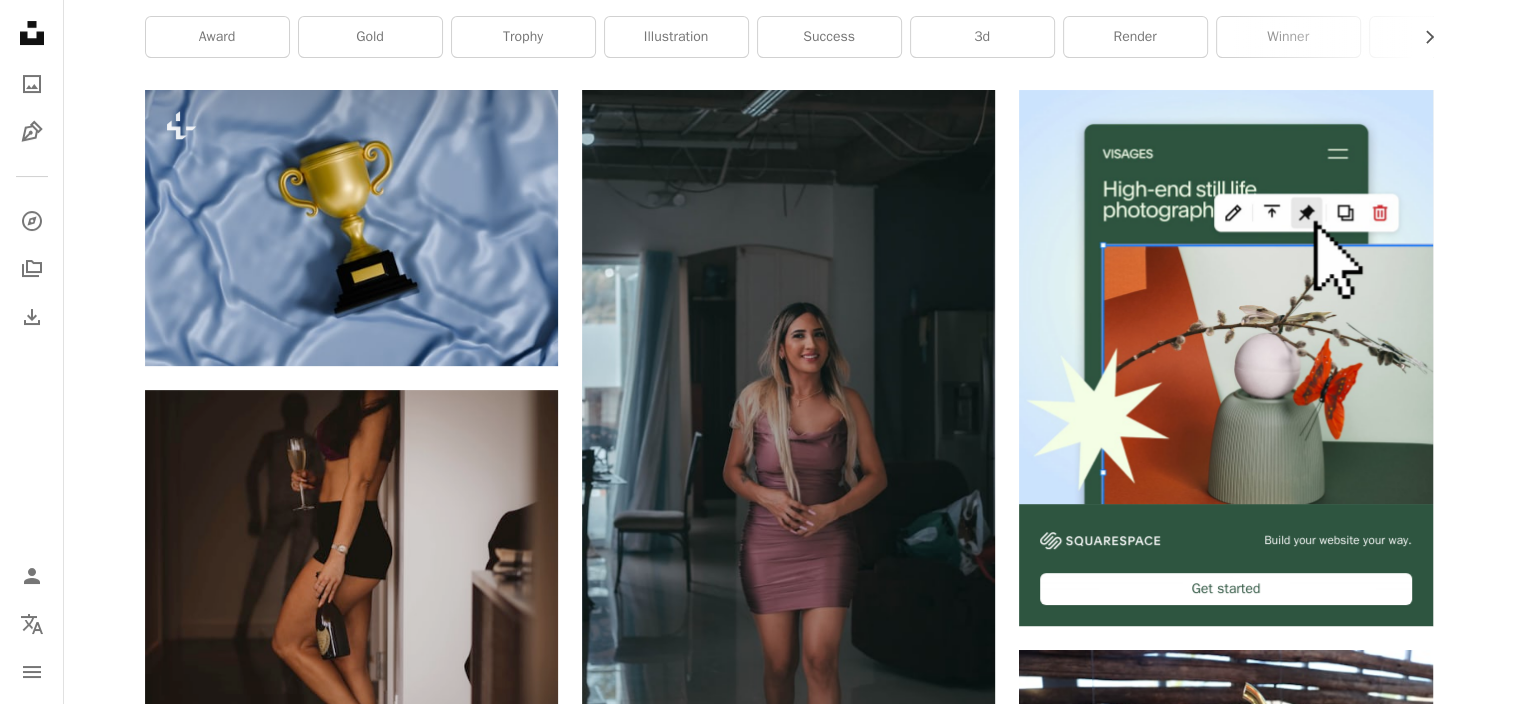 scroll, scrollTop: 0, scrollLeft: 0, axis: both 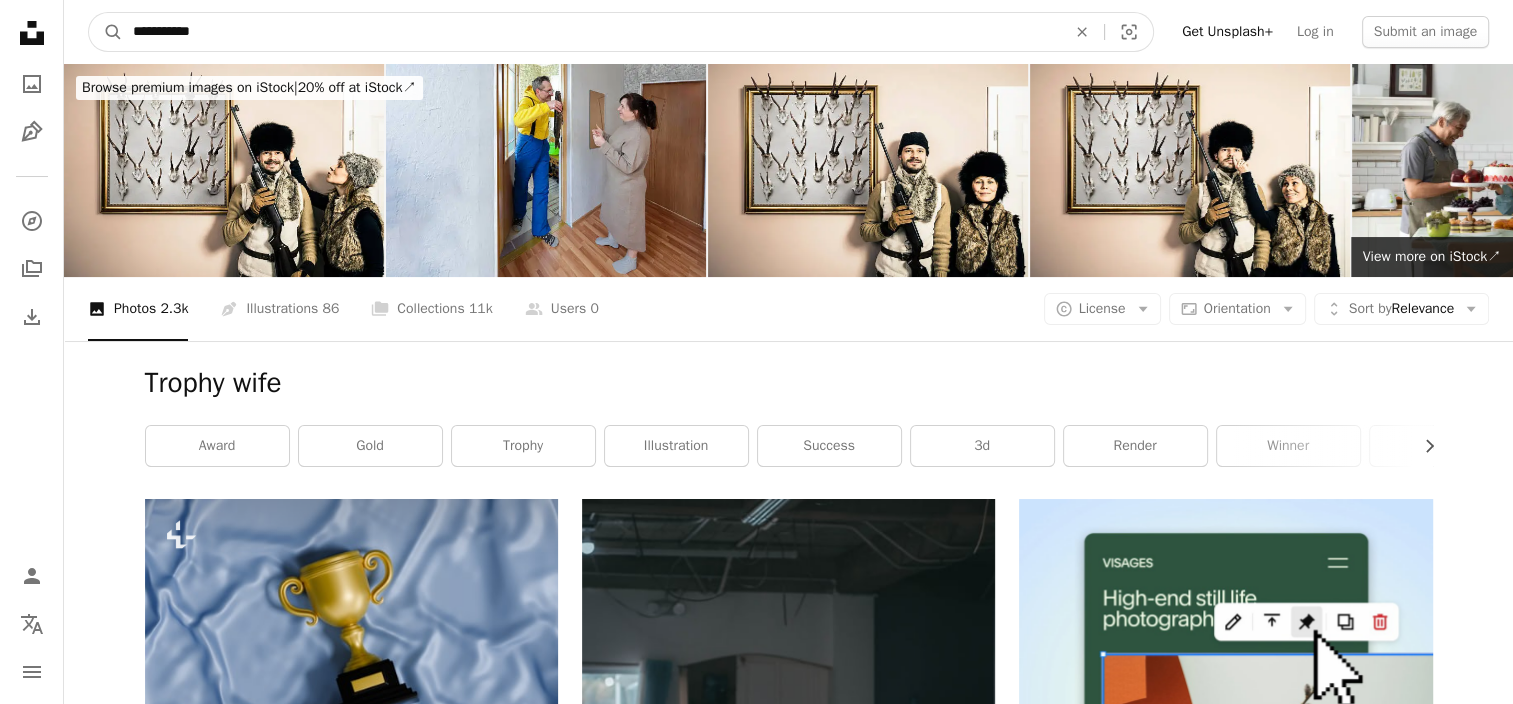 drag, startPoint x: 286, startPoint y: 34, endPoint x: -4, endPoint y: 30, distance: 290.0276 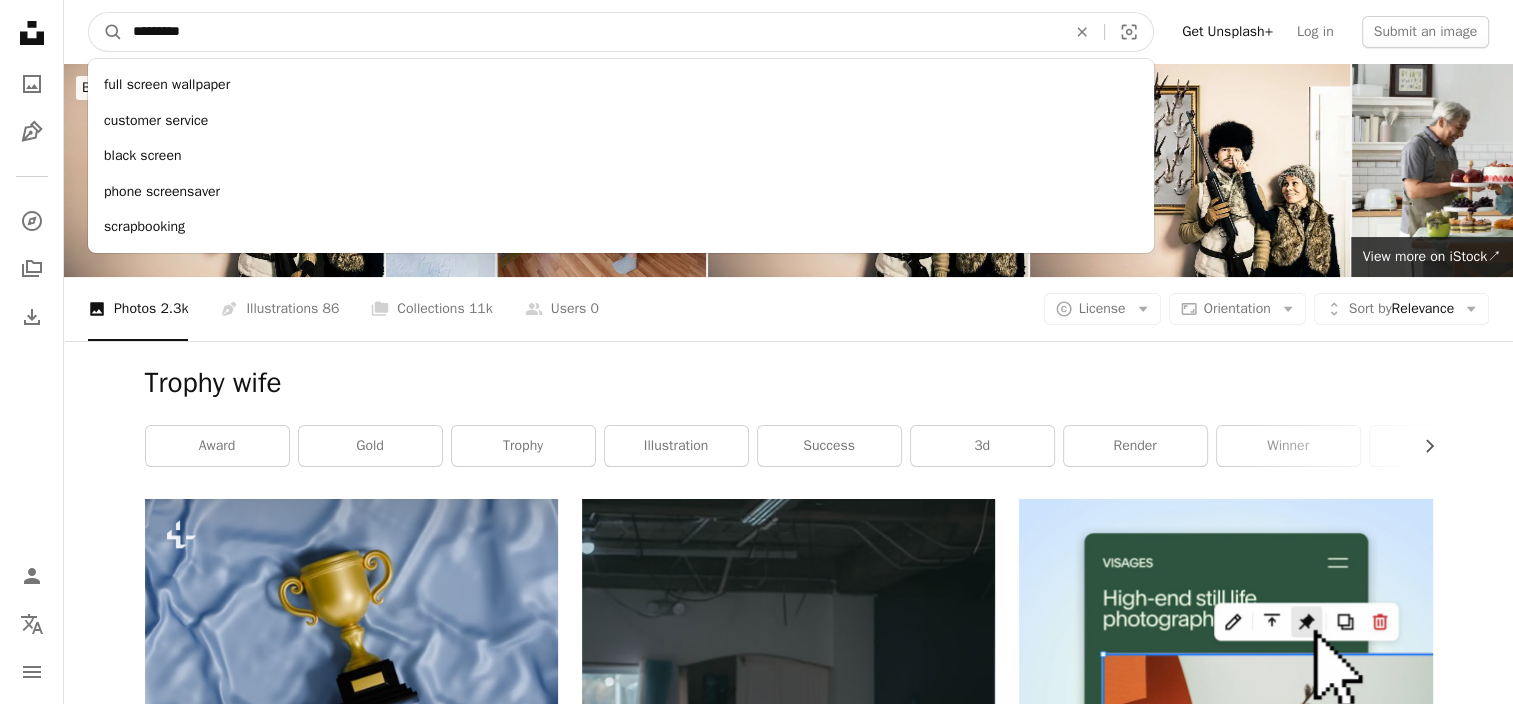 type on "*********" 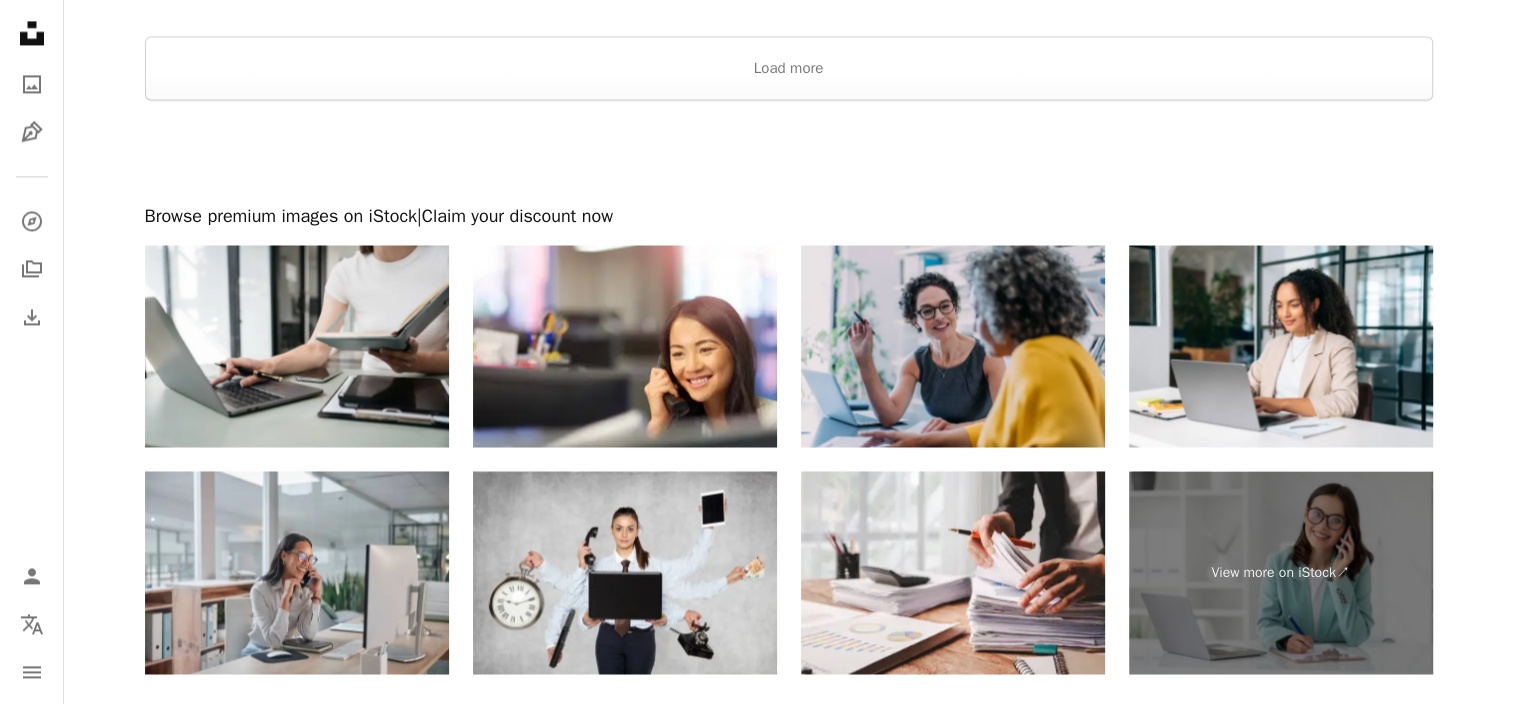 scroll, scrollTop: 3054, scrollLeft: 0, axis: vertical 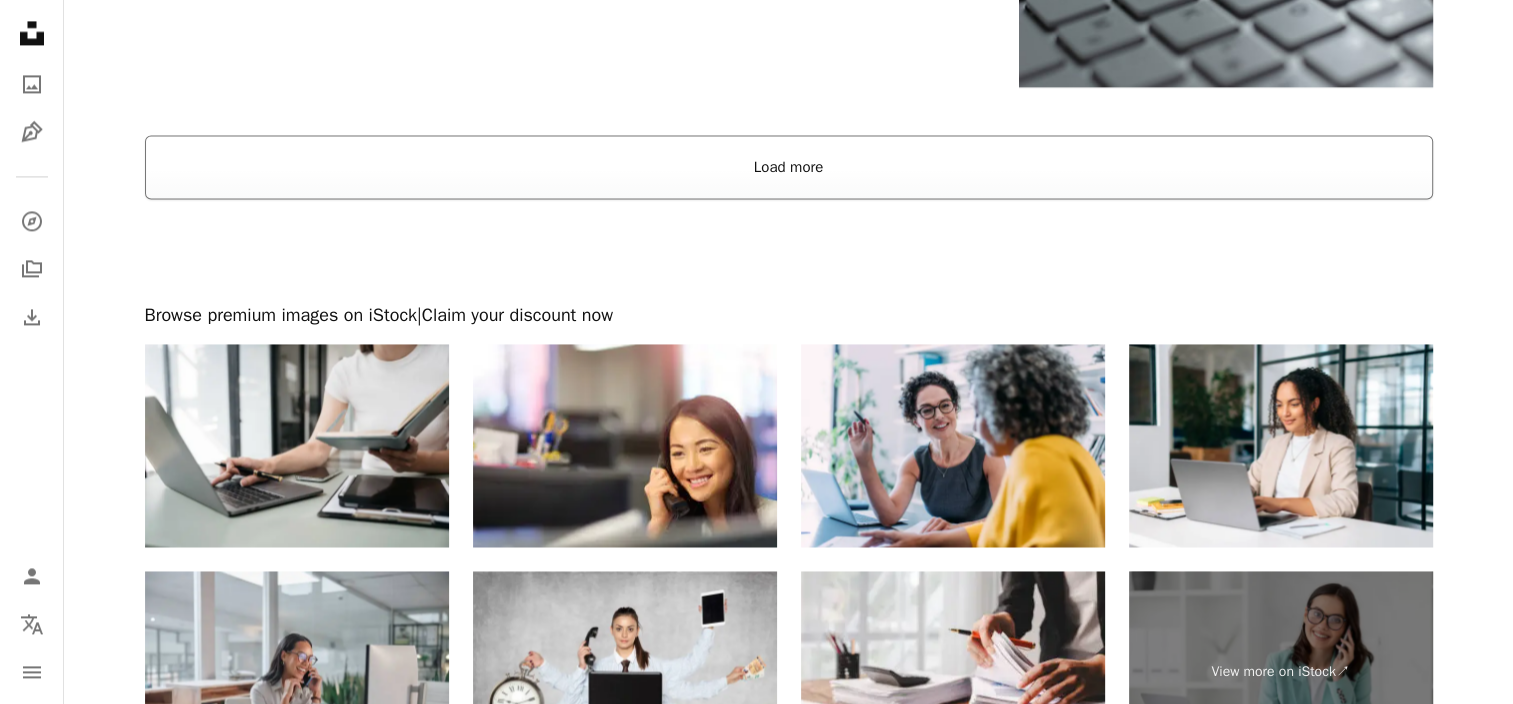click on "Load more" at bounding box center (789, 167) 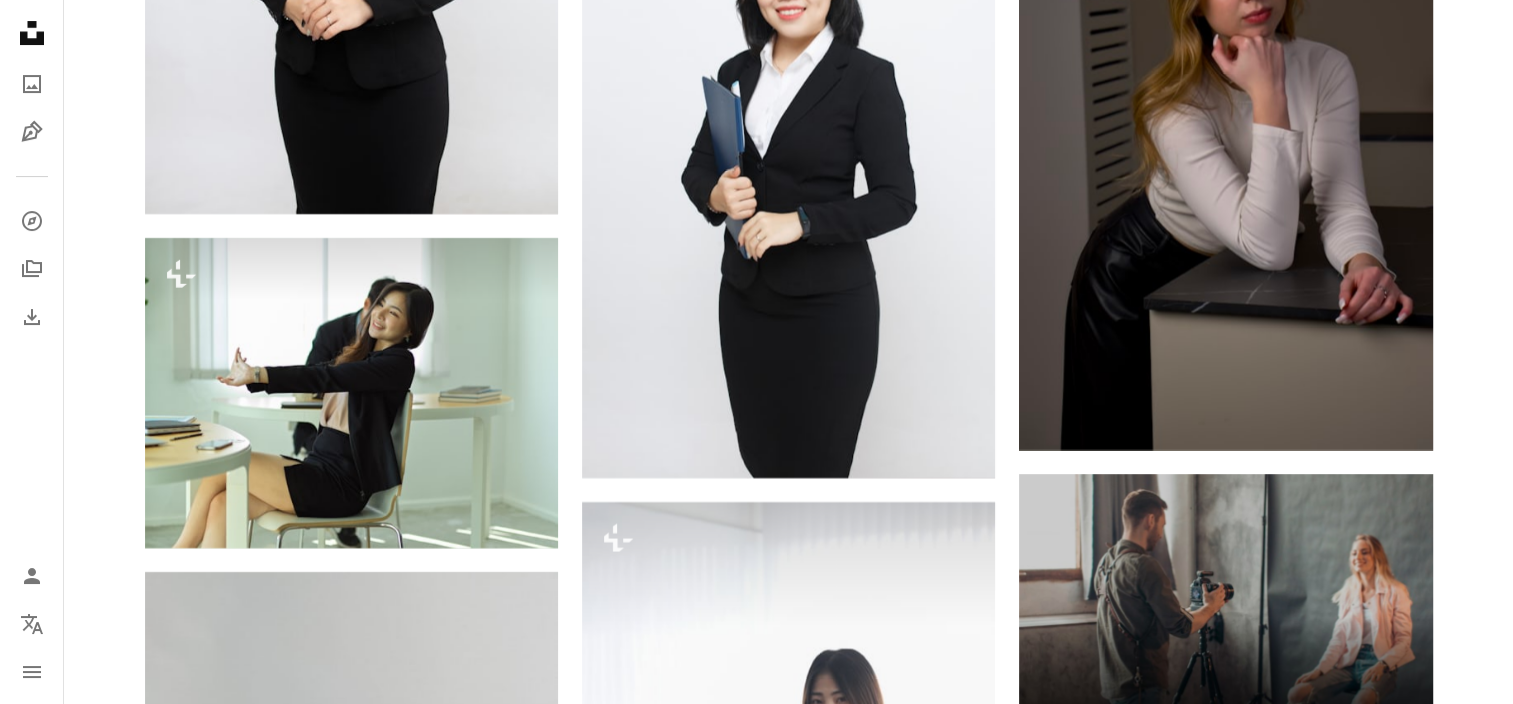 scroll, scrollTop: 8754, scrollLeft: 0, axis: vertical 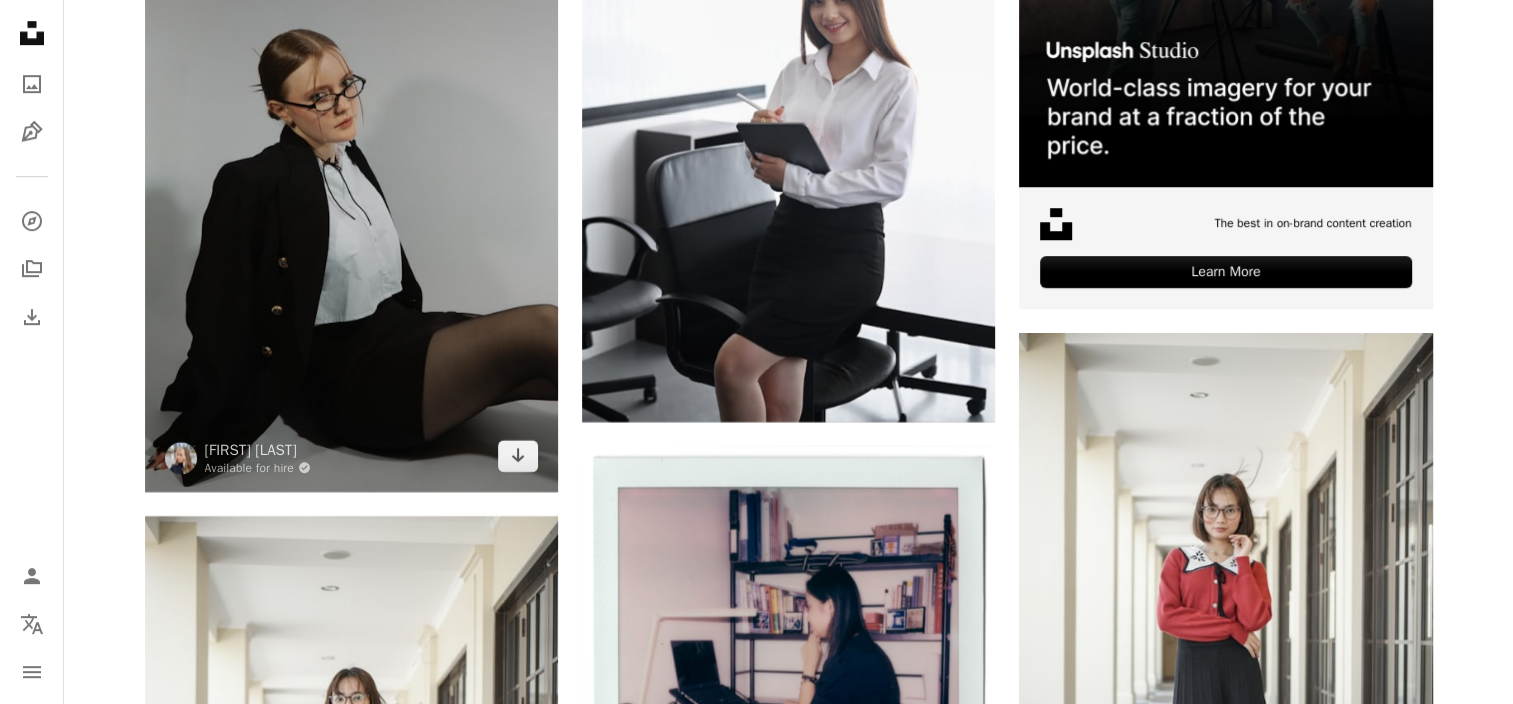 drag, startPoint x: 485, startPoint y: 424, endPoint x: 289, endPoint y: -108, distance: 566.9568 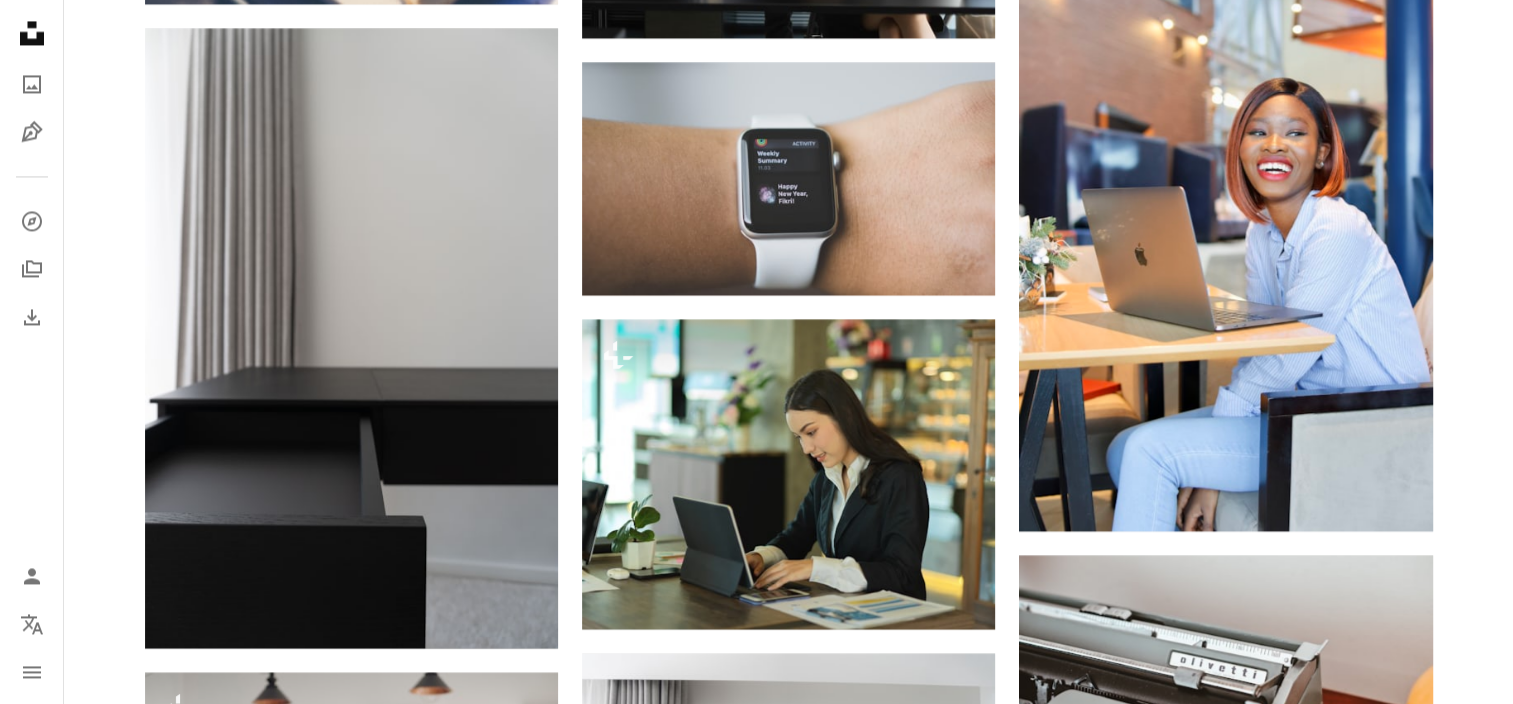 scroll, scrollTop: 3254, scrollLeft: 0, axis: vertical 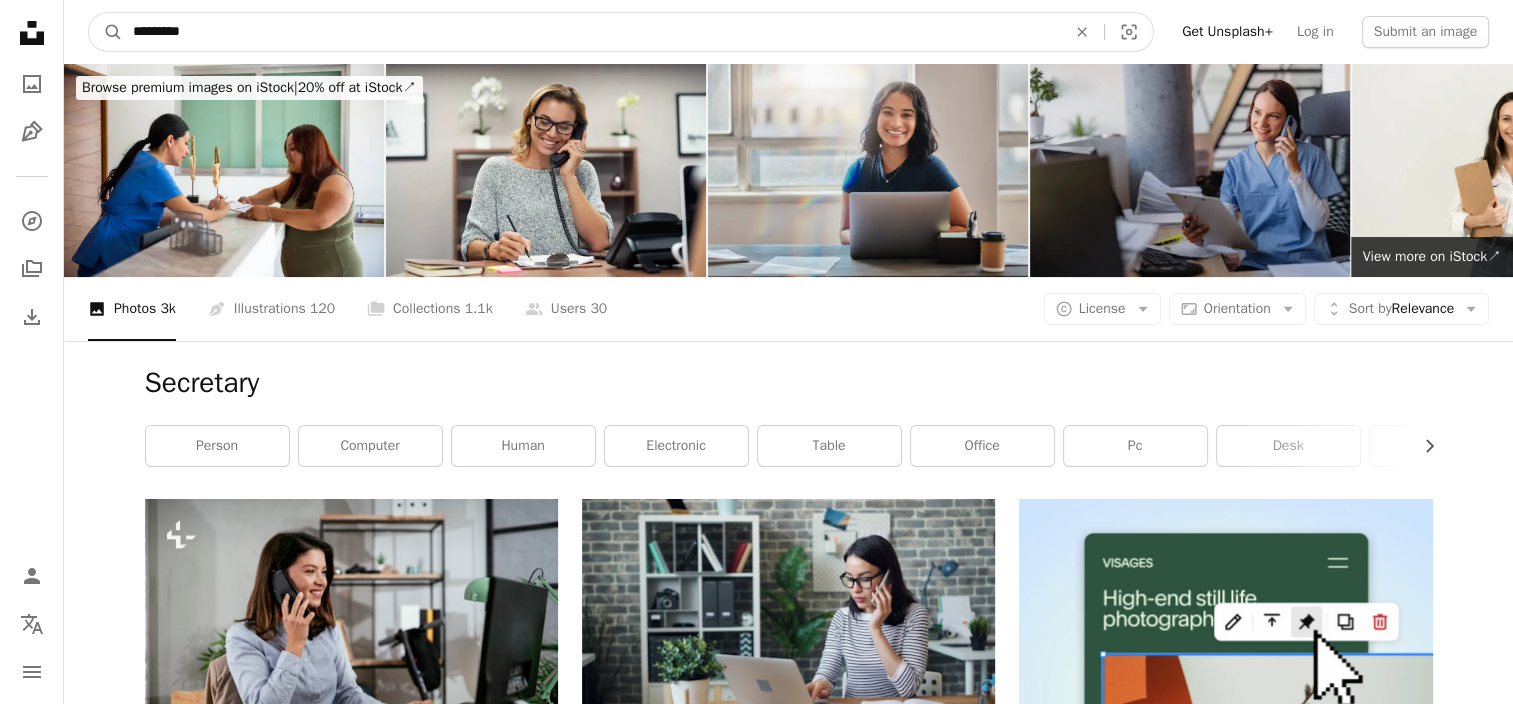 click on "*********" at bounding box center (591, 32) 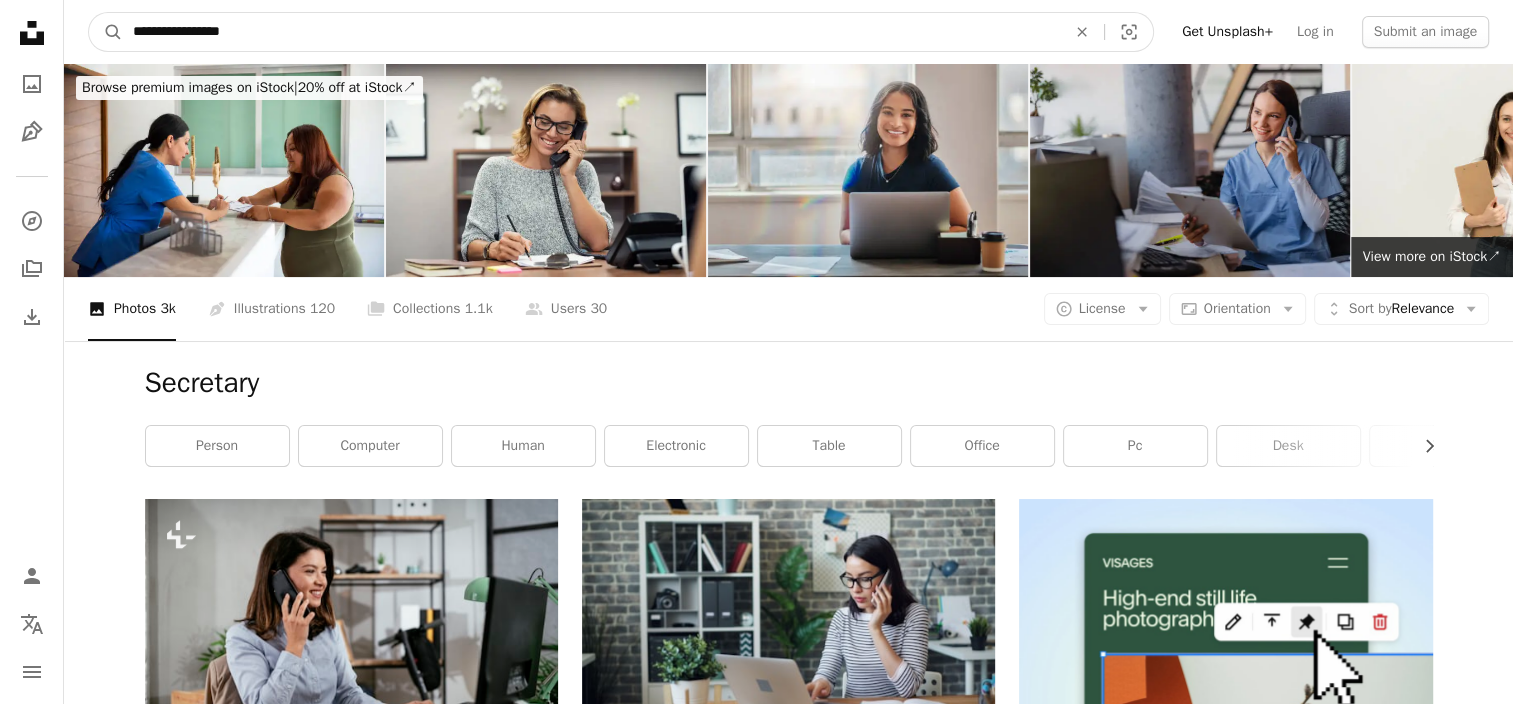 type on "**********" 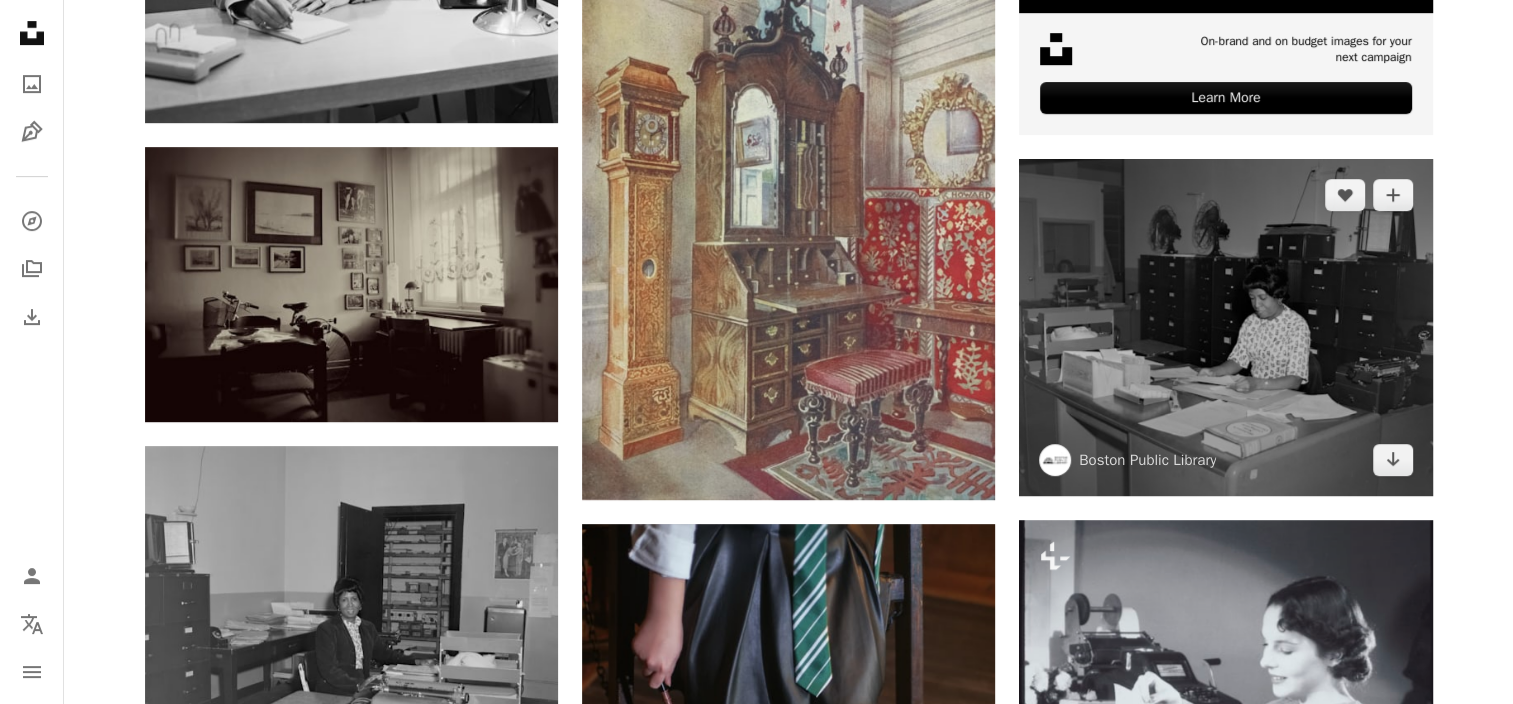 scroll, scrollTop: 1100, scrollLeft: 0, axis: vertical 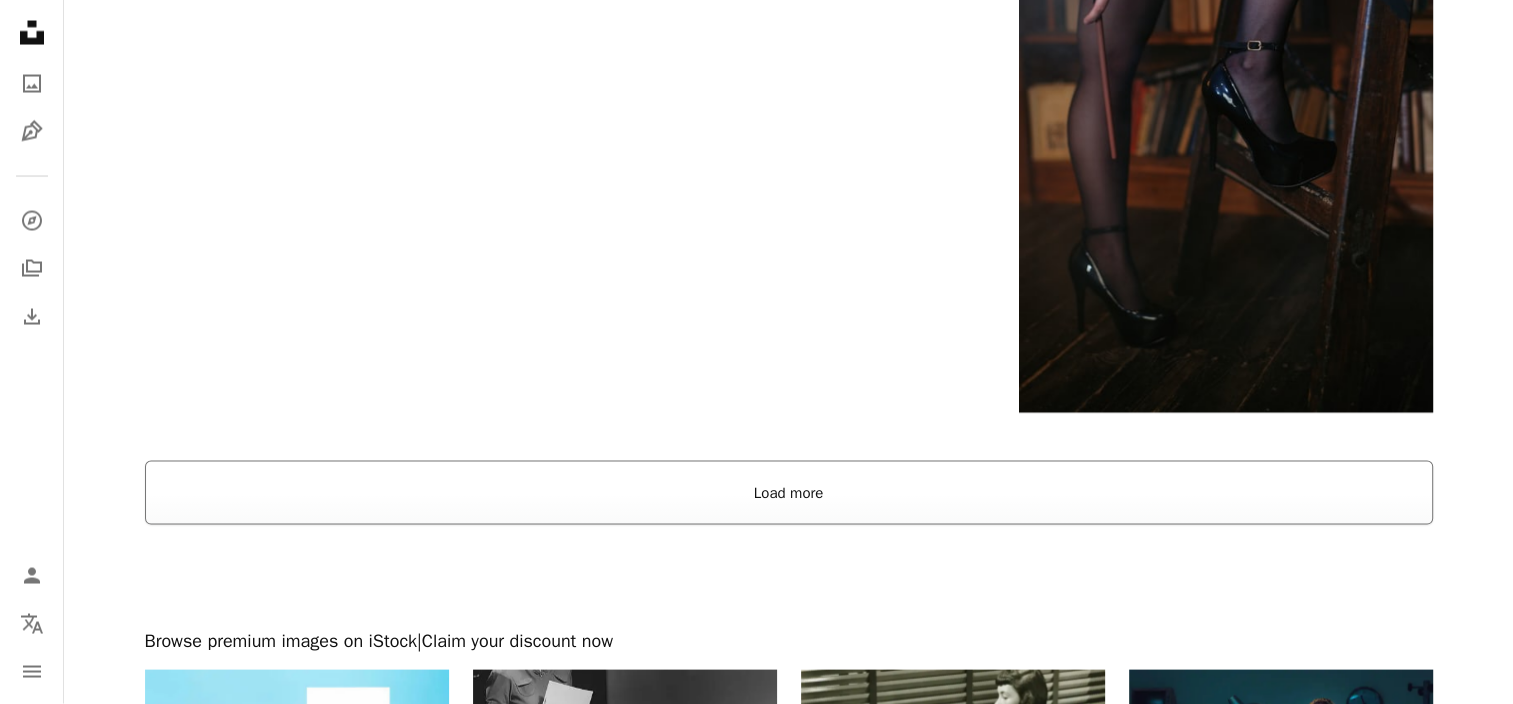 click on "Load more" at bounding box center (789, 493) 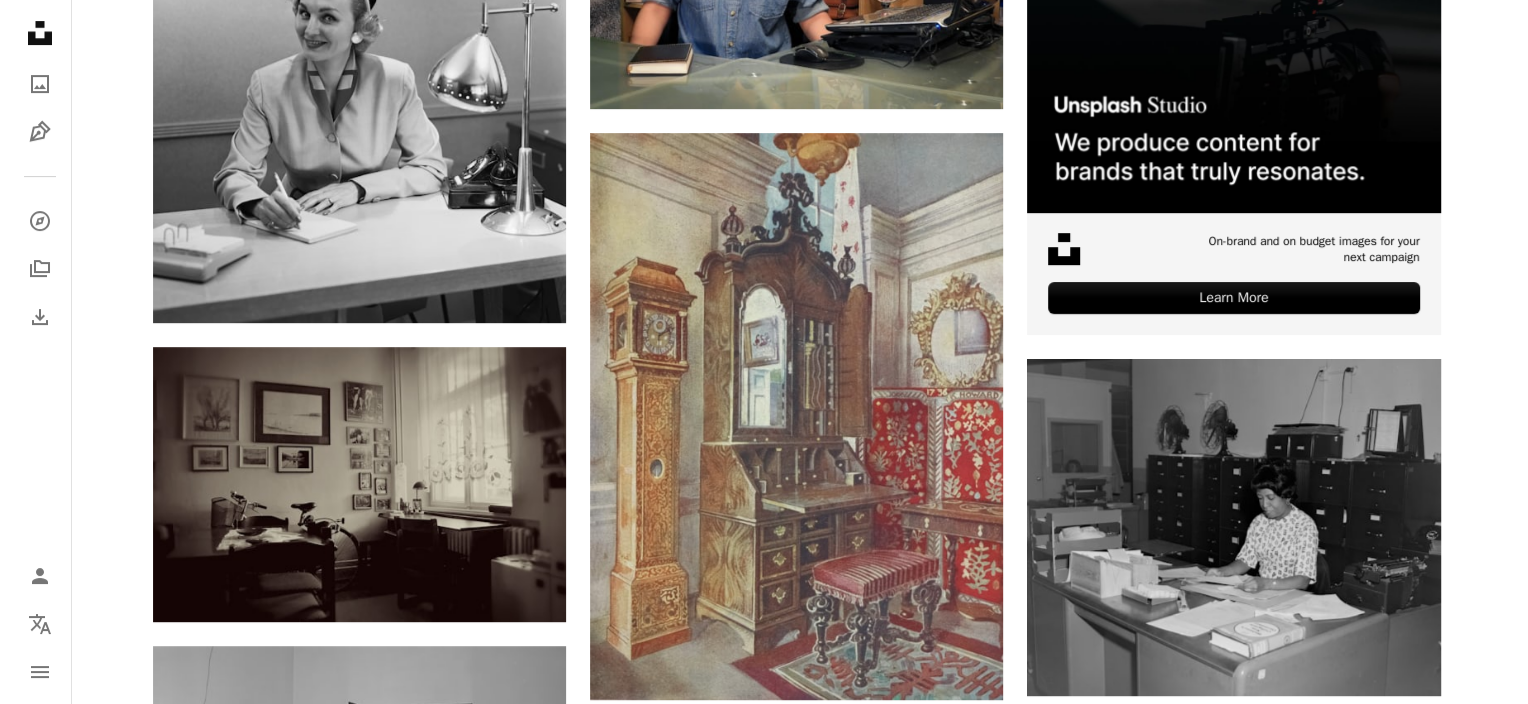 scroll, scrollTop: 600, scrollLeft: 0, axis: vertical 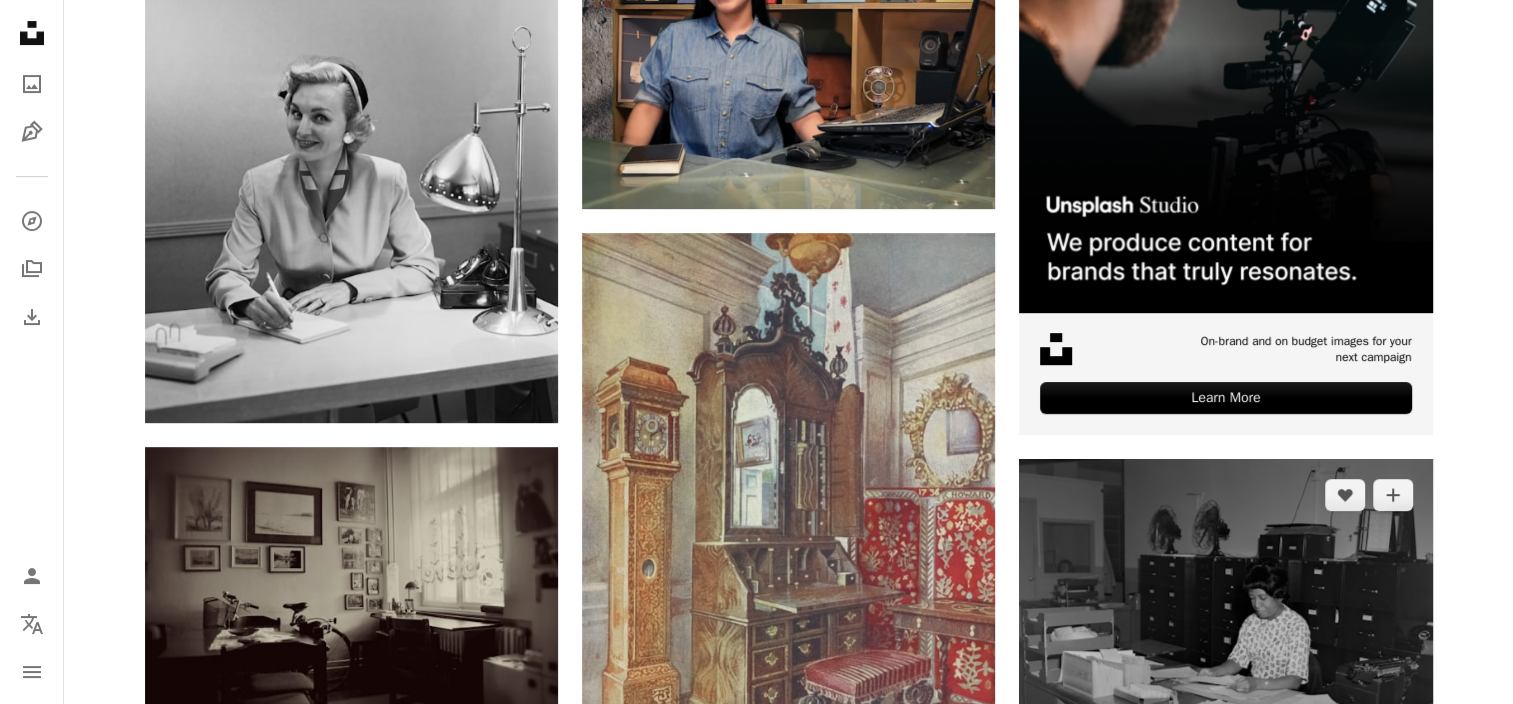 click at bounding box center (1225, 627) 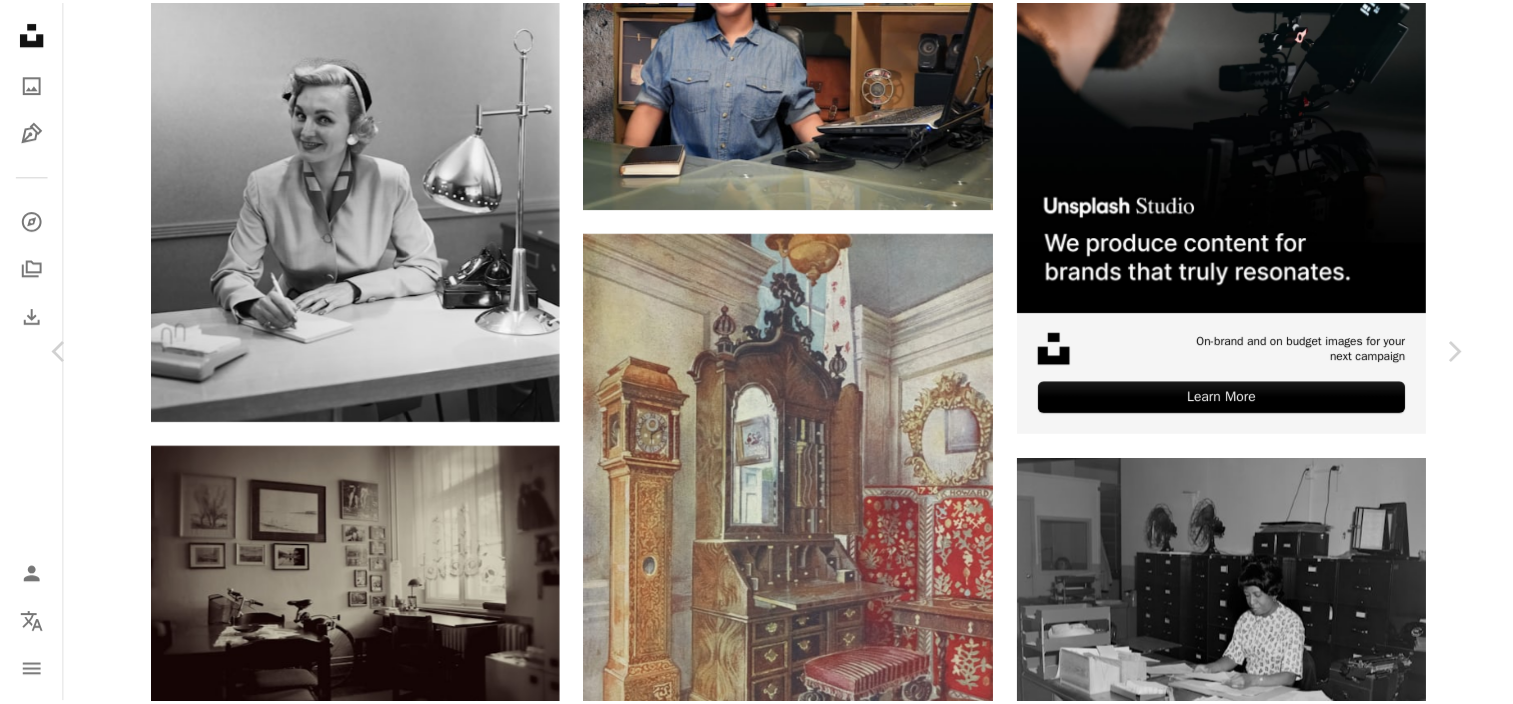 scroll, scrollTop: 0, scrollLeft: 0, axis: both 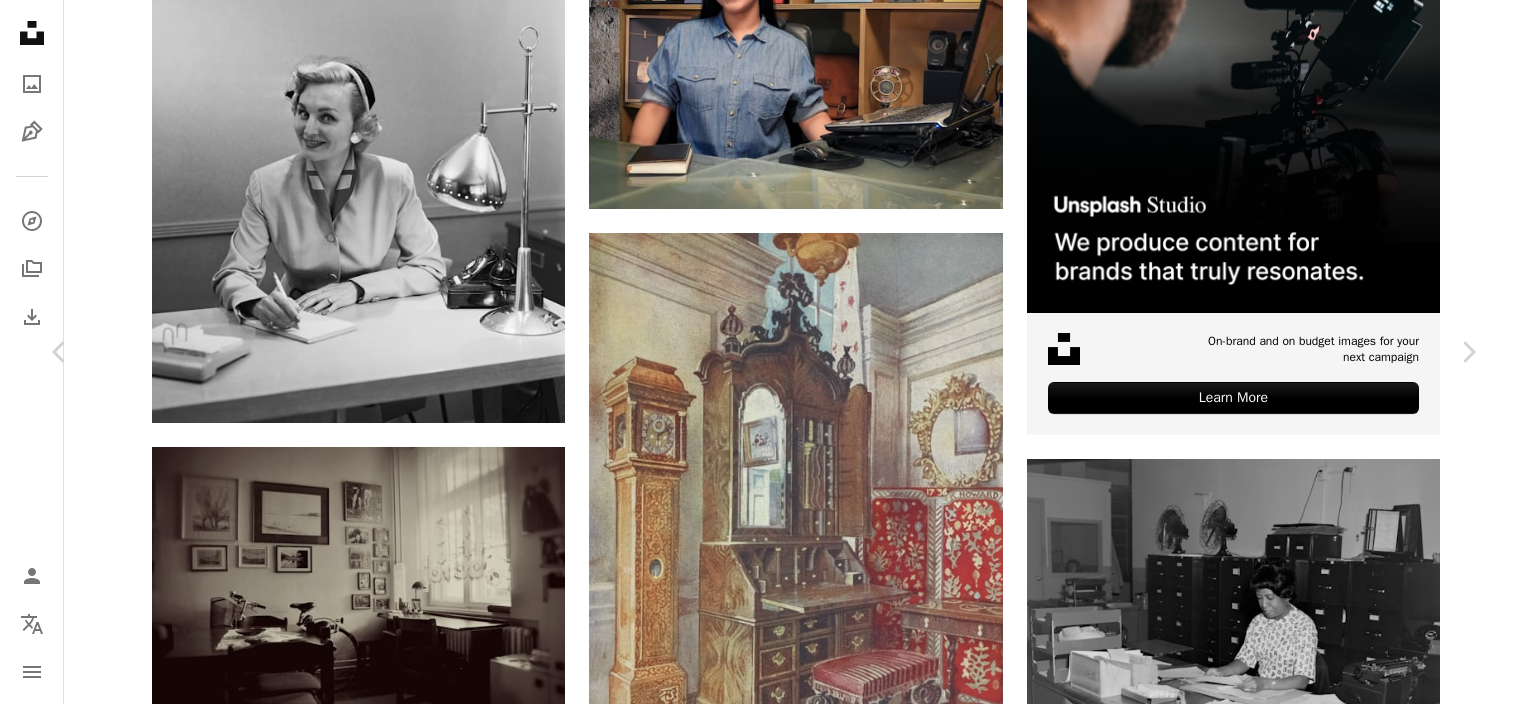 click on "An X shape Chevron left Chevron right Boston Public Library bostonpubliclibrary A heart A plus sign Download free Chevron down Zoom in Views 1,745,610 Downloads 5,434 Featured in Archival A forward-right arrow Share Info icon Info More Actions Boston Housing Authority. 42 Horan Way office, 1965
https://ark.digitalcommonwealth.org/ark:/50959/r494x2270
Please visit Digital Commonwealth to view more images: https://www.digitalcommonwealth.org.
Read more Calendar outlined Published on  February 20, 2020 Camera Hasselblad, H5D-200c MS Safety Dual License:  Public Domain  &  Unsplash License woman art painting female photography illustration drawing artwork film photography african american receptionist analogue photography secretary photograph archival vintage photography historical photography old photography black human Free pictures Browse premium related images on iStock  |  Save 20% with code UNSPLASH20 View more on iStock  ↗ Related images A heart A plus sign Boston Public Library Arrow pointing down" at bounding box center (764, 14881) 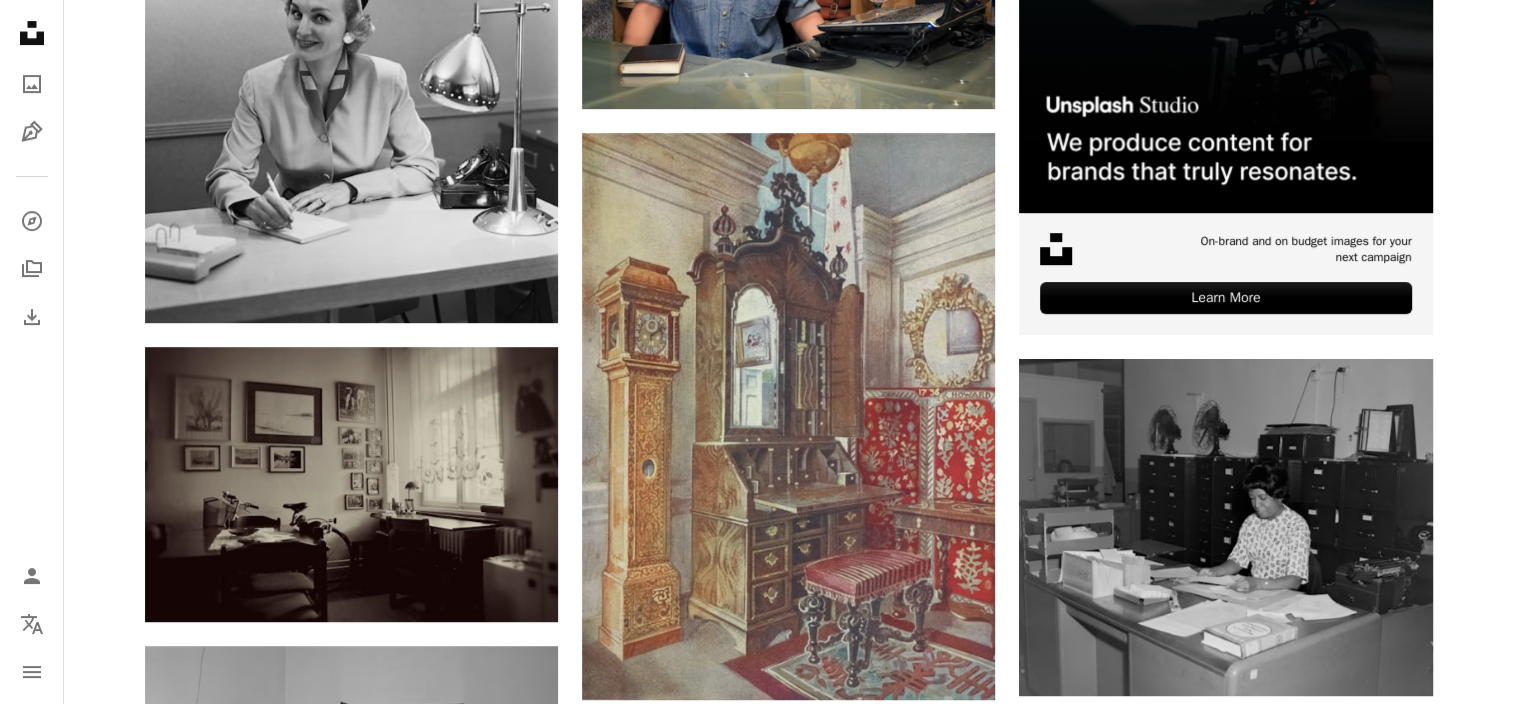 scroll, scrollTop: 0, scrollLeft: 0, axis: both 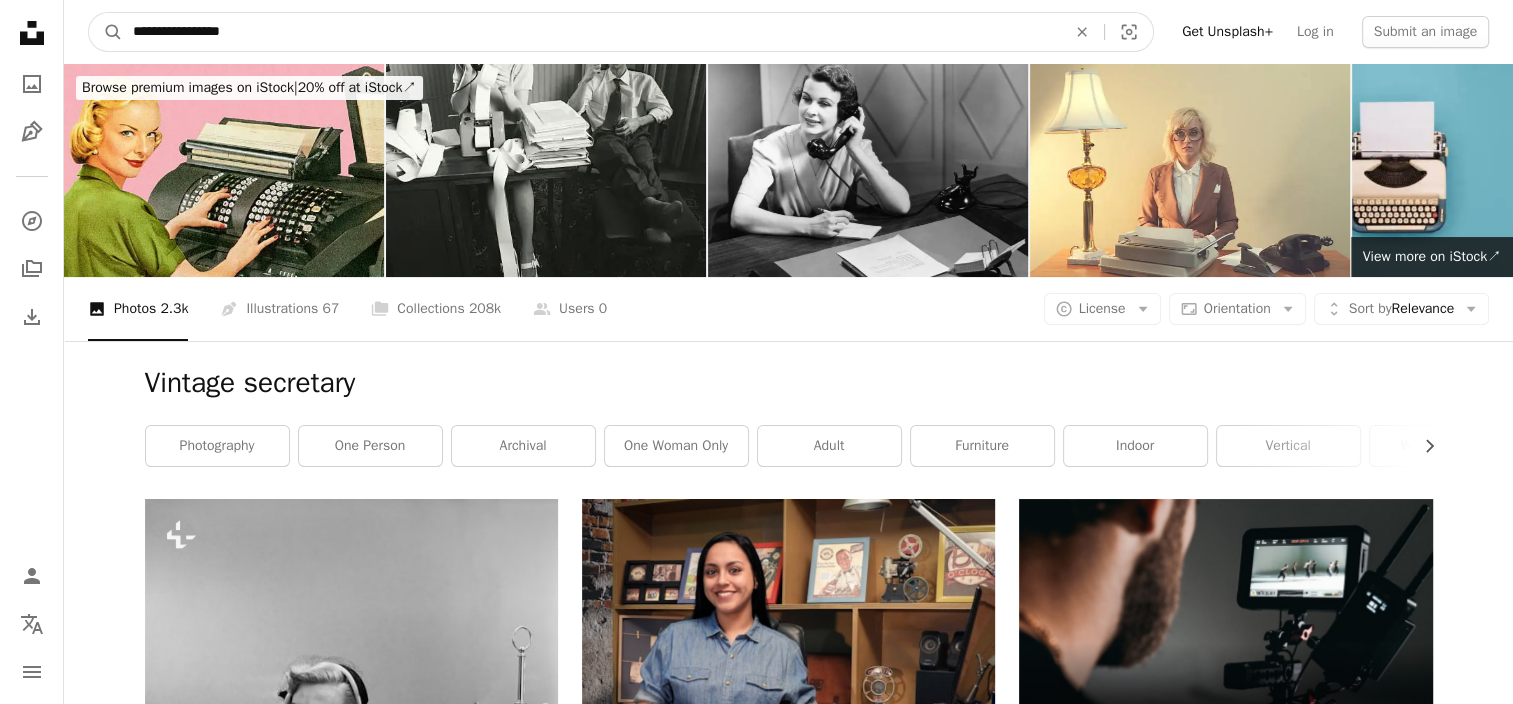 drag, startPoint x: 354, startPoint y: 20, endPoint x: -4, endPoint y: 36, distance: 358.35736 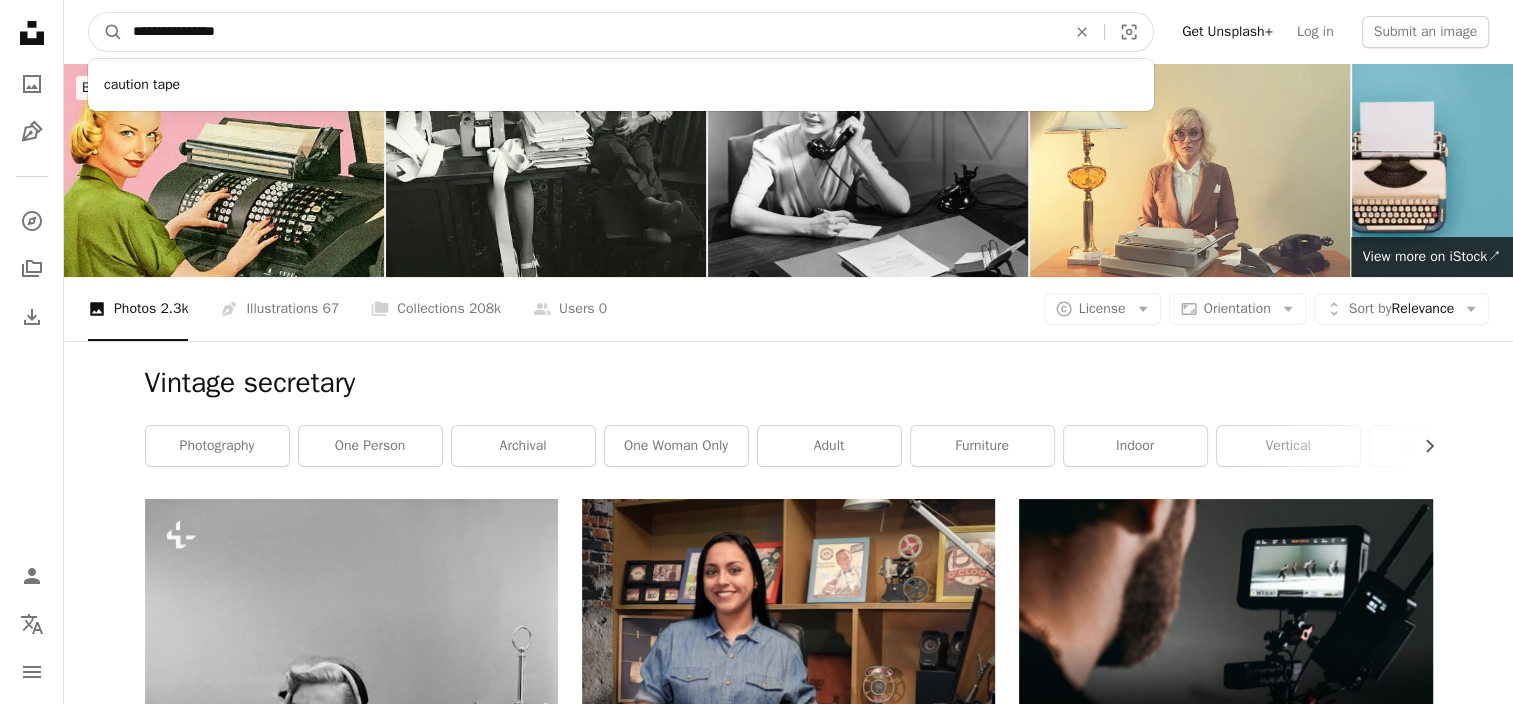 type on "**********" 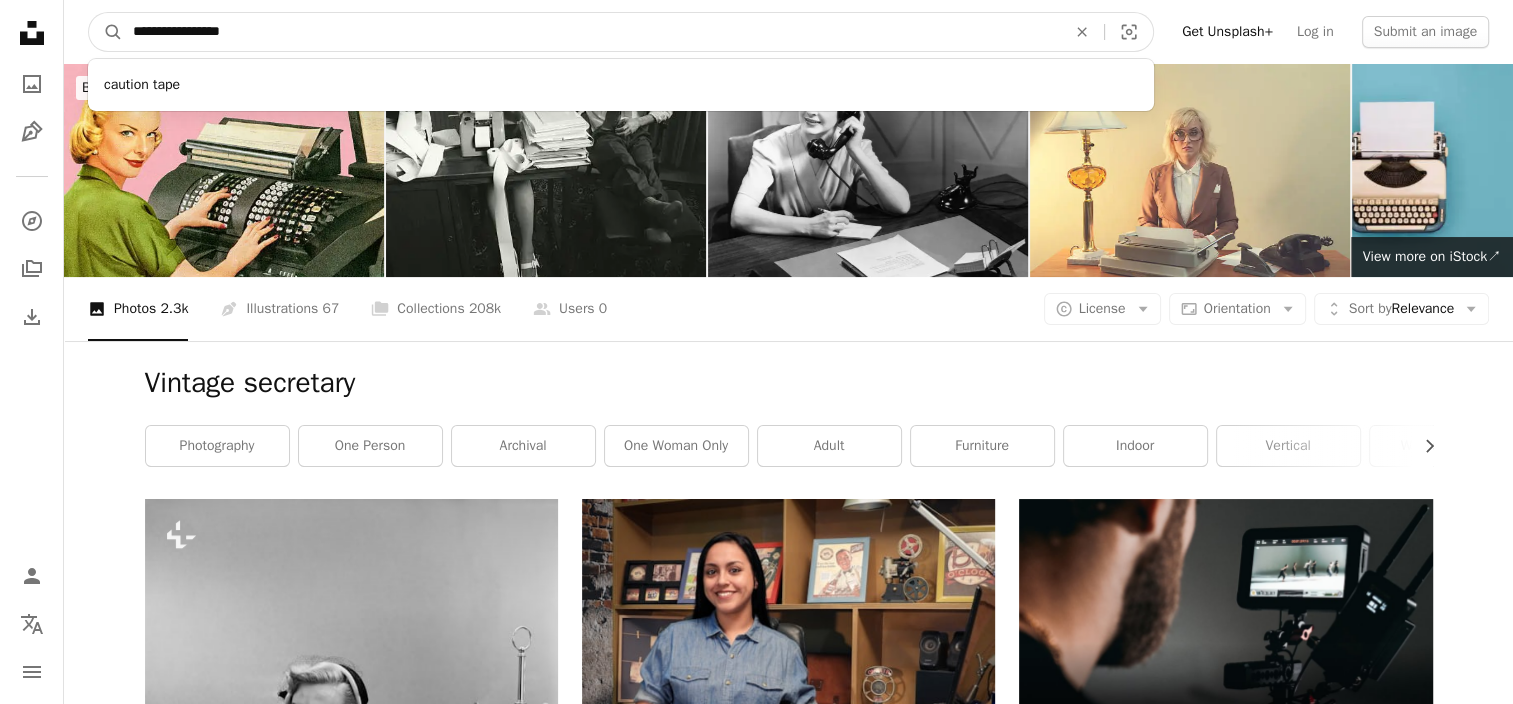 click on "A magnifying glass" at bounding box center (106, 32) 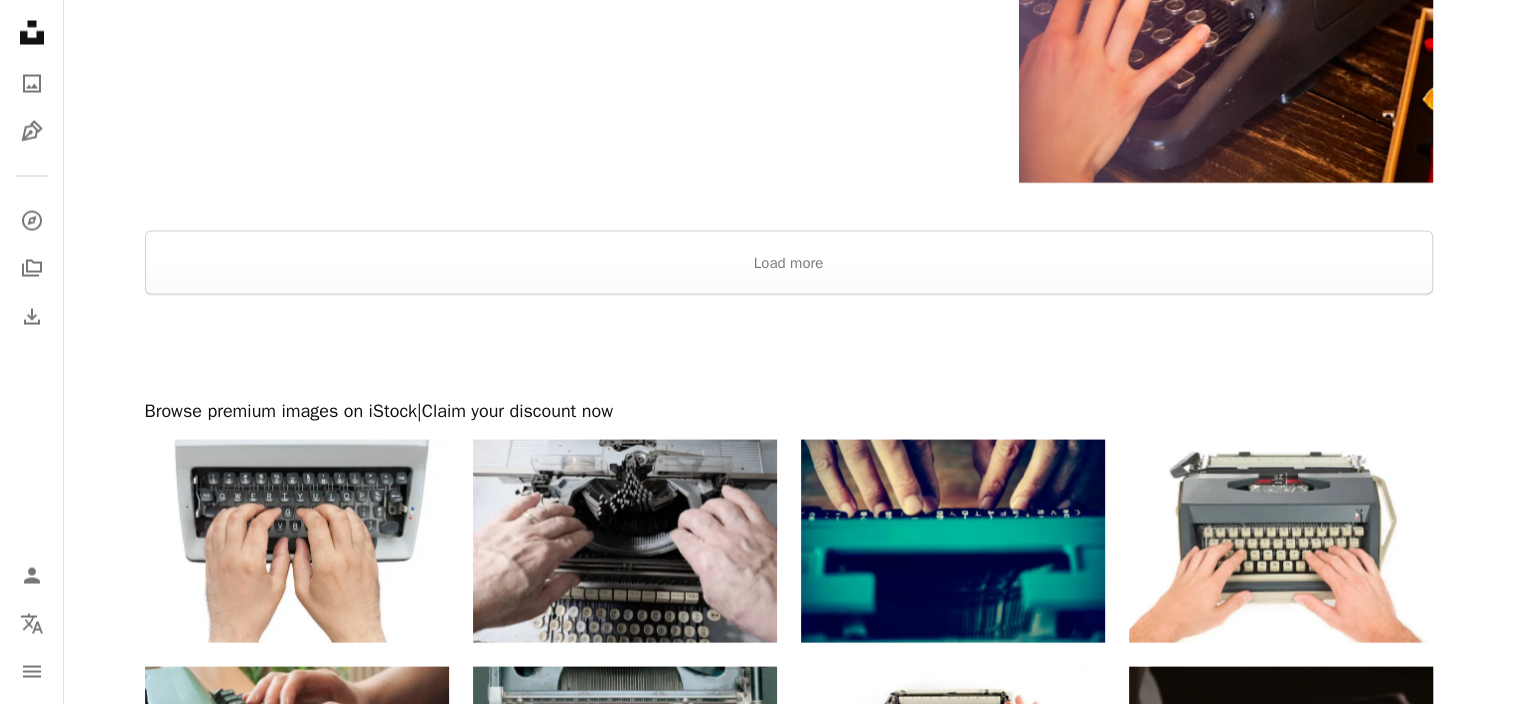 scroll, scrollTop: 4100, scrollLeft: 0, axis: vertical 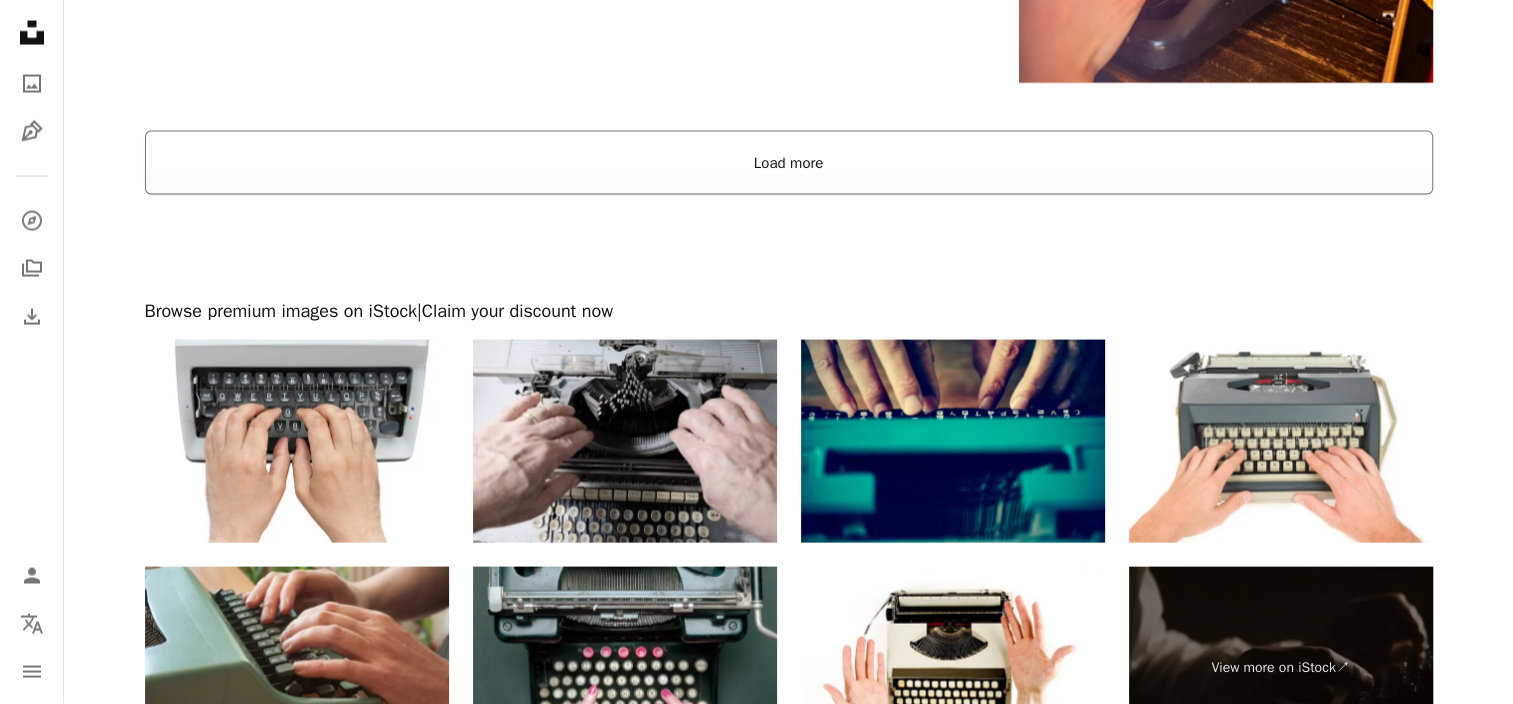 click on "Load more" at bounding box center [789, 163] 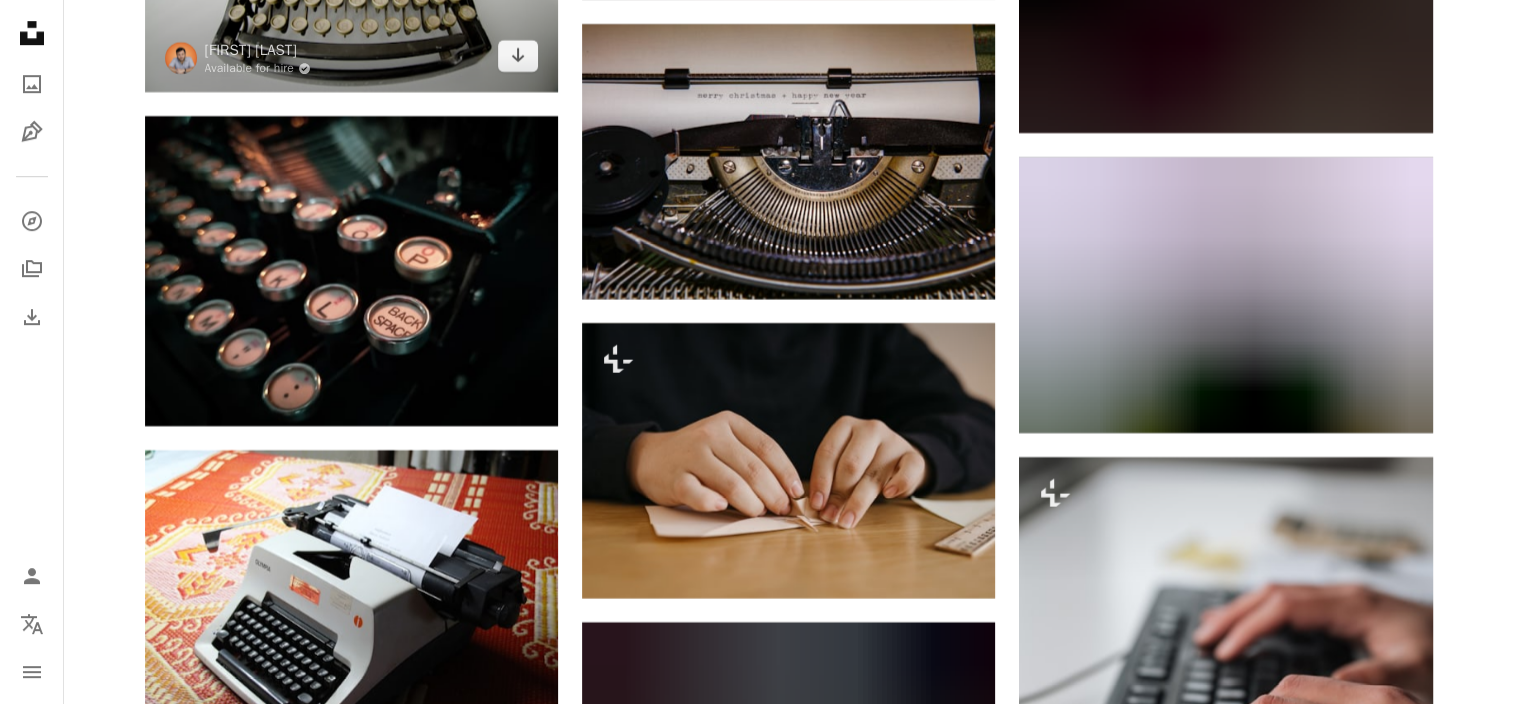 scroll, scrollTop: 16300, scrollLeft: 0, axis: vertical 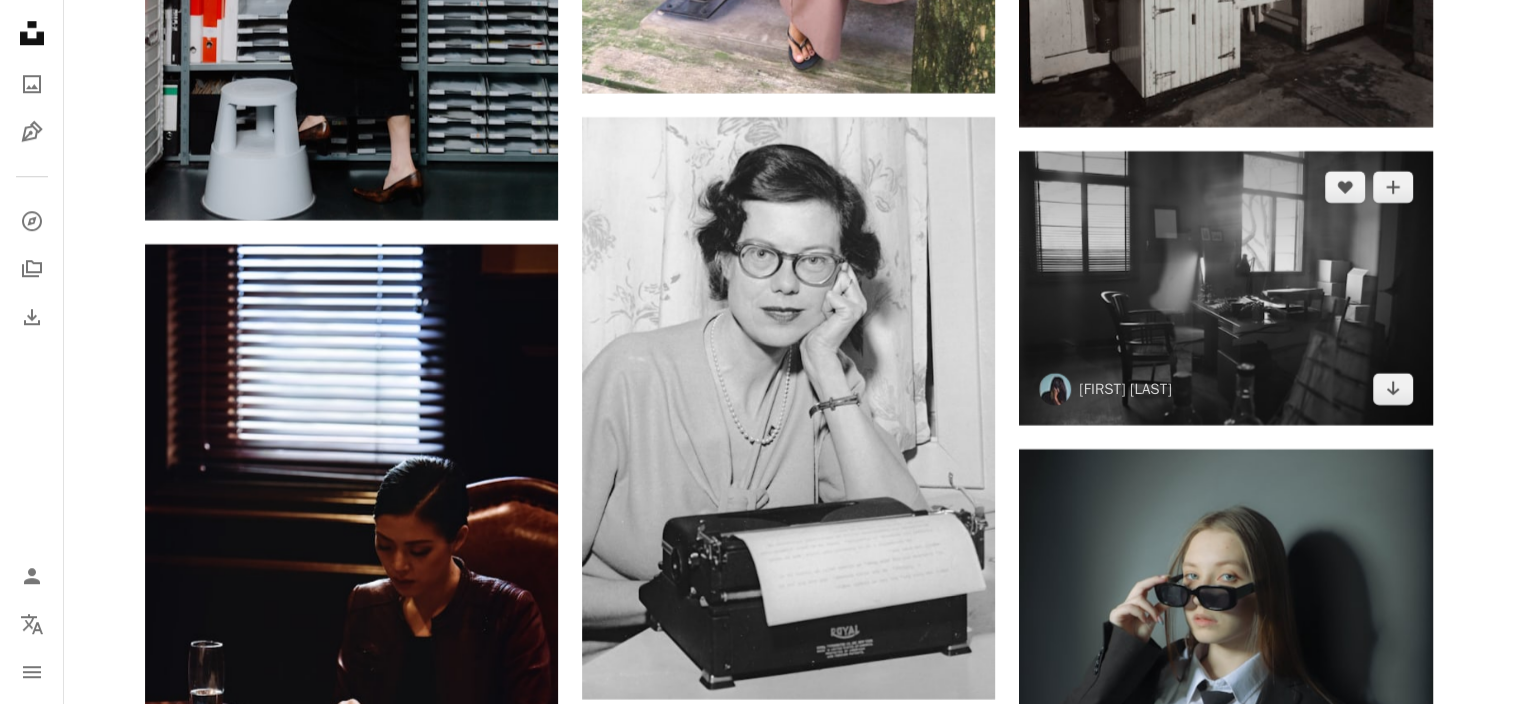 click at bounding box center [1225, 288] 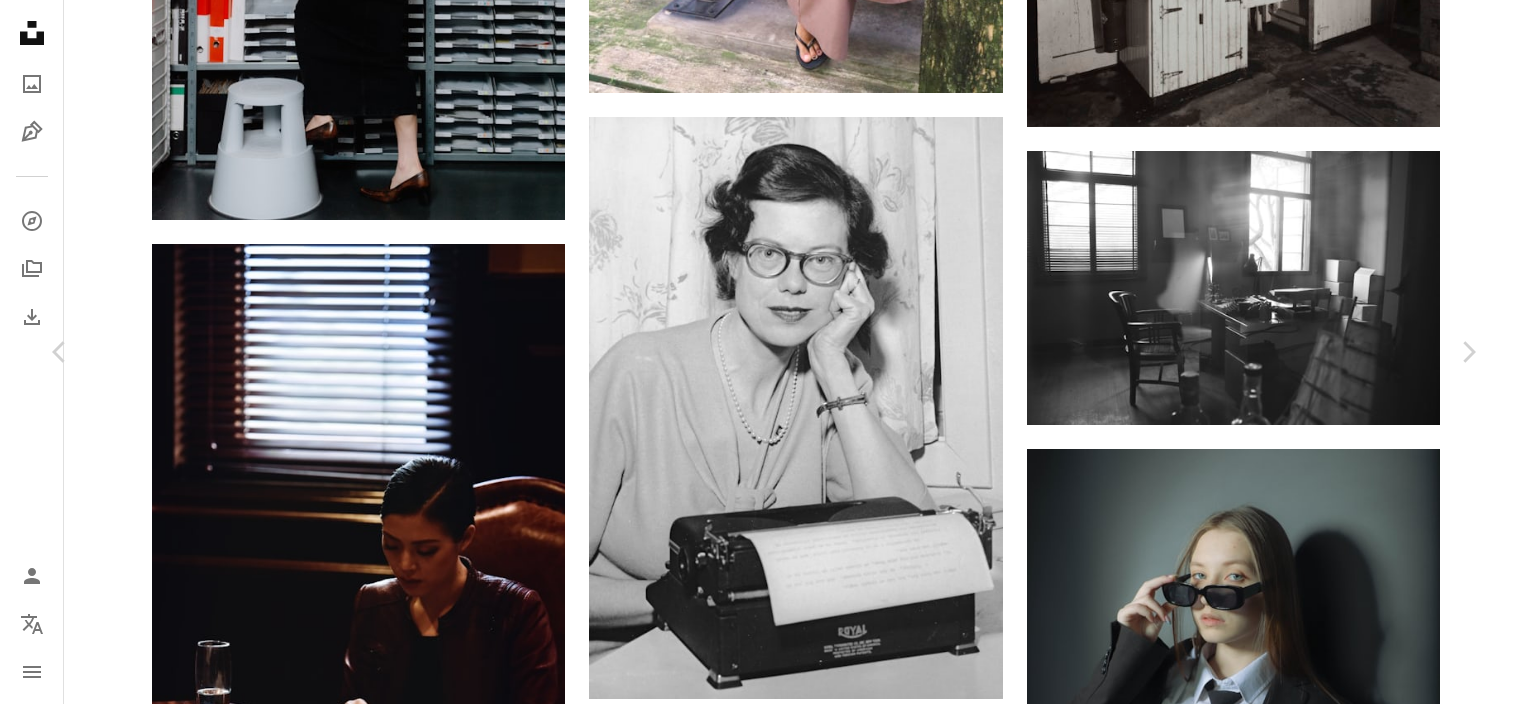 click on "Download free" at bounding box center [1279, 3426] 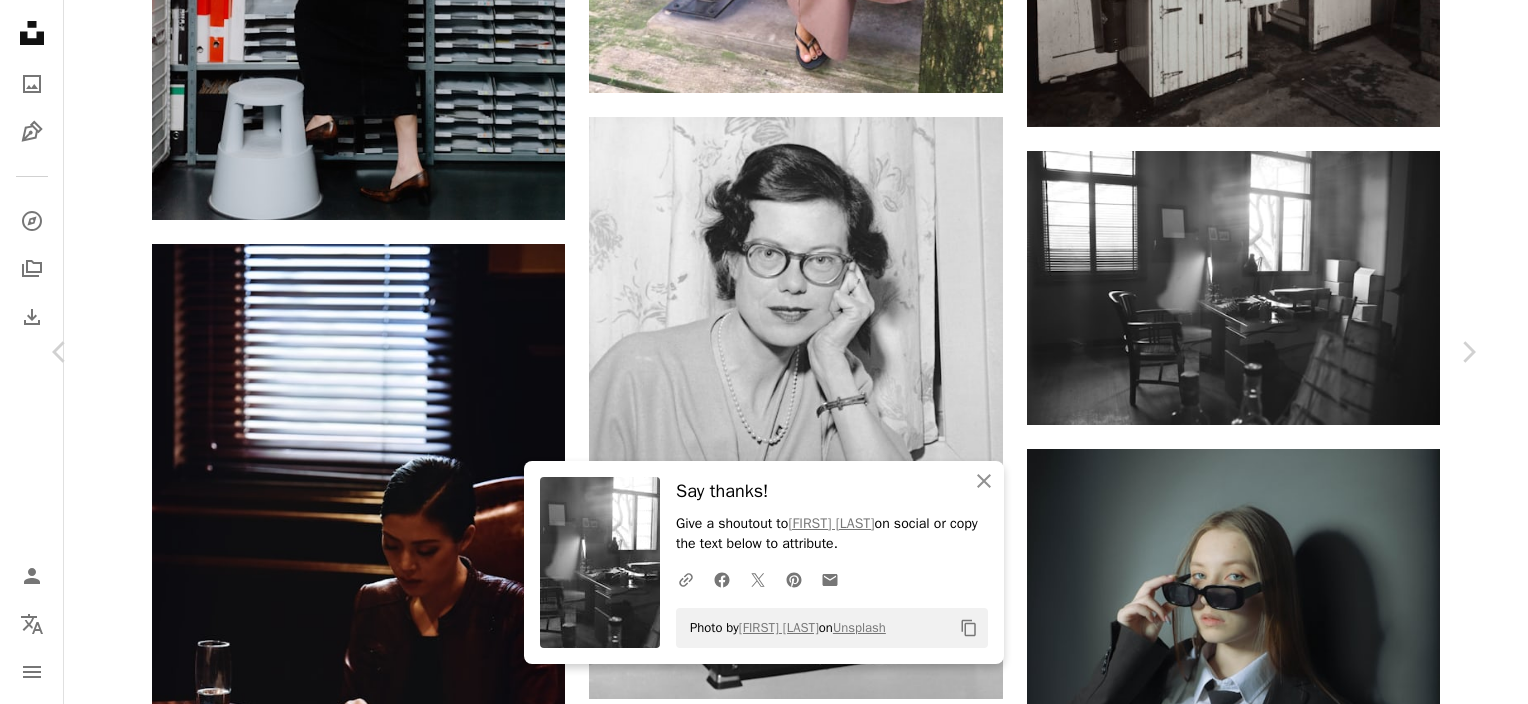 click at bounding box center [757, 3757] 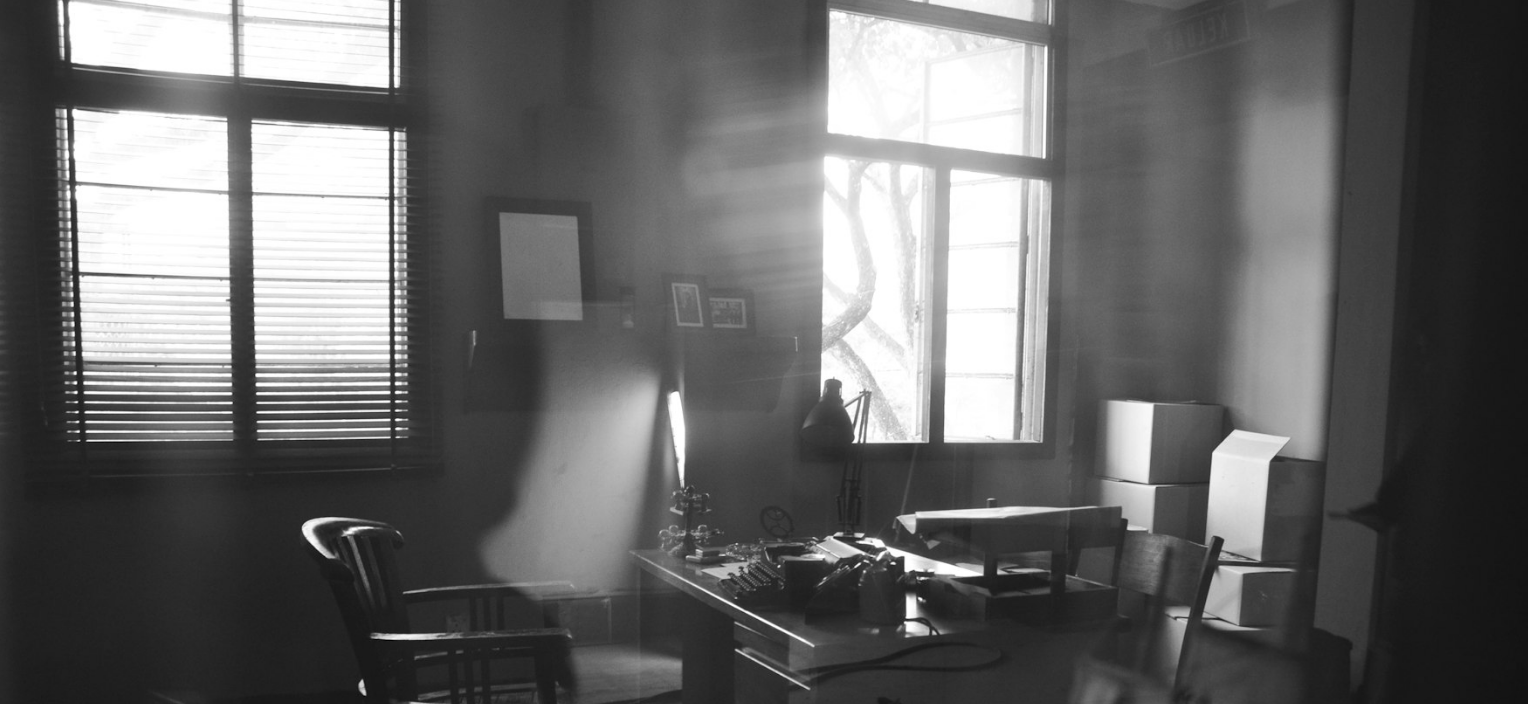 scroll, scrollTop: 144, scrollLeft: 0, axis: vertical 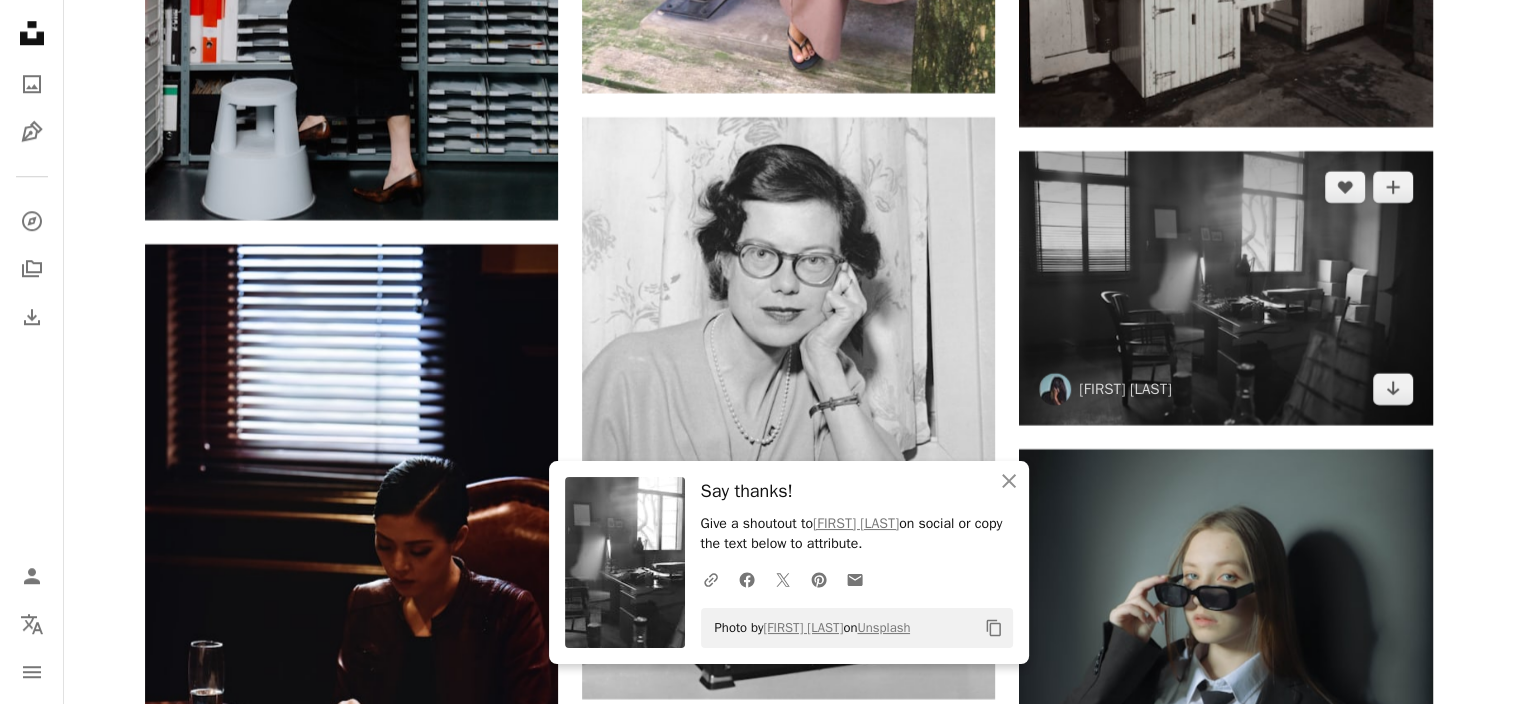 click at bounding box center (1225, 288) 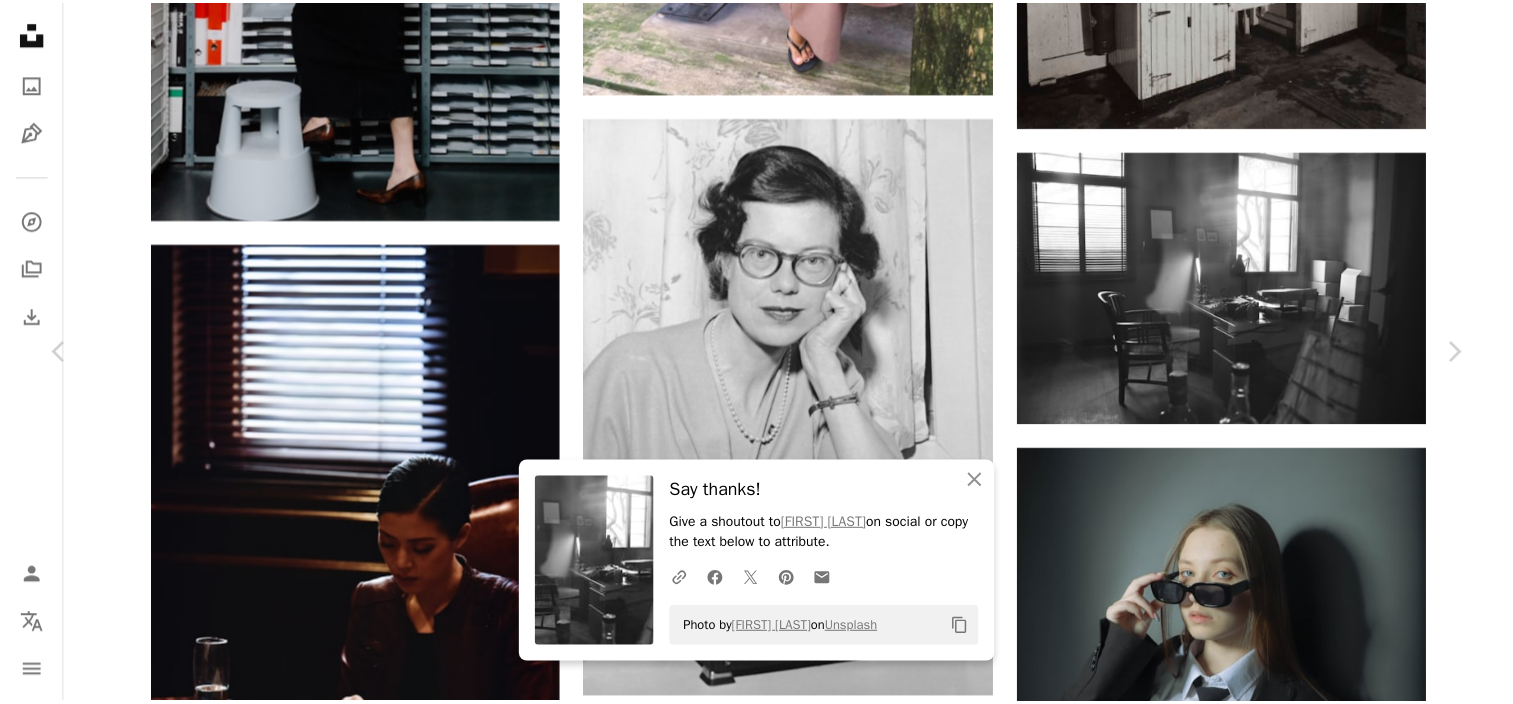 scroll, scrollTop: 600, scrollLeft: 0, axis: vertical 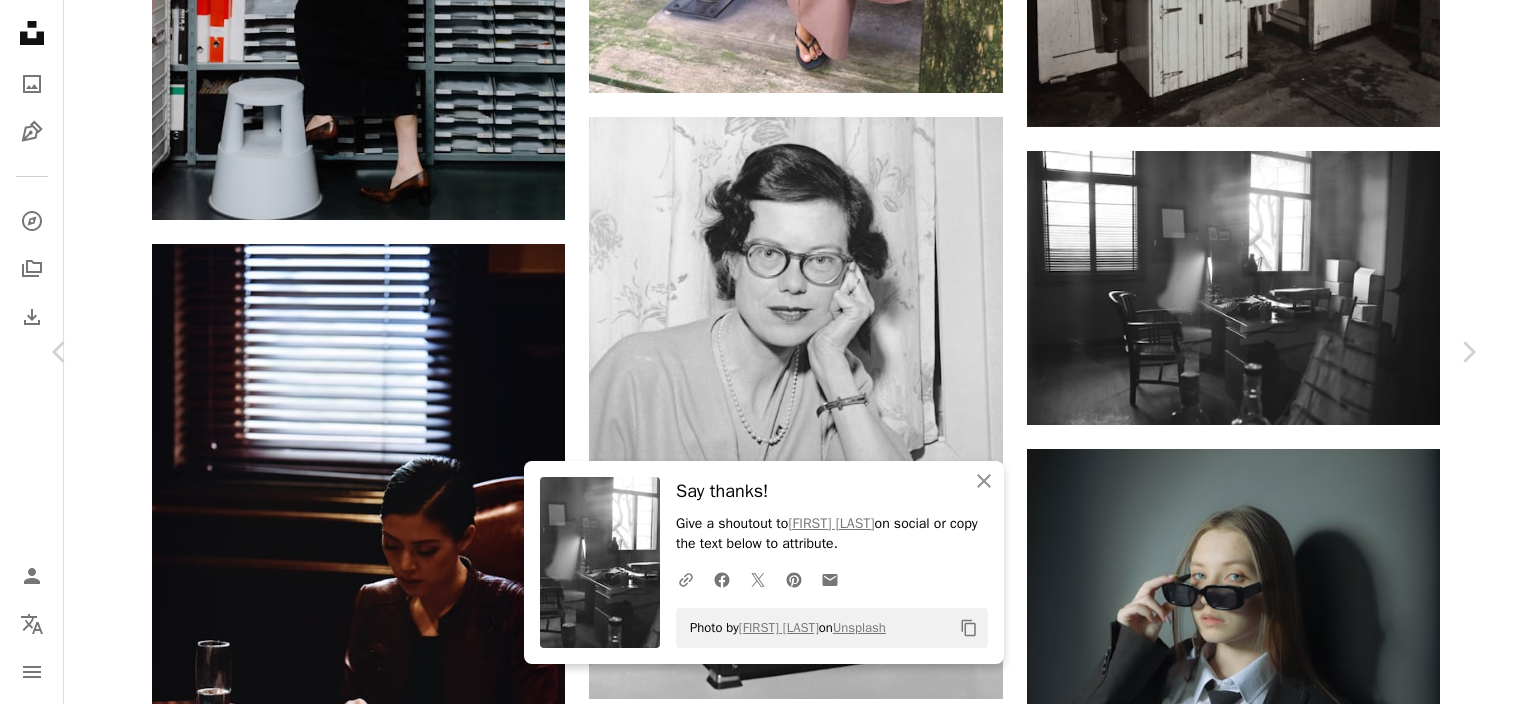 click on "An X shape Chevron left Chevron right An X shape Close Say thanks! Give a shoutout to  Michelle Ding  on social or copy the text below to attribute. A URL sharing icon (chains) Facebook icon X (formerly Twitter) icon Pinterest icon An envelope Photo by  Michelle Ding  on  Unsplash
Copy content Michelle Ding michelleding A heart A plus sign Download free Chevron down Zoom in Views 1,436,615 Downloads 15,833 A forward-right arrow Share Info icon Info More Actions Calendar outlined Published on  August 6, 2019 Camera NIKON CORPORATION, NIKON D7000 Safety Free to use under the  Unsplash License room vintage table chair detective private investigator building interior design living room grey furniture home decor electronics housing screen display indoors Free images Browse premium related images on iStock  |  Save 20% with code UNSPLASH20 View more on iStock  ↗ Related images A heart A plus sign Museum of New Zealand Te Papa Tongarewa Arrow pointing down A heart A plus sign Sergey Gorban A heart" at bounding box center [764, 3731] 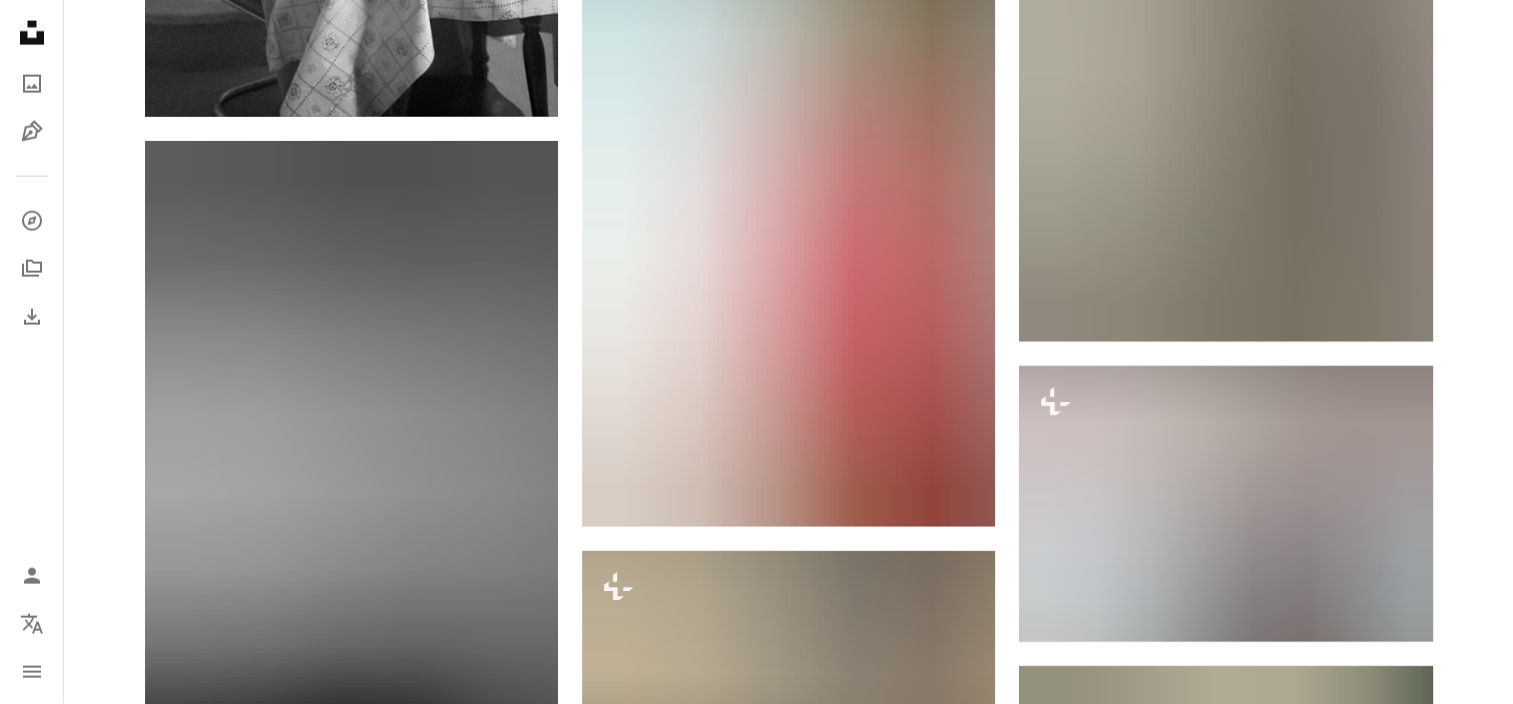 scroll, scrollTop: 26500, scrollLeft: 0, axis: vertical 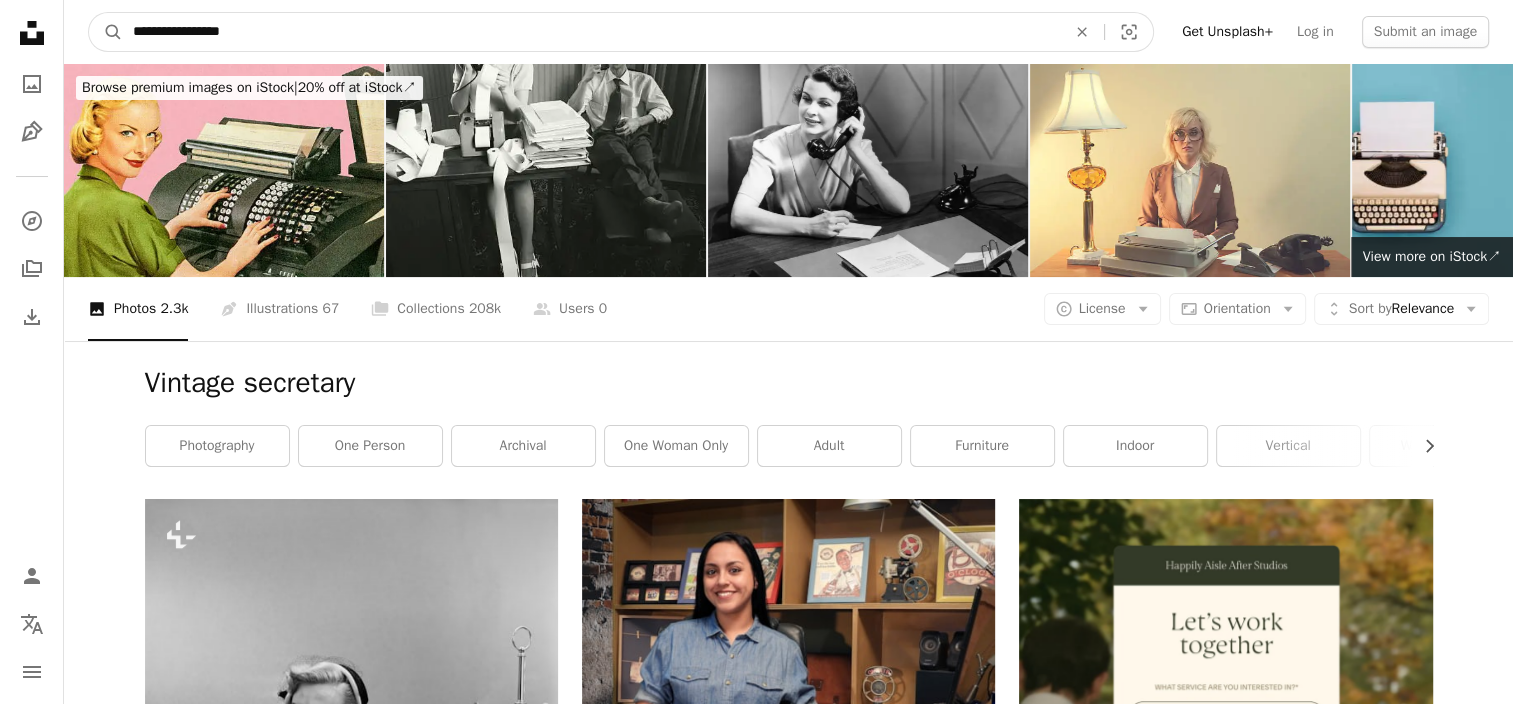 drag, startPoint x: 336, startPoint y: 24, endPoint x: 1, endPoint y: -108, distance: 360.06805 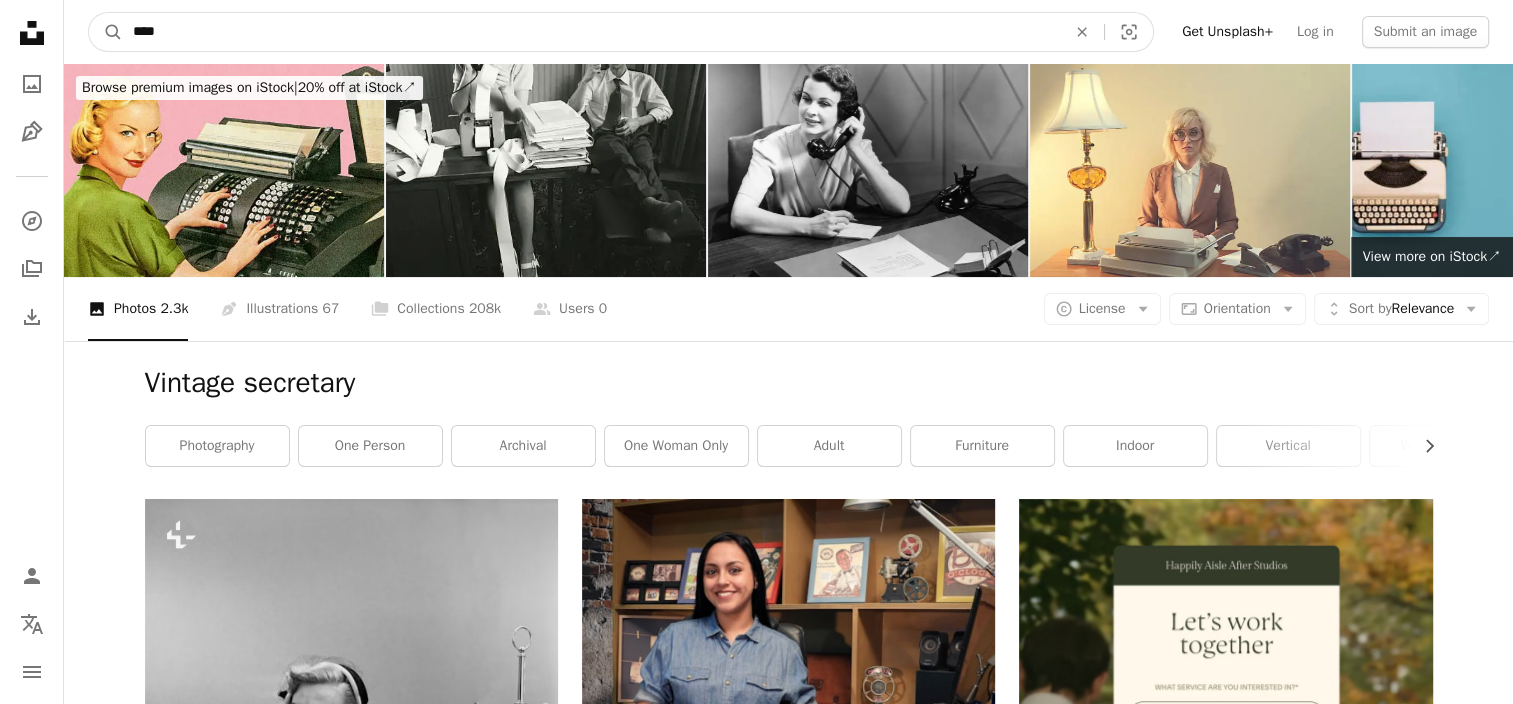 type on "*****" 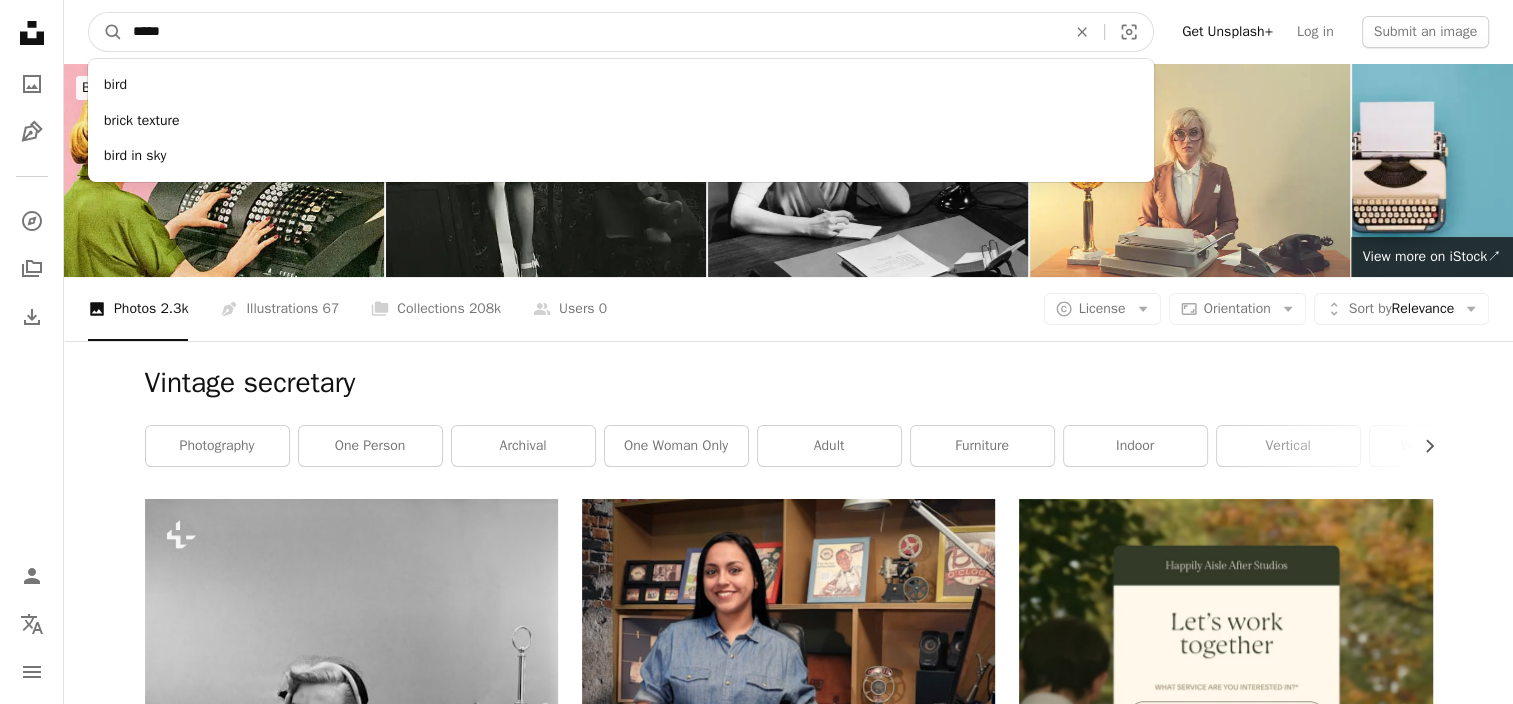 click on "A magnifying glass" at bounding box center [106, 32] 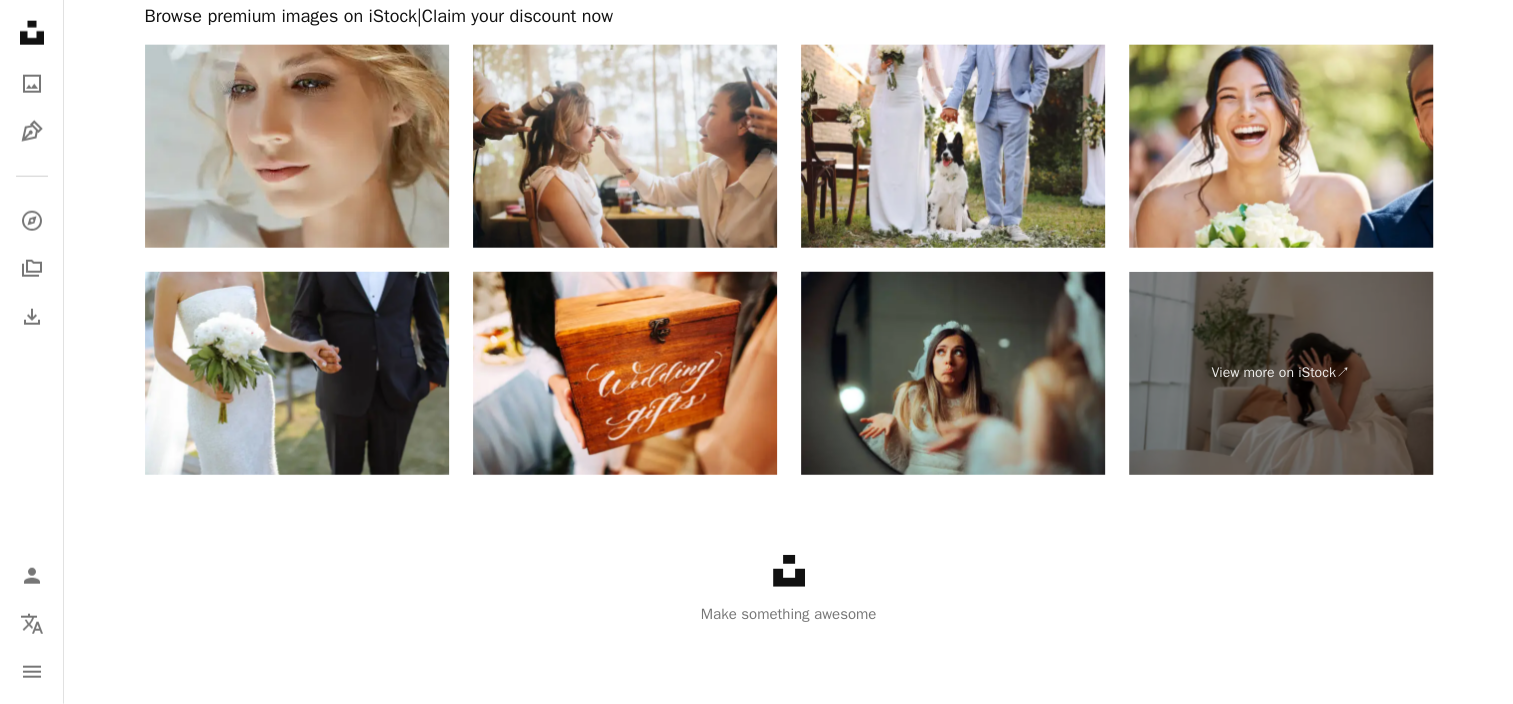 scroll, scrollTop: 4756, scrollLeft: 0, axis: vertical 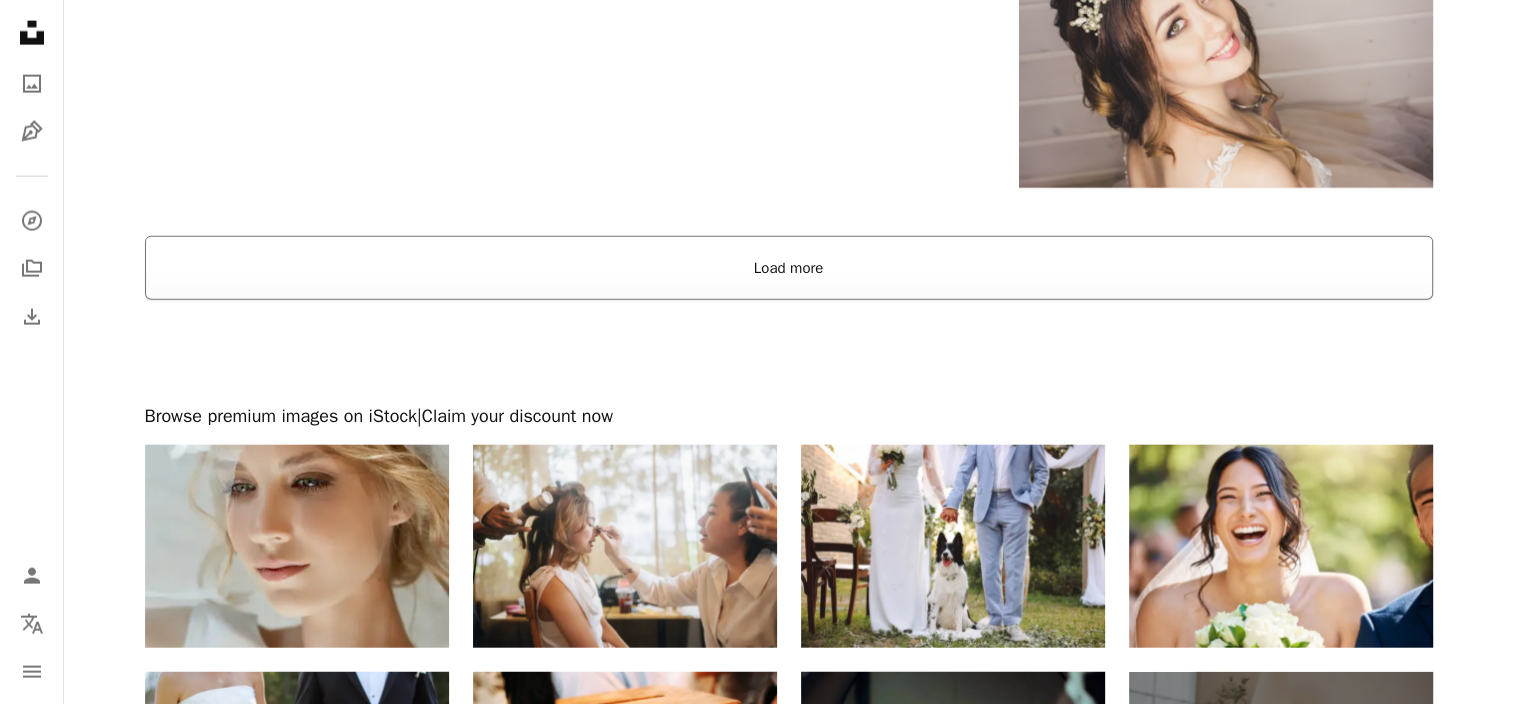 click on "Load more" at bounding box center [789, 268] 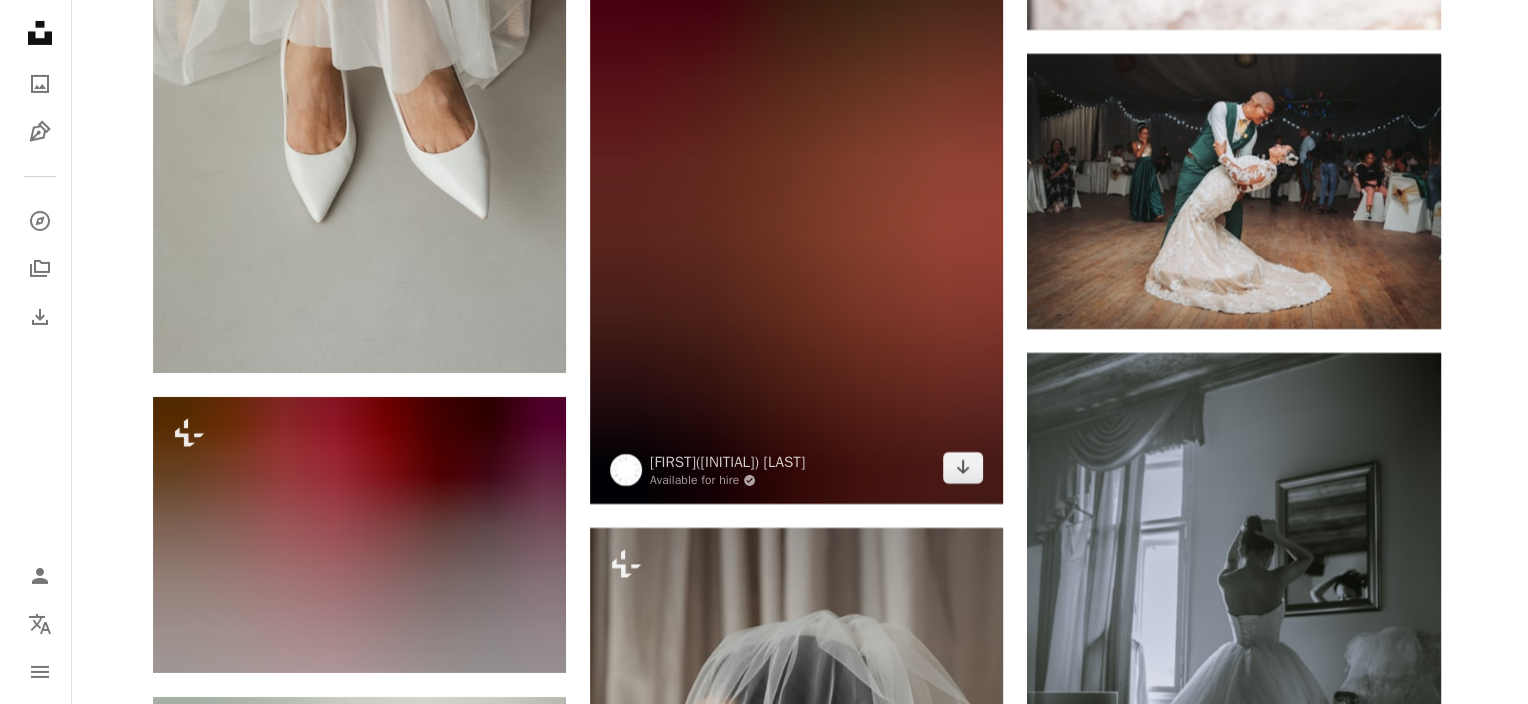 scroll, scrollTop: 7556, scrollLeft: 0, axis: vertical 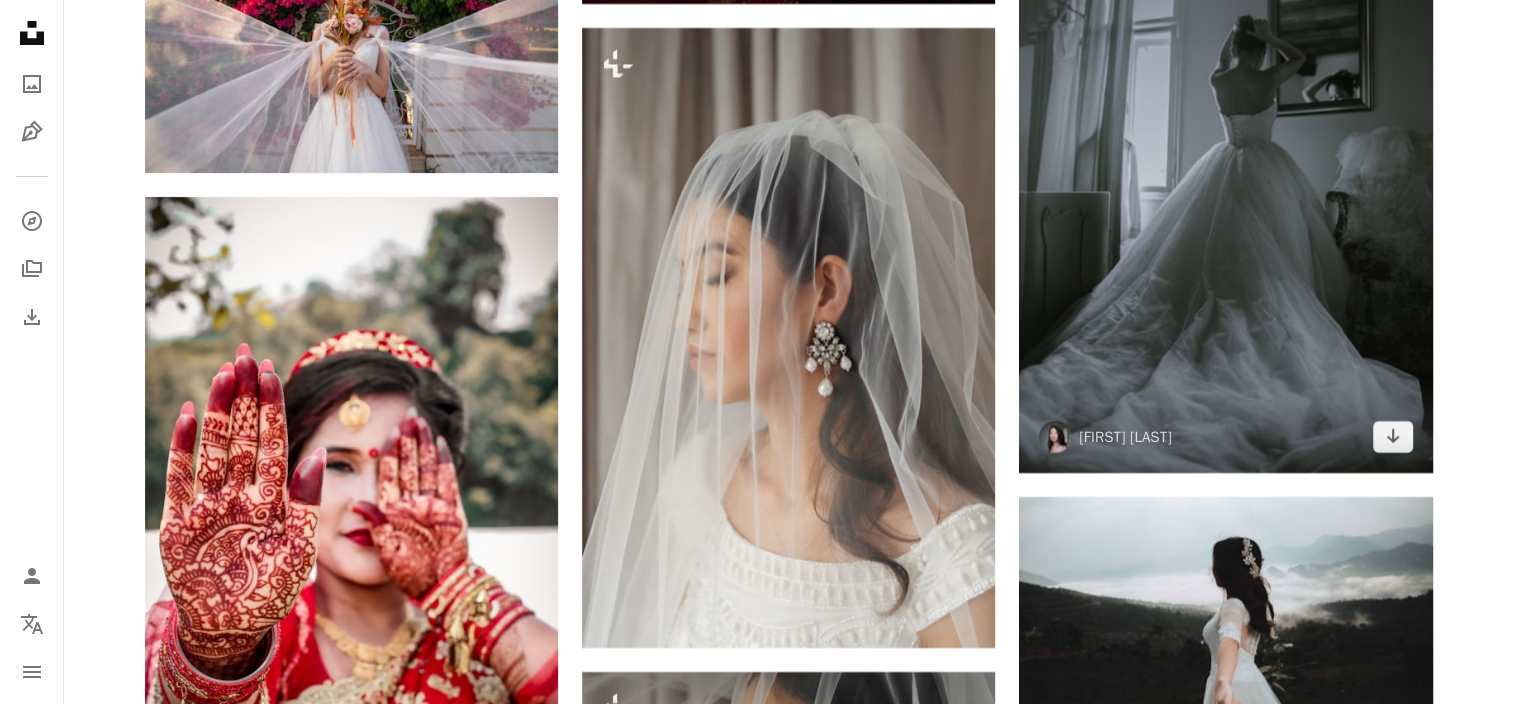 click at bounding box center [1225, 163] 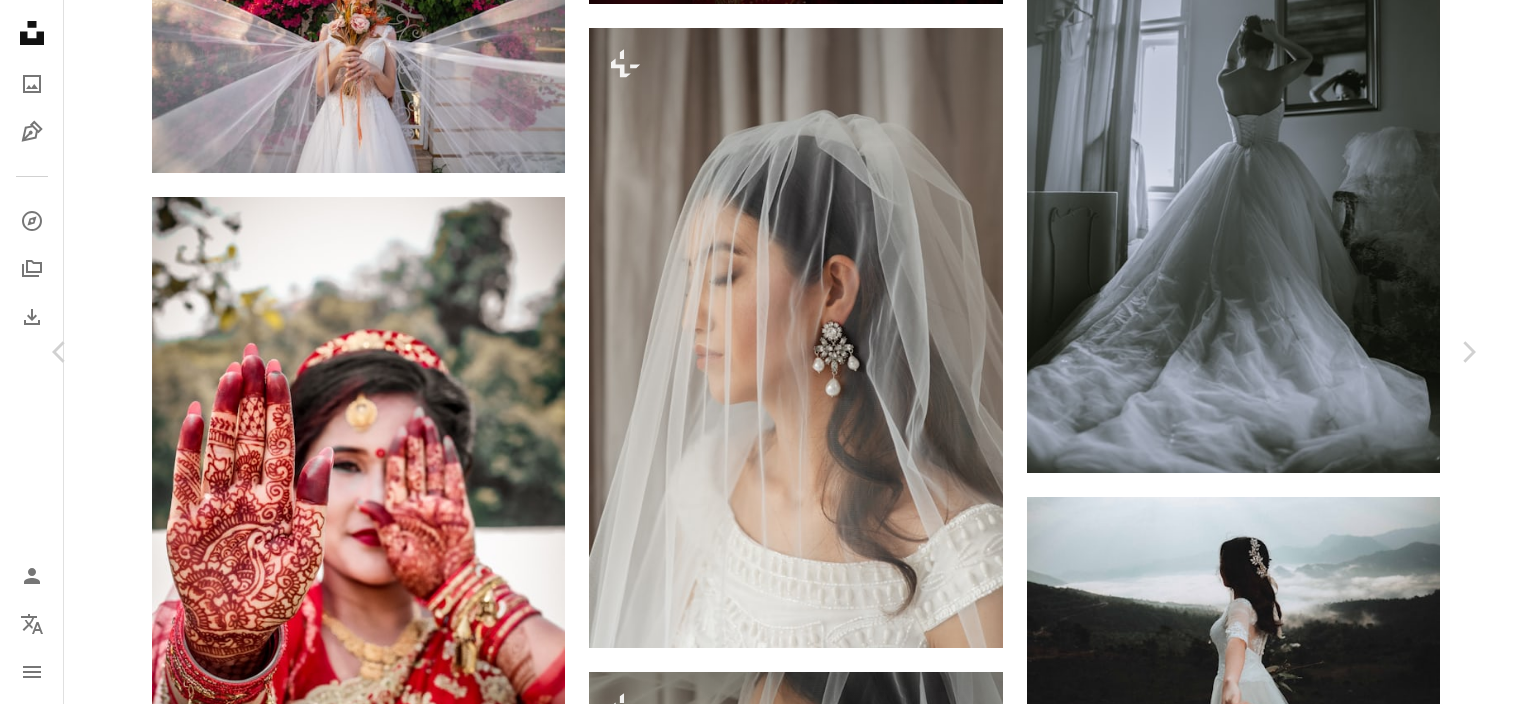 click on "Download free" at bounding box center [1279, 4860] 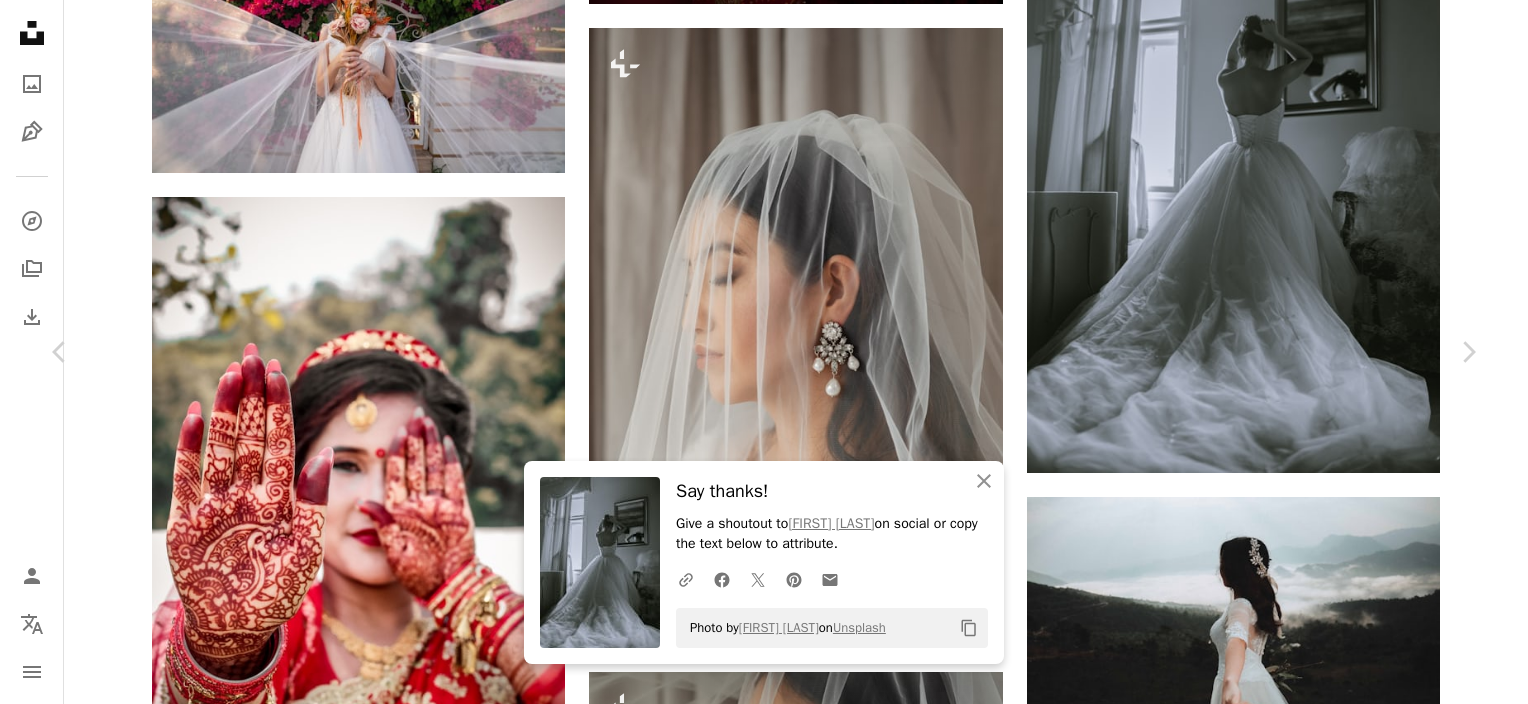 scroll, scrollTop: 500, scrollLeft: 0, axis: vertical 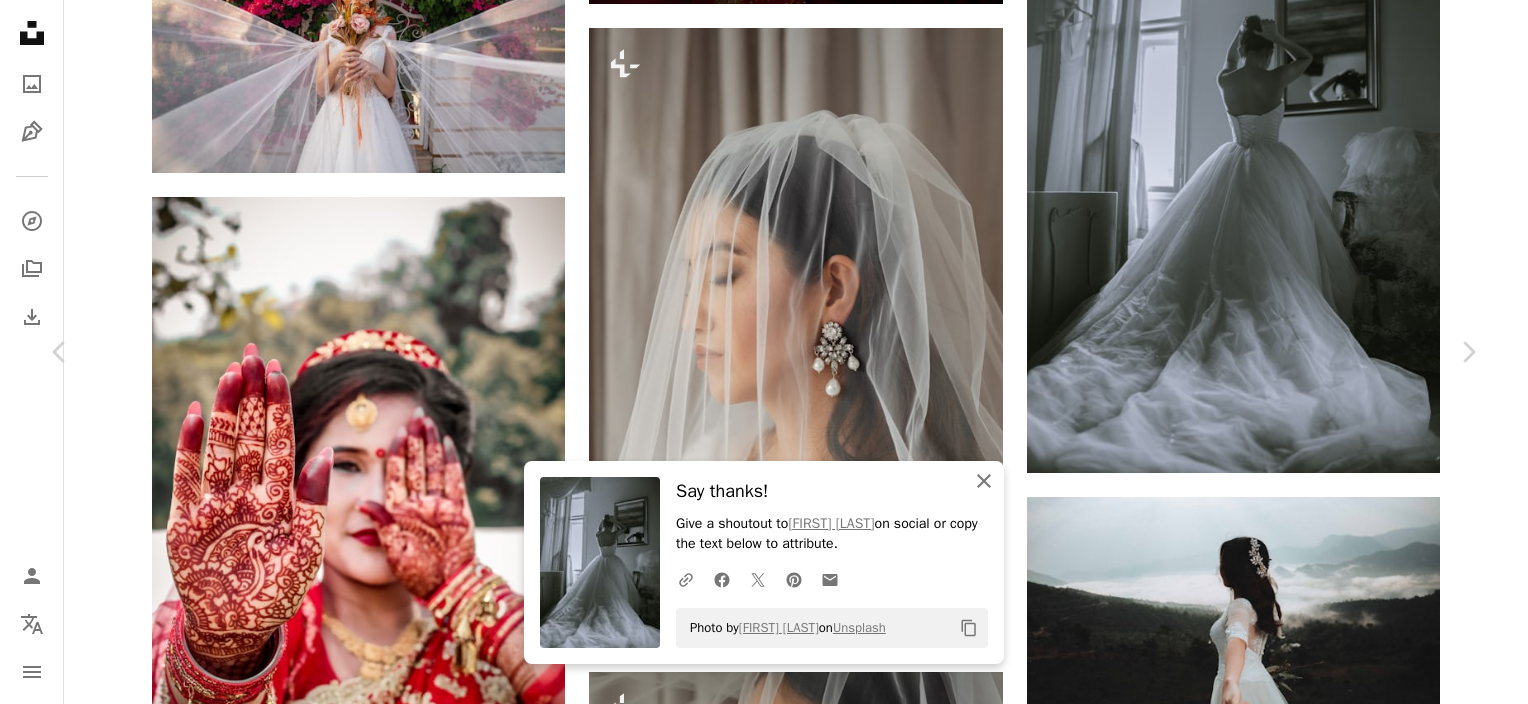 click on "An X shape" 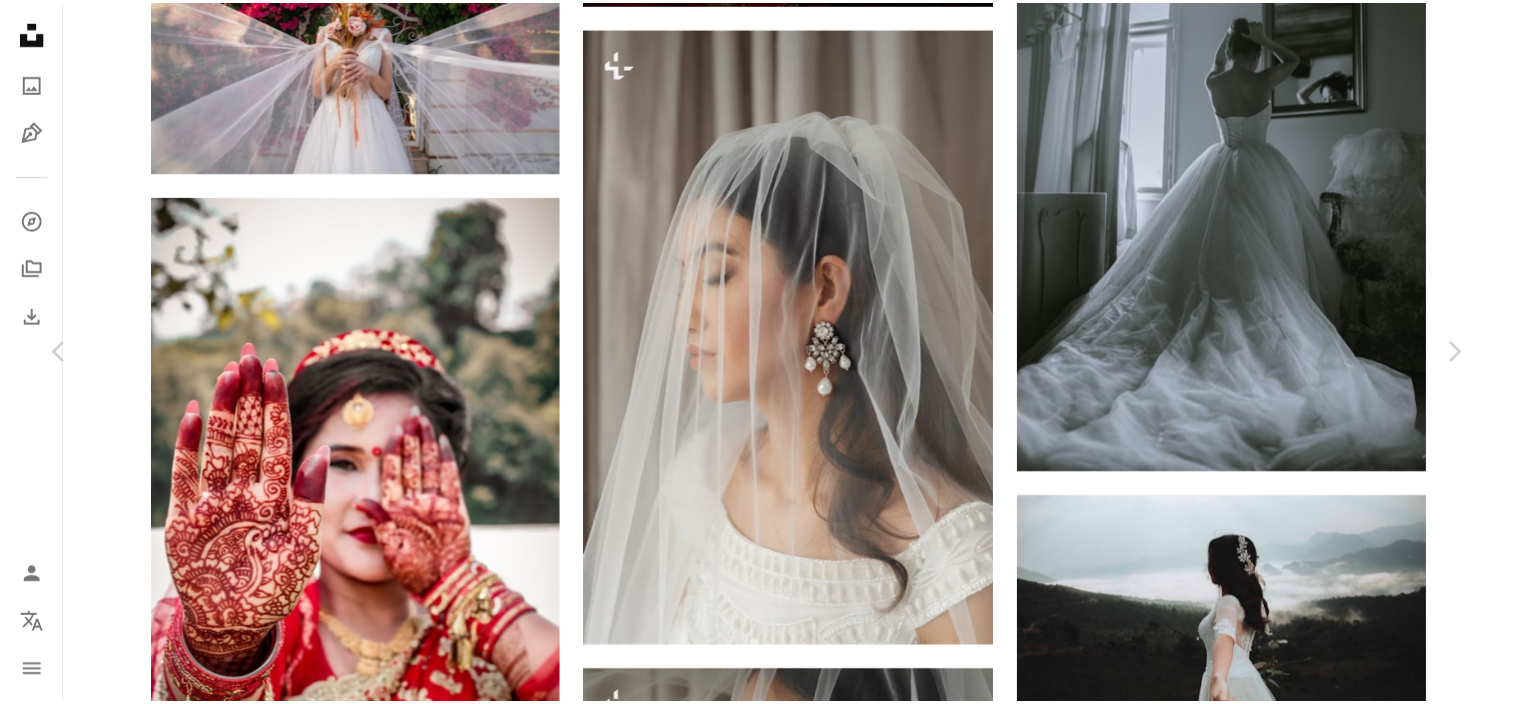 scroll, scrollTop: 0, scrollLeft: 0, axis: both 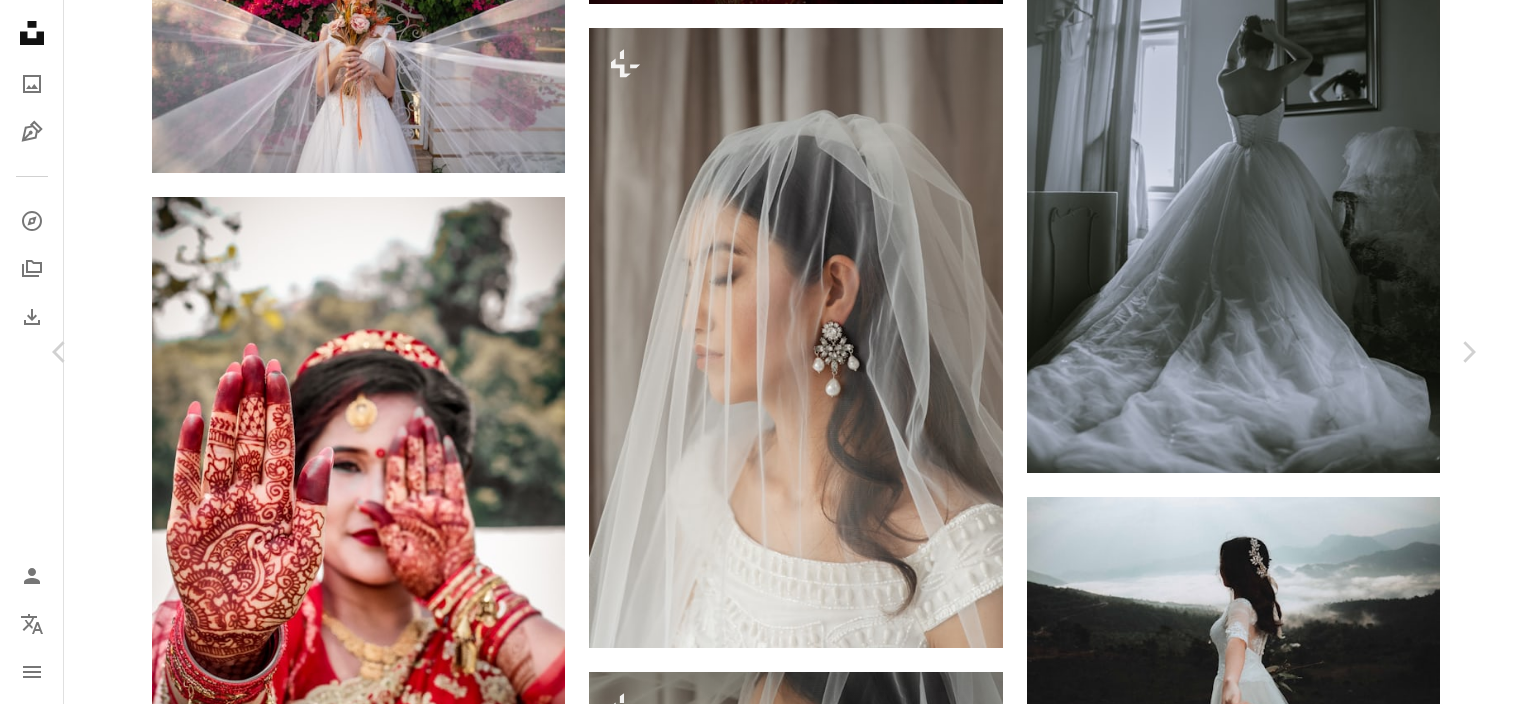 click on "An X shape" at bounding box center (20, 20) 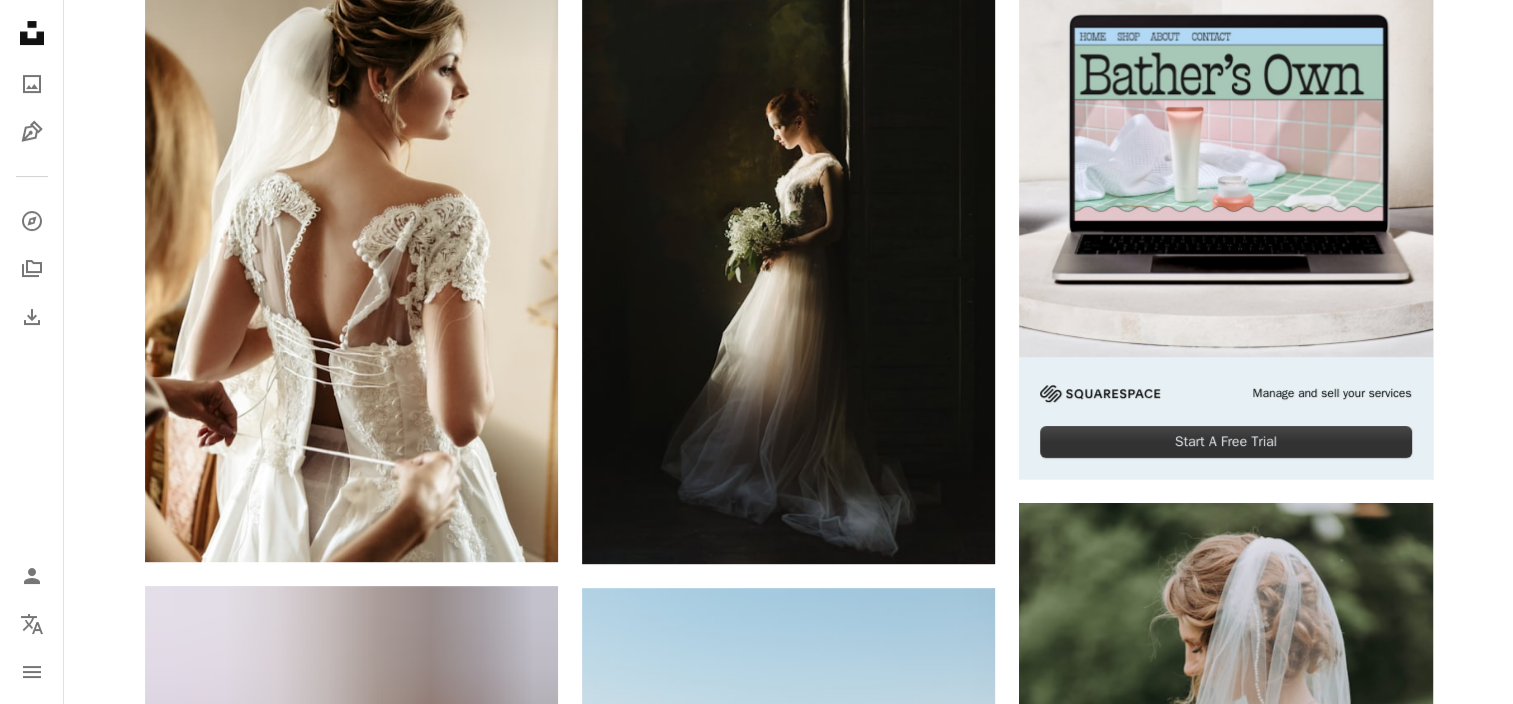 scroll, scrollTop: 0, scrollLeft: 0, axis: both 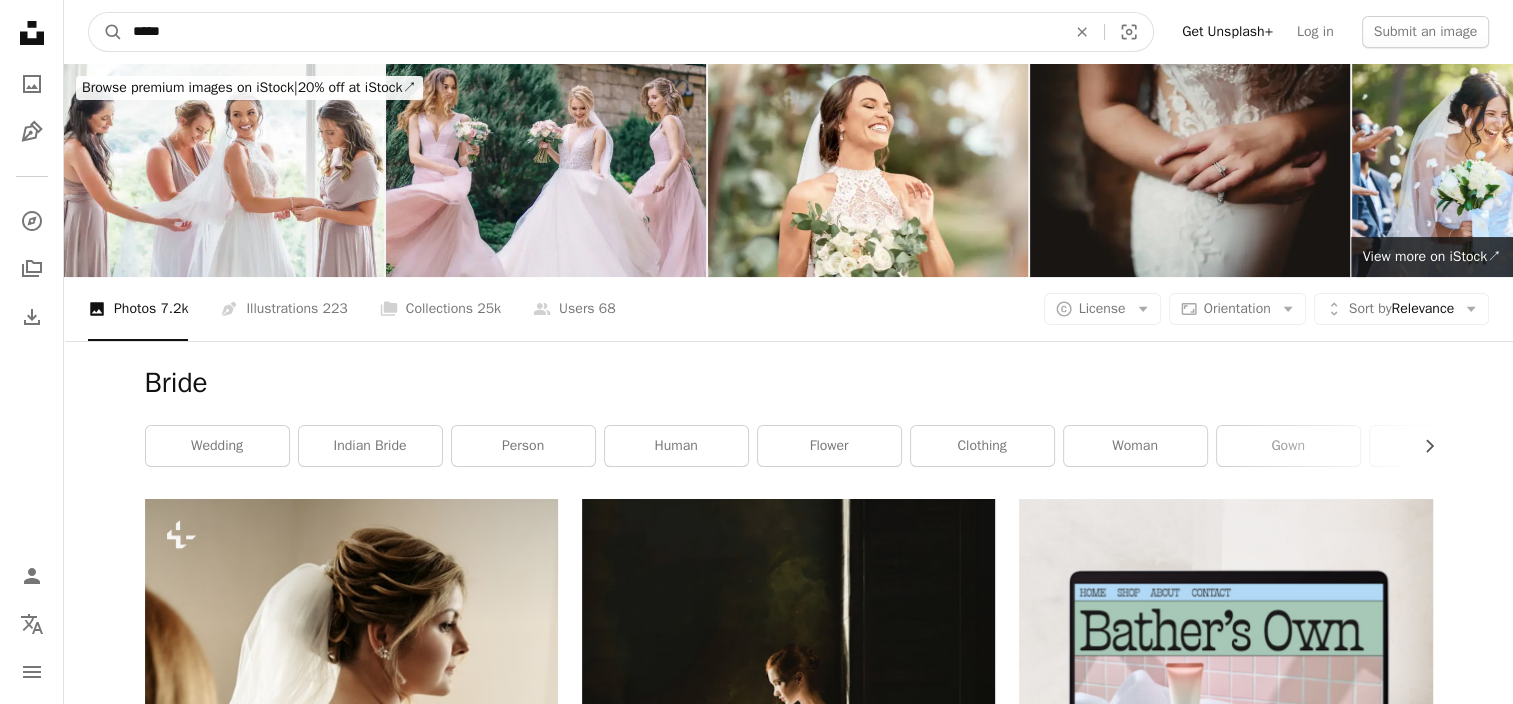 click on "Unsplash logo Unsplash Home A photo Pen Tool A compass A stack of folders Download Person Localization icon navigation menu A magnifying glass ***** An X shape Visual search Get Unsplash+ Log in Submit an image Browse premium images on iStock  |  20% off at iStock  ↗ Browse premium images on iStock 20% off at iStock  ↗ View more  ↗ View more on iStock  ↗ A photo Photos   7.2k Pen Tool Illustrations   223 A stack of folders Collections   25k A group of people Users   68 A copyright icon © License Arrow down Aspect ratio Orientation Arrow down Unfold Sort by  Relevance Arrow down Filters Filters Bride Chevron right wedding indian bride person human flower clothing woman gown female fashion dress Plus sign for Unsplash+ A heart A plus sign Getty Images For  Unsplash+ A lock Download A heart A plus sign [FIRST] [LAST] Available for hire A checkmark inside of a circle Arrow pointing down A heart A plus sign [FIRST] [LAST] Available for hire A checkmark inside of a circle A heart A heart" at bounding box center [756, 6184] 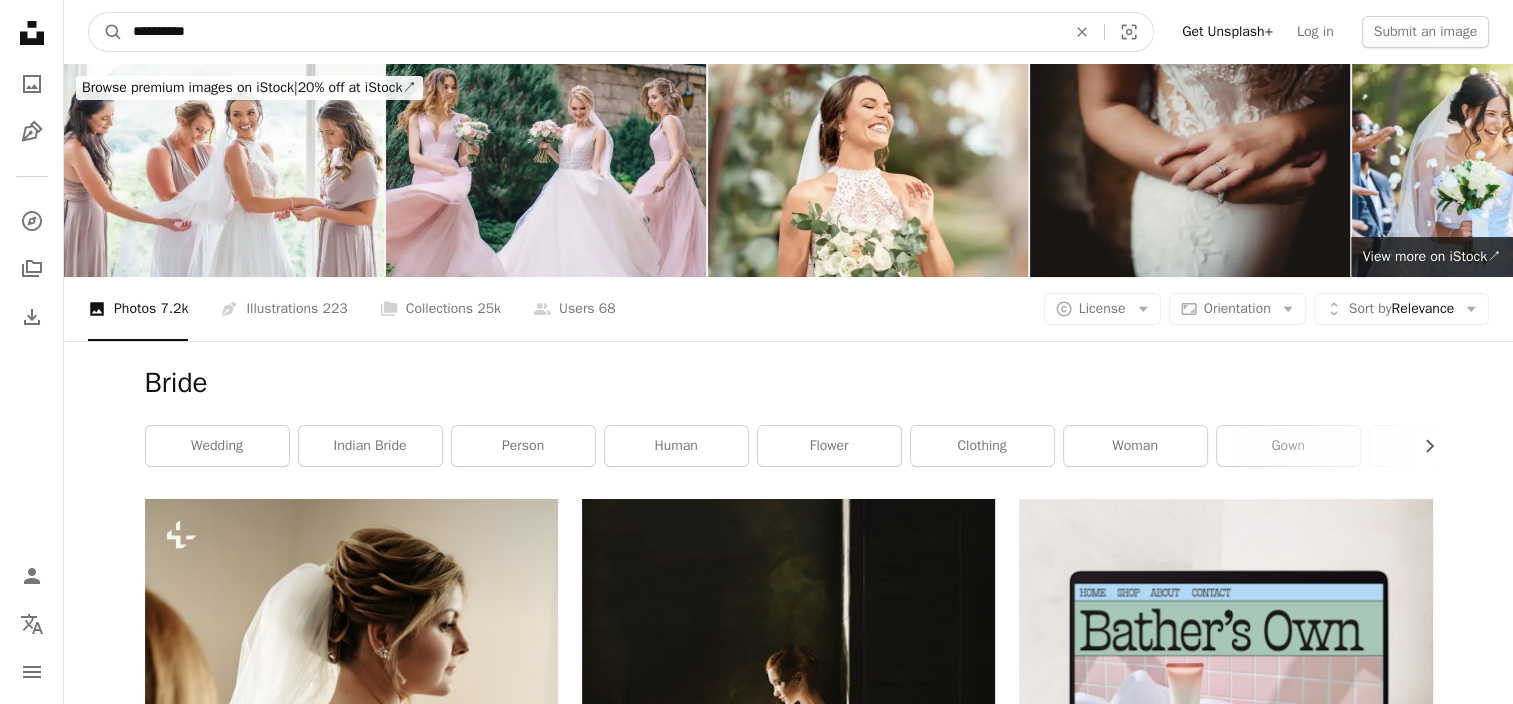 type on "**********" 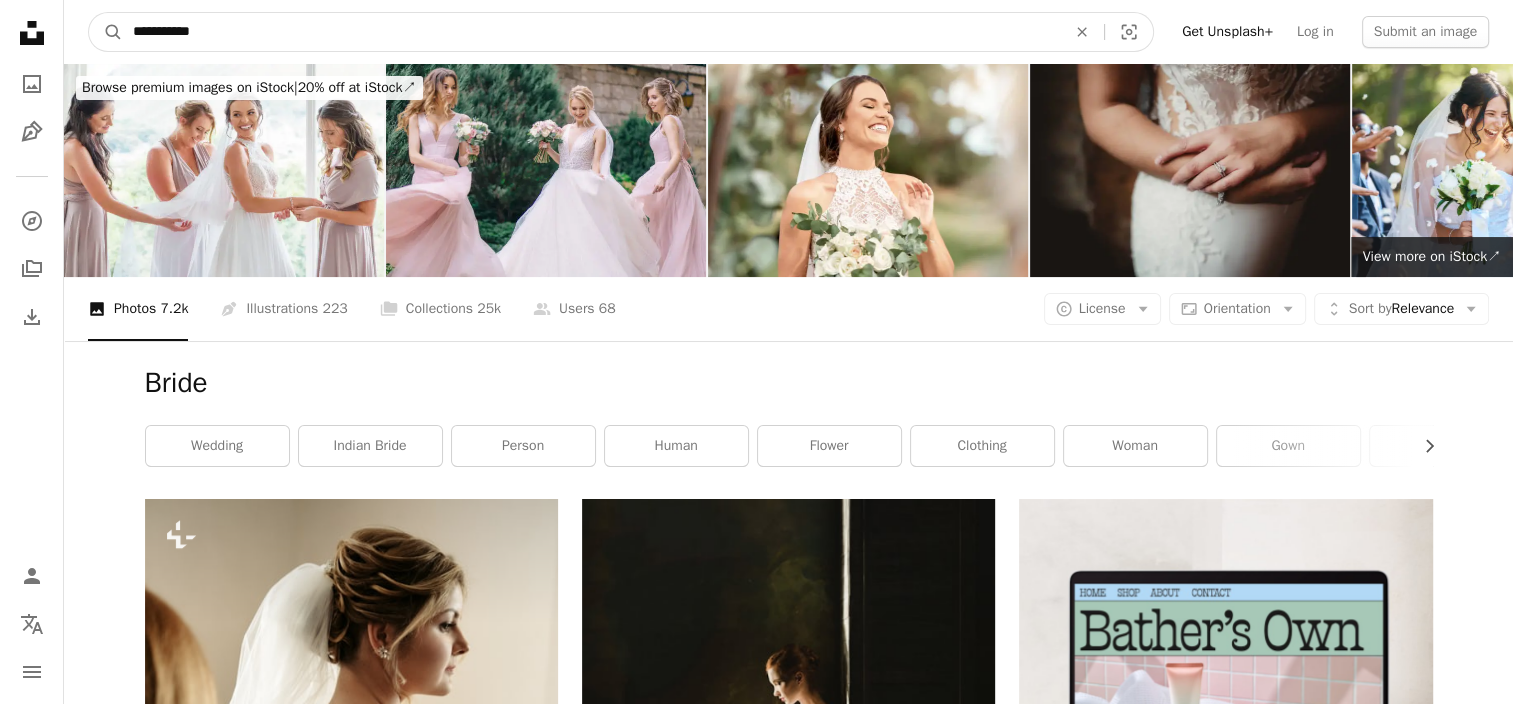 click on "A magnifying glass" at bounding box center (106, 32) 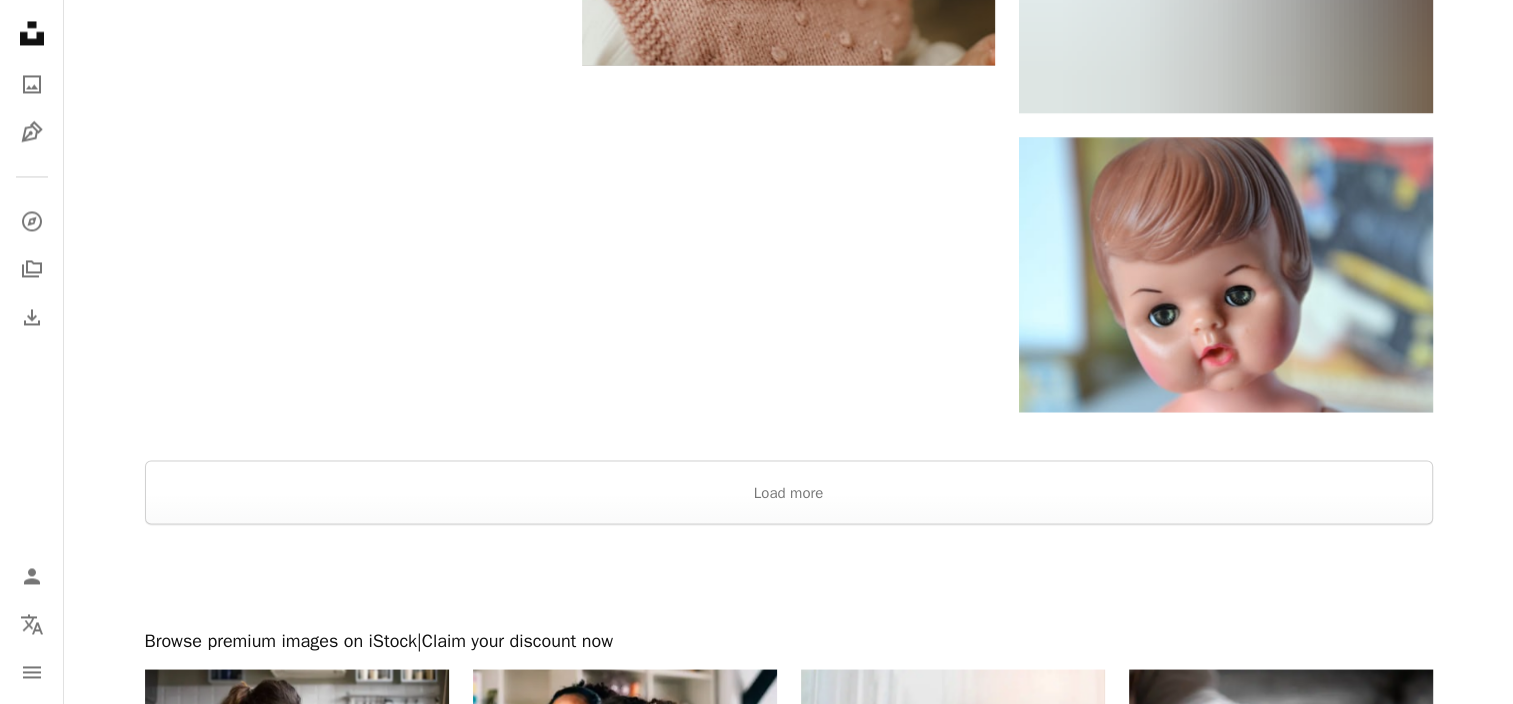 scroll, scrollTop: 3700, scrollLeft: 0, axis: vertical 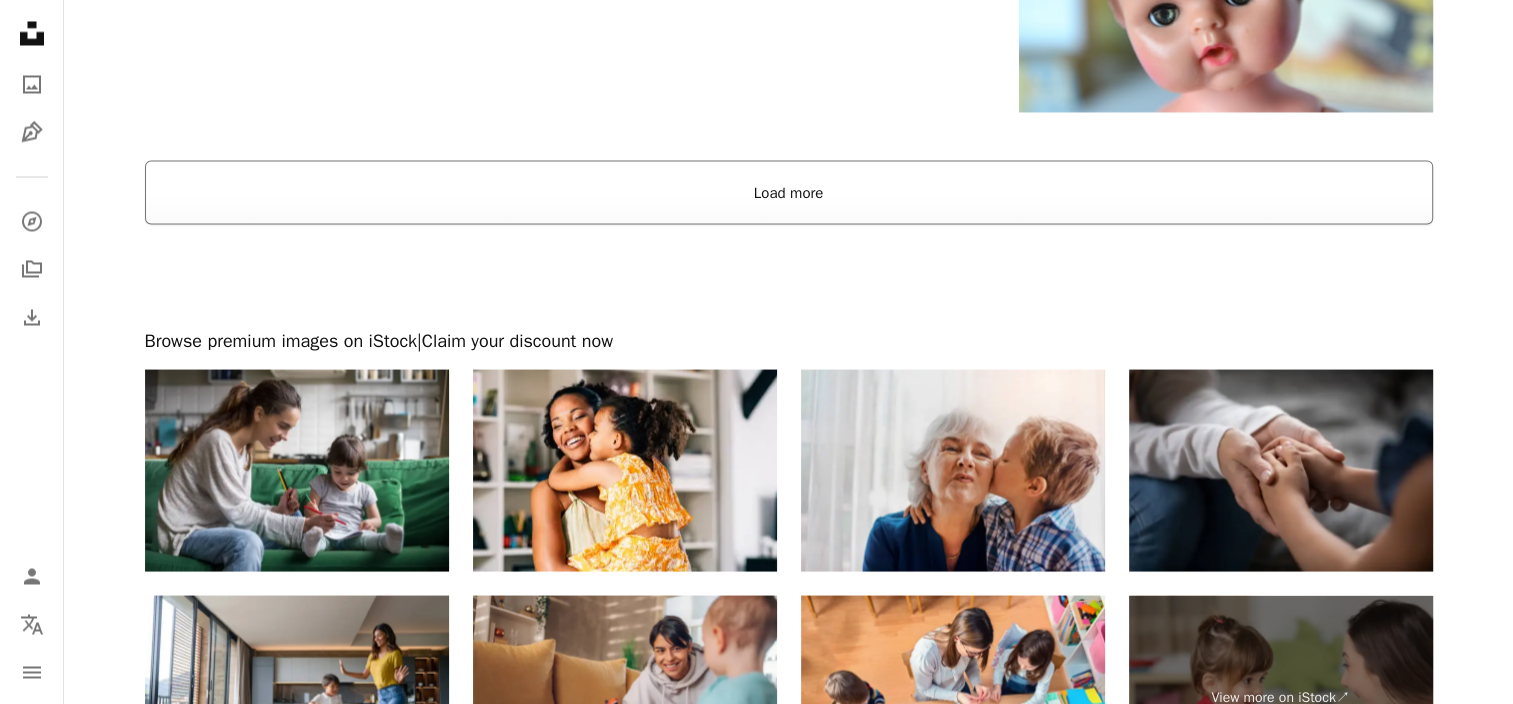 click on "Load more" at bounding box center [789, 192] 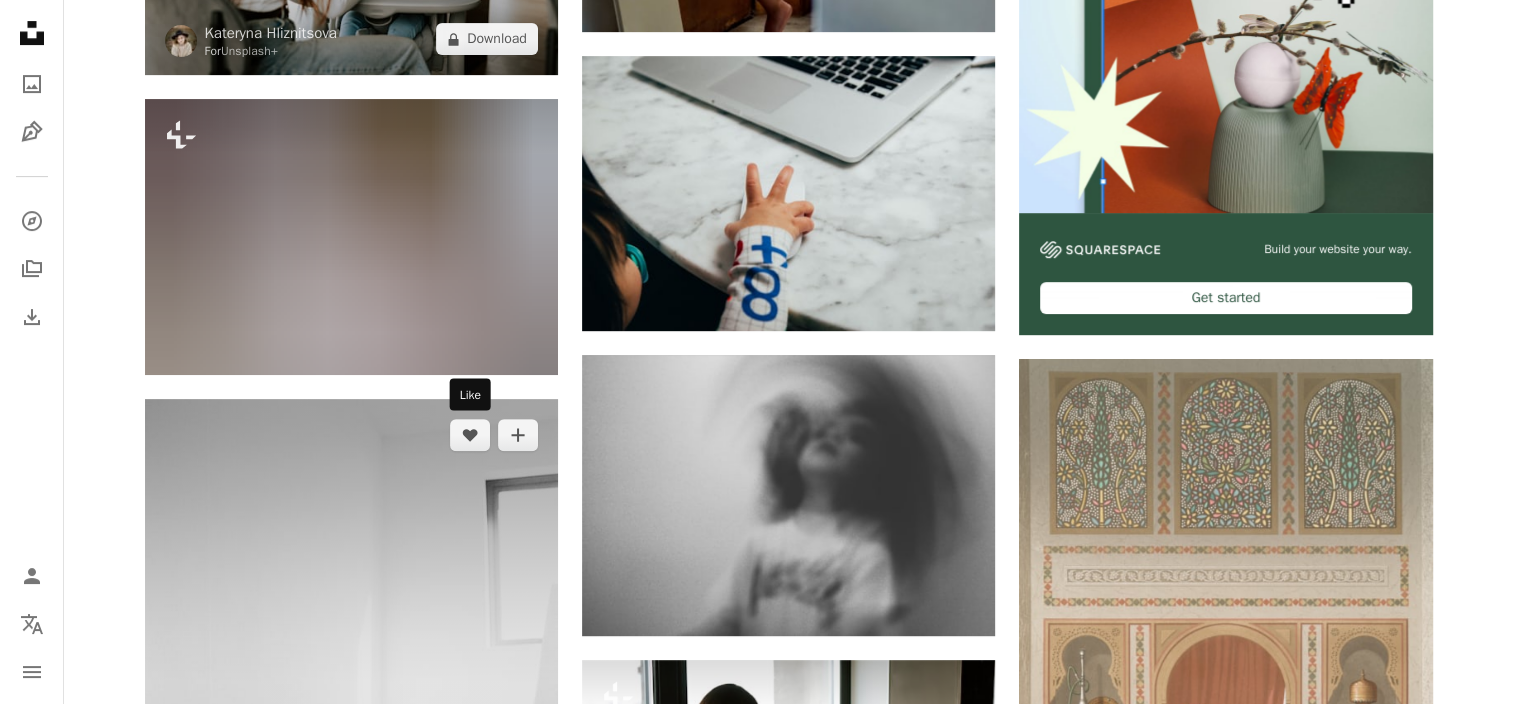scroll, scrollTop: 0, scrollLeft: 0, axis: both 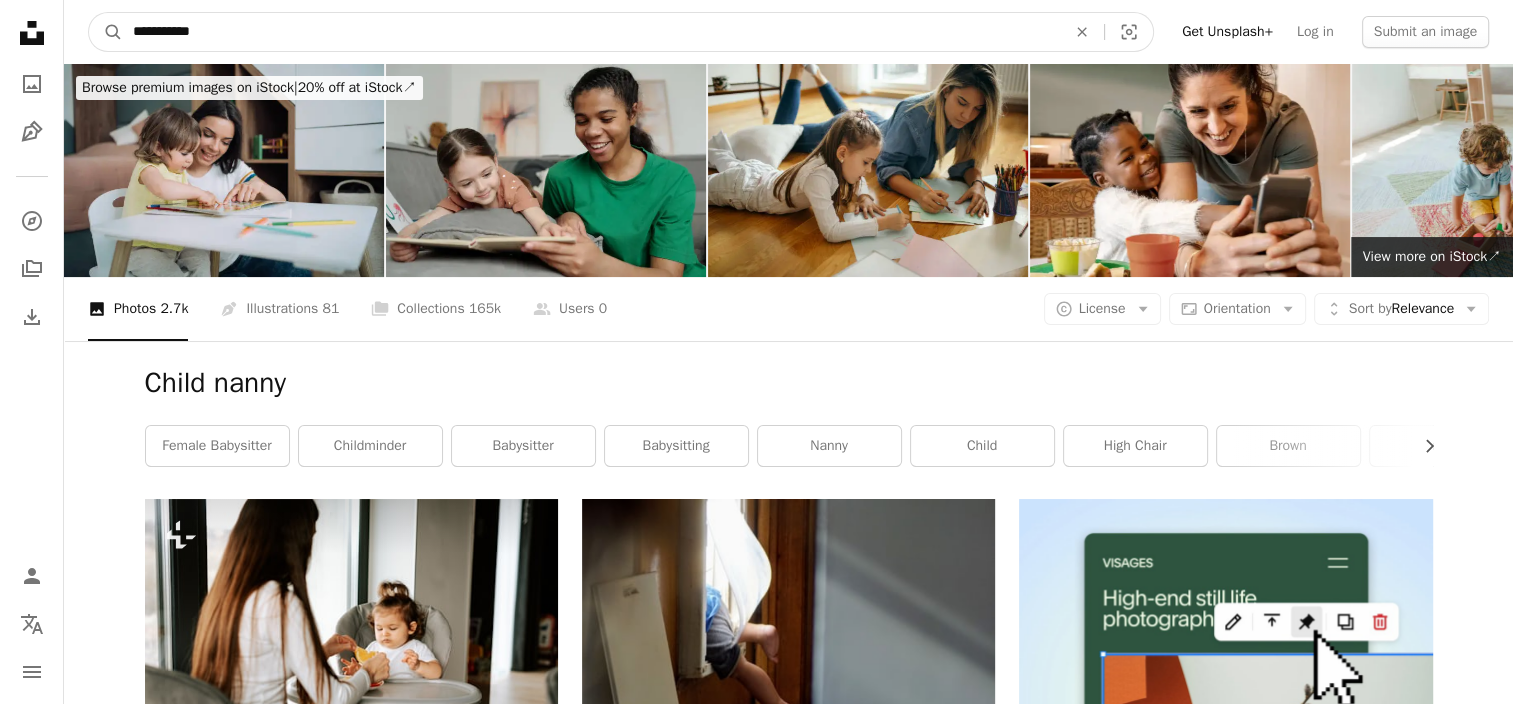 drag, startPoint x: 218, startPoint y: 32, endPoint x: -4, endPoint y: 30, distance: 222.009 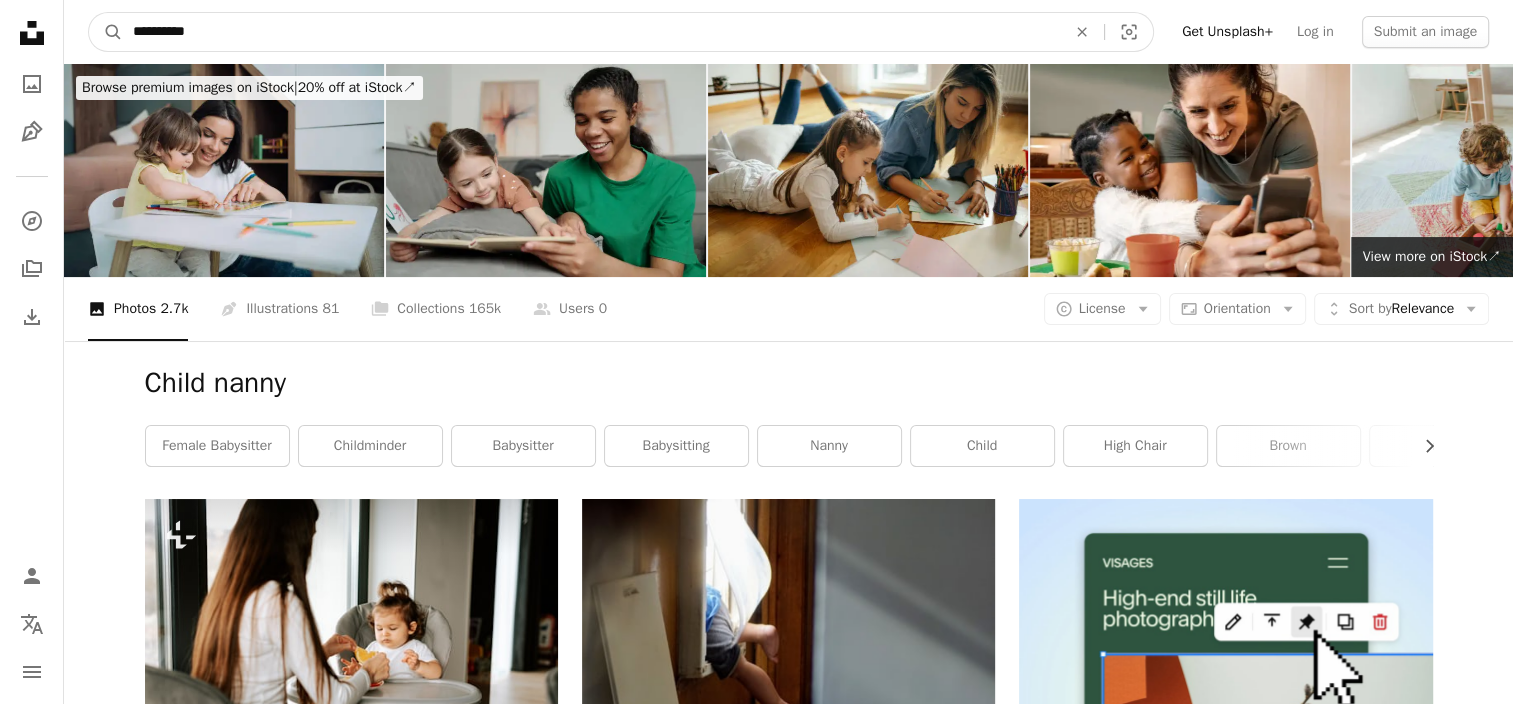 type on "**********" 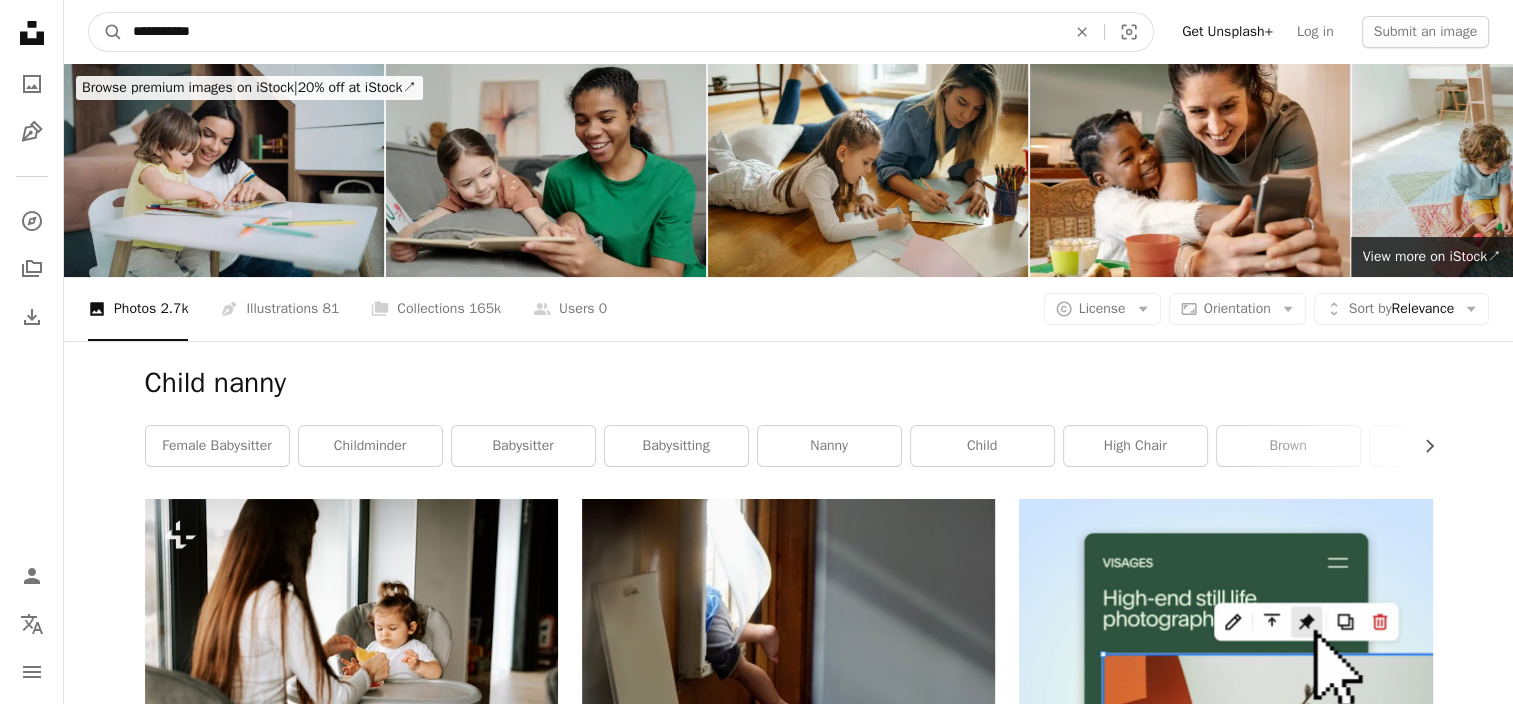 click on "A magnifying glass" at bounding box center [106, 32] 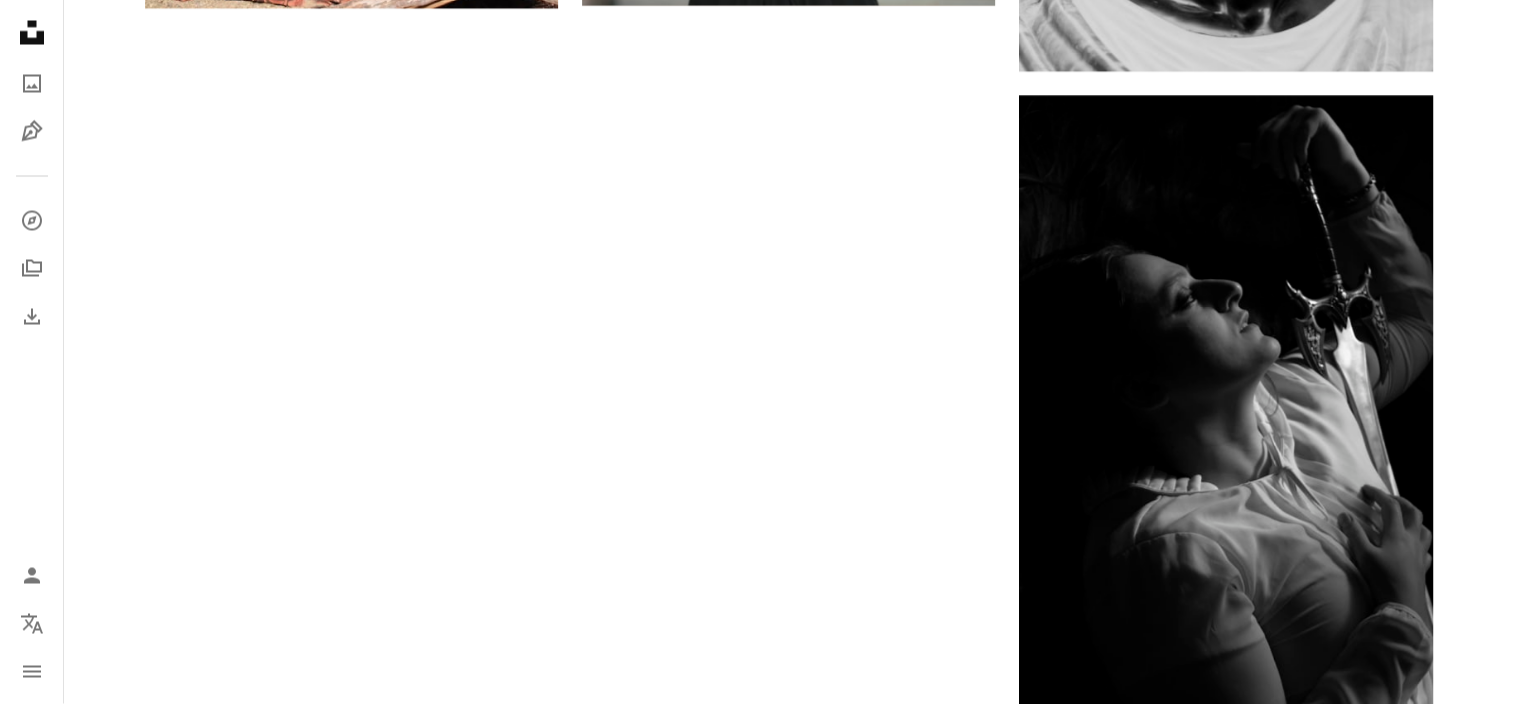 scroll, scrollTop: 4500, scrollLeft: 0, axis: vertical 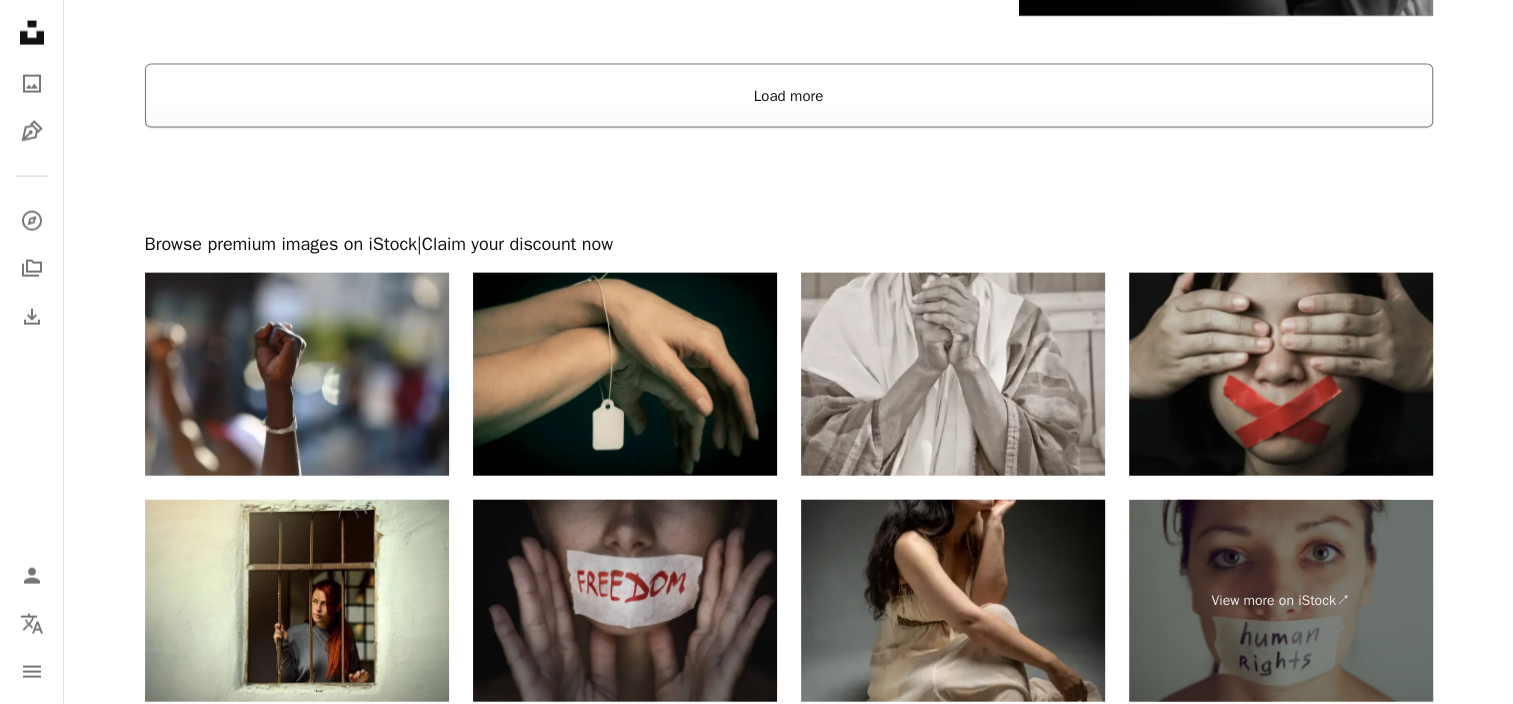 click on "Load more" at bounding box center [789, 96] 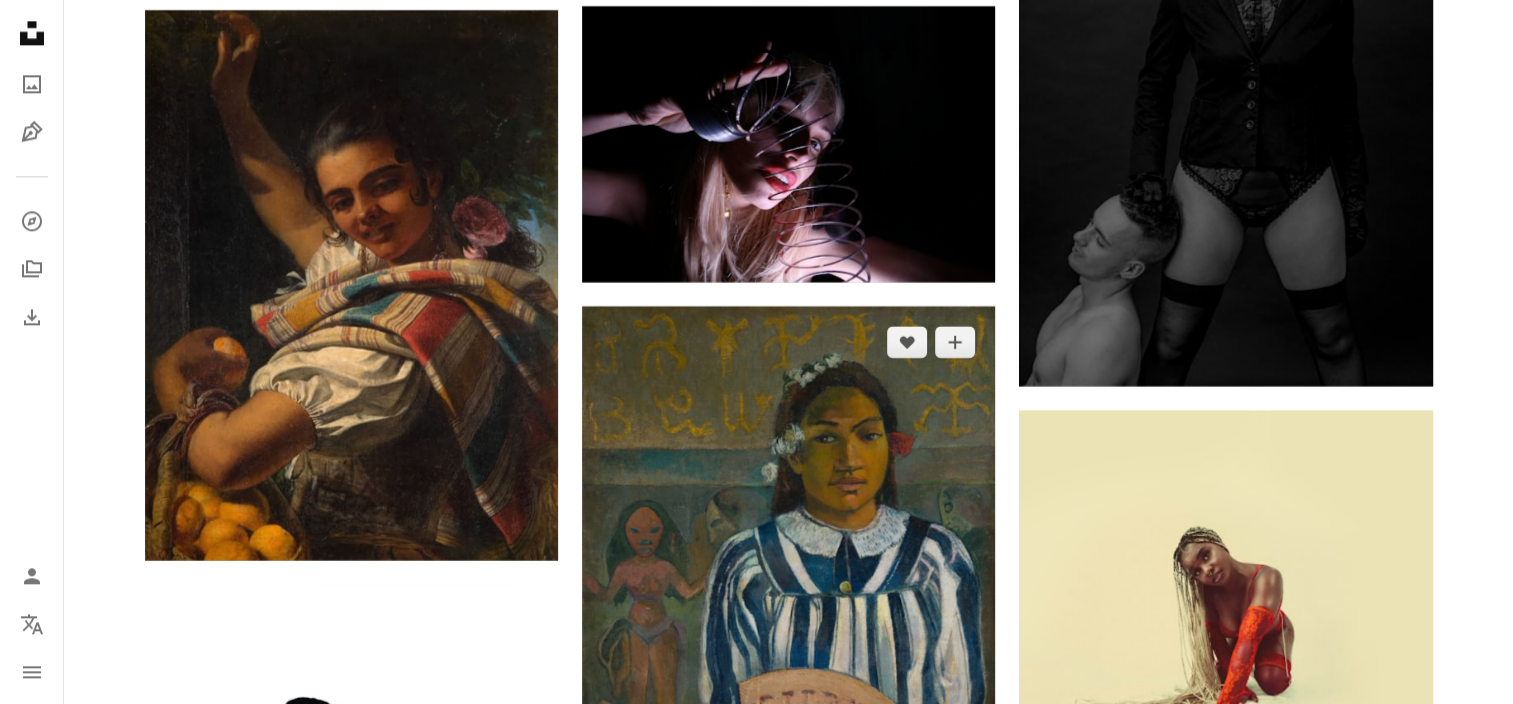 scroll, scrollTop: 18100, scrollLeft: 0, axis: vertical 